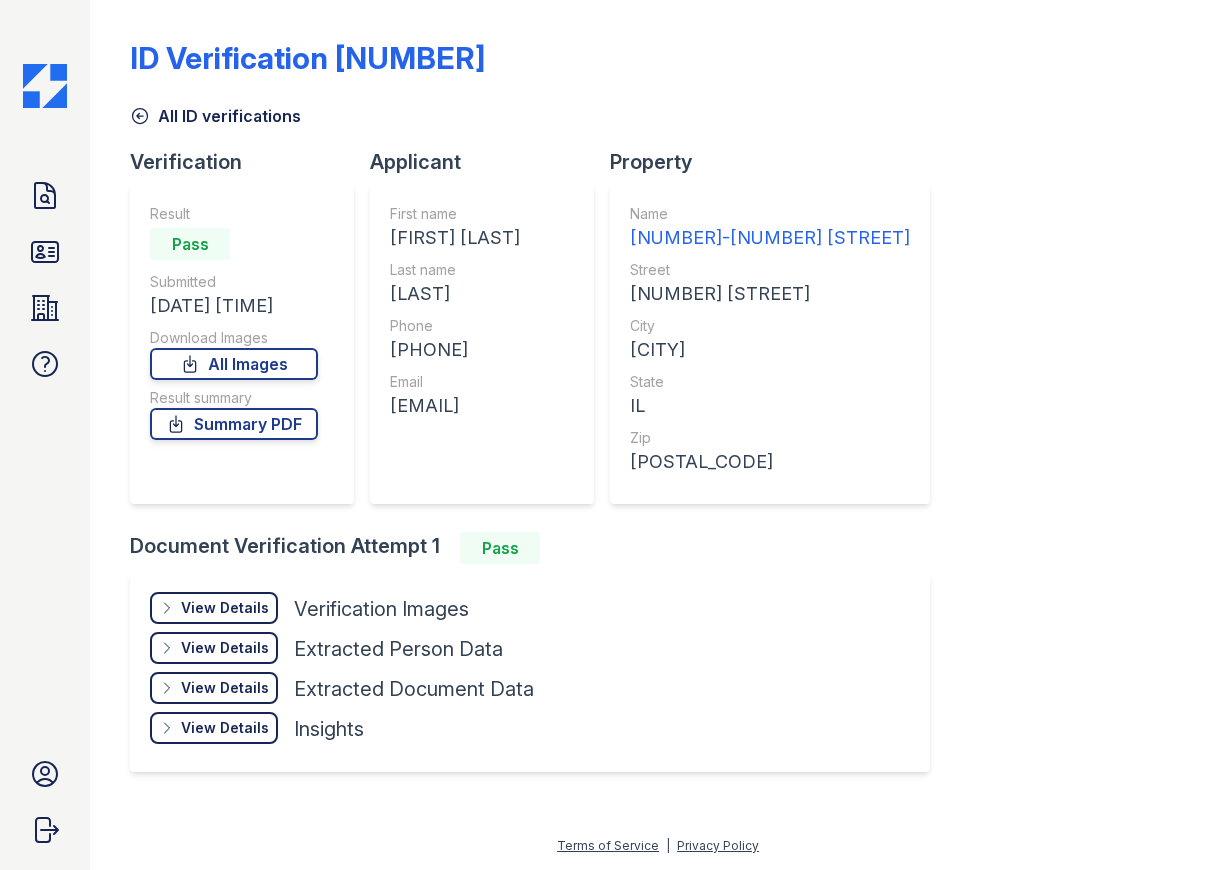 scroll, scrollTop: 0, scrollLeft: 0, axis: both 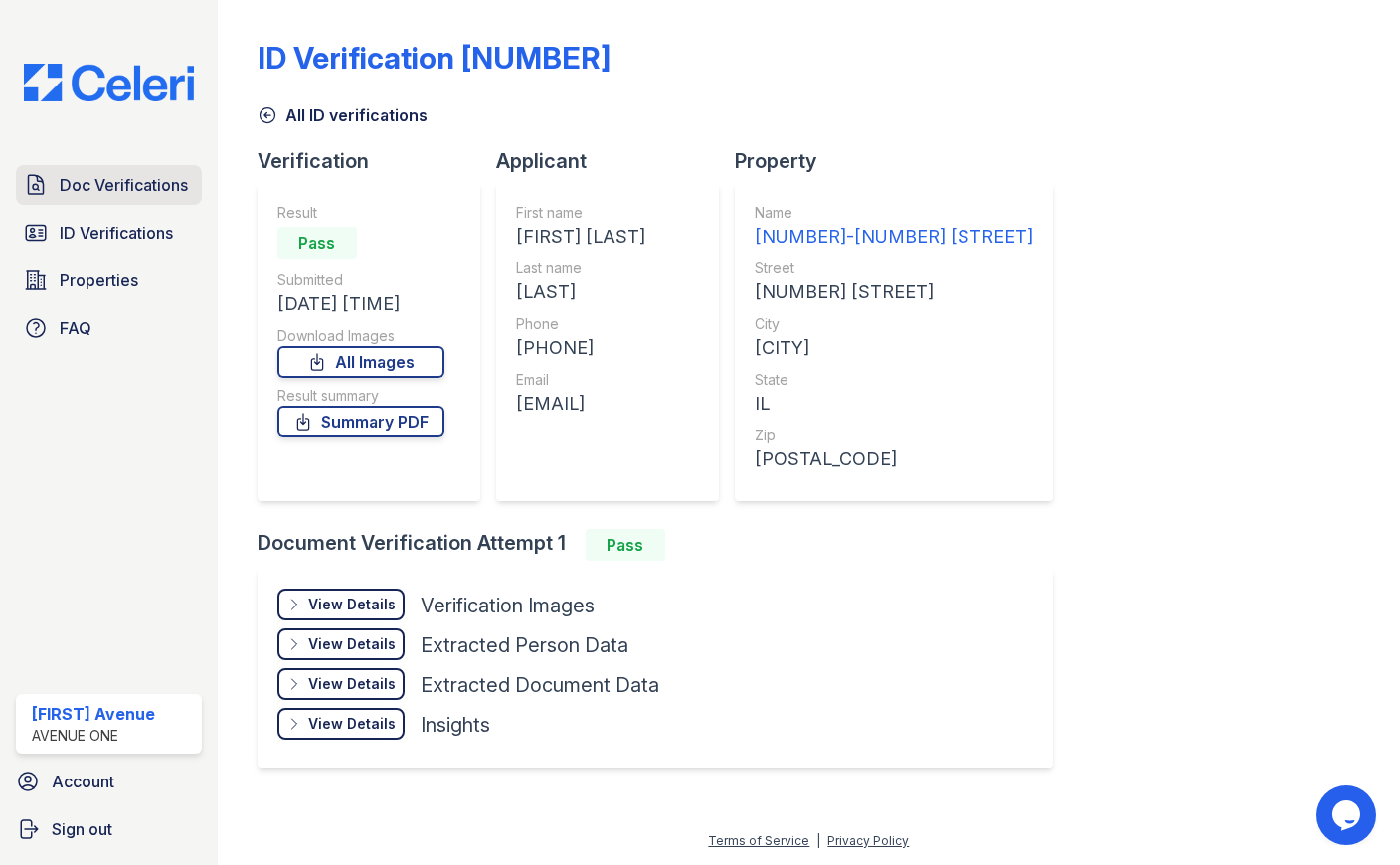 click on "Doc Verifications" at bounding box center [123, 185] 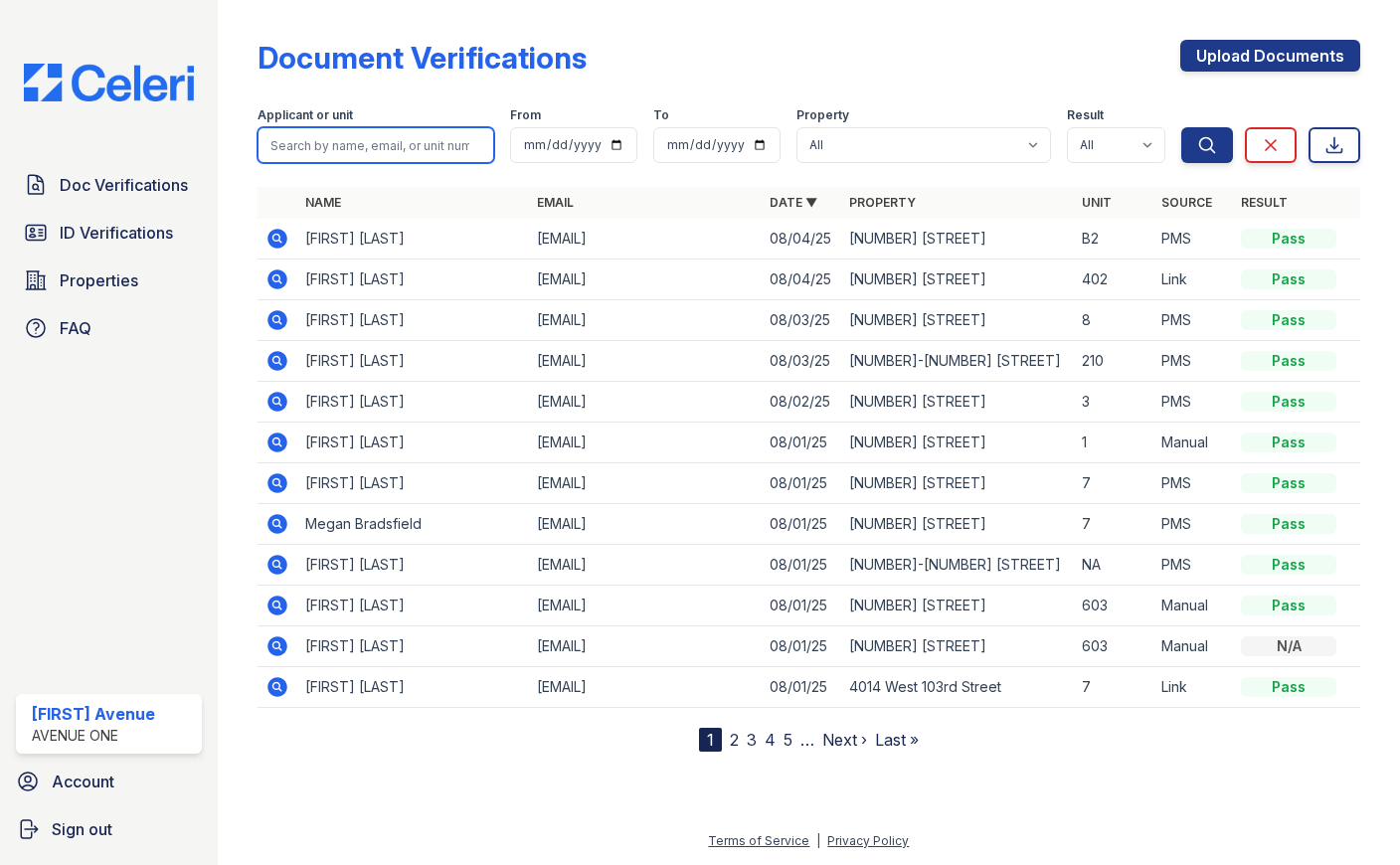 click at bounding box center [376, 145] 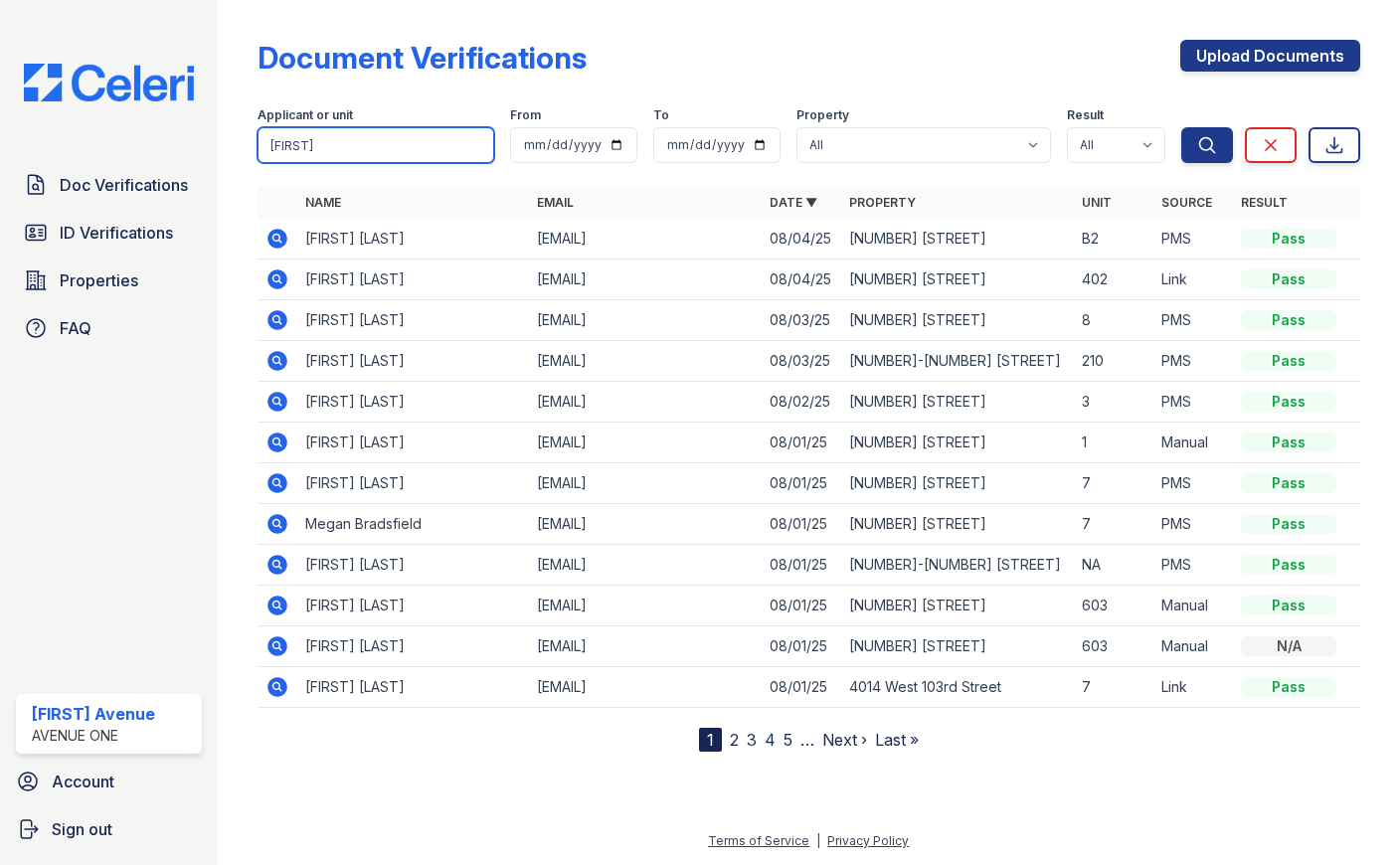 type on "Carloina" 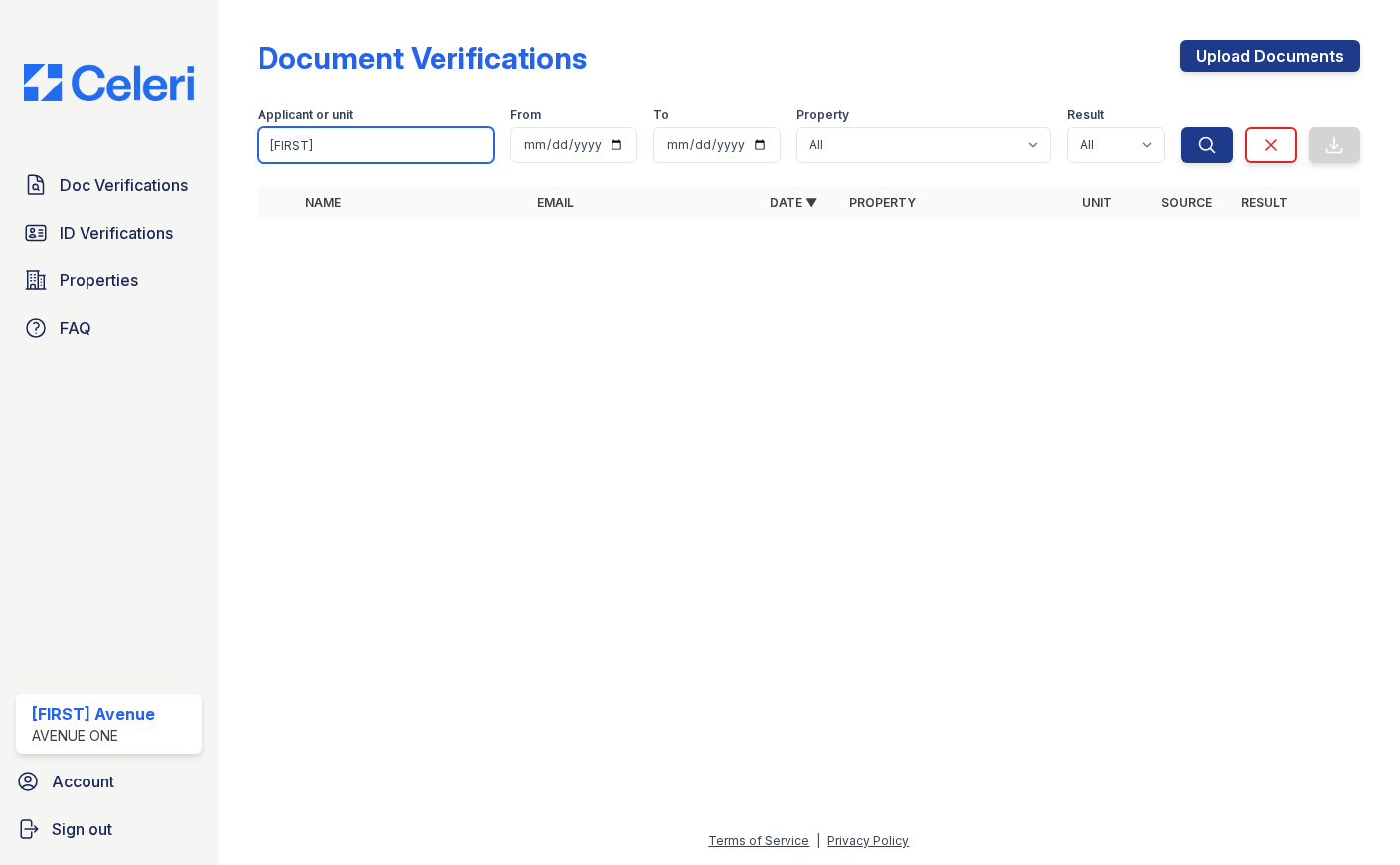 drag, startPoint x: 389, startPoint y: 146, endPoint x: 295, endPoint y: 149, distance: 94.04786 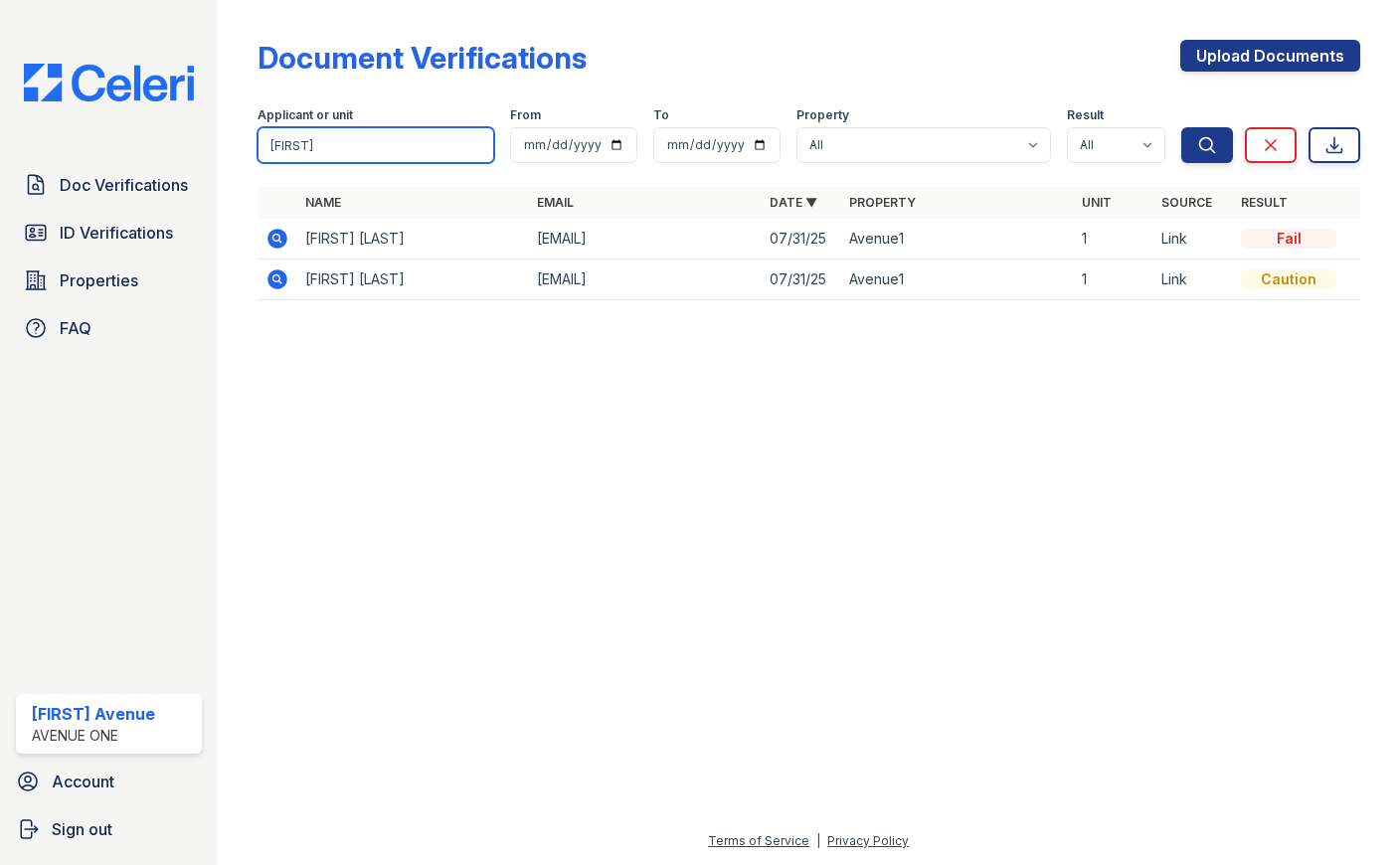 drag, startPoint x: 328, startPoint y: 144, endPoint x: 267, endPoint y: 145, distance: 61.008196 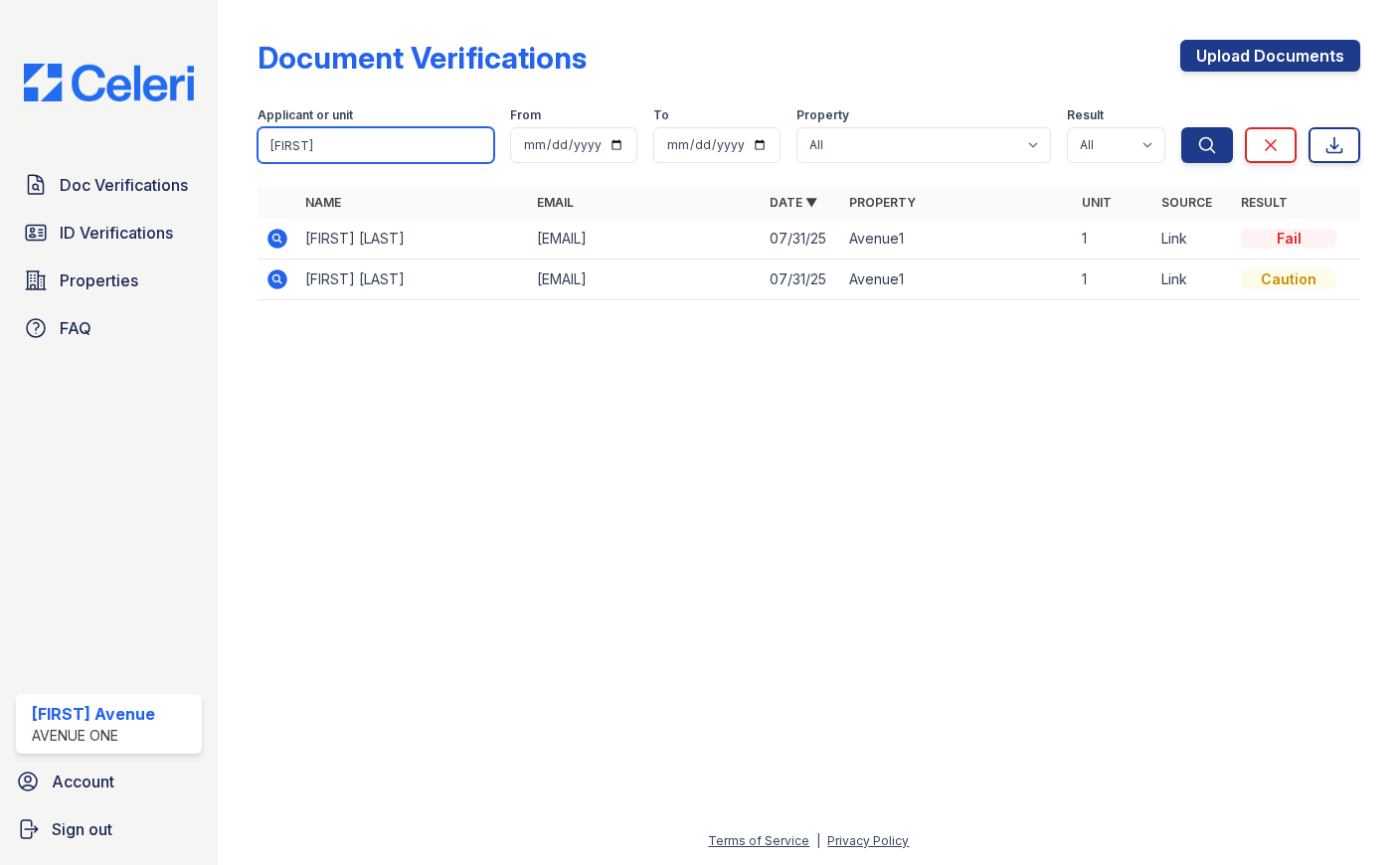 type on "Pawel" 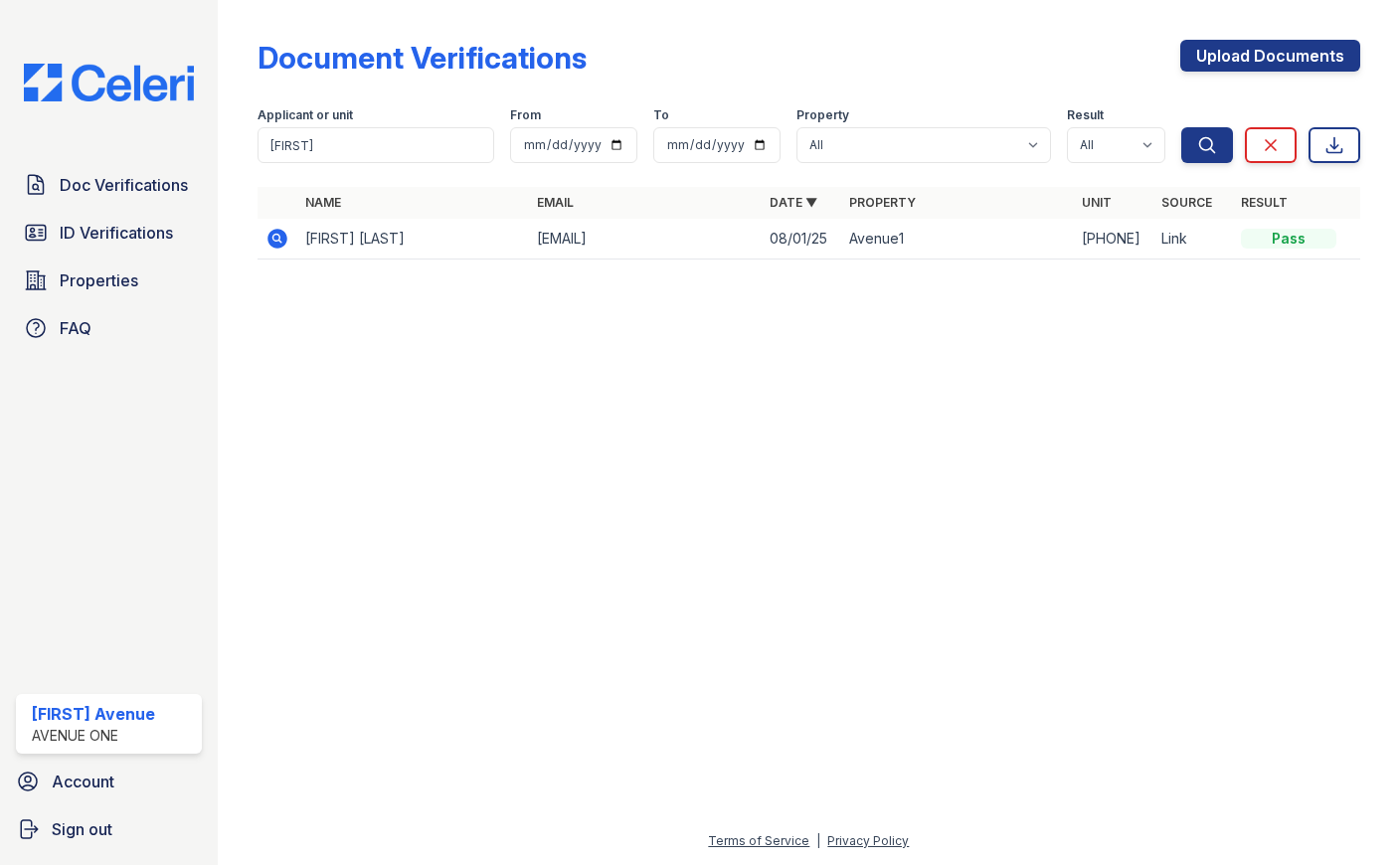 click on "08/01/25" at bounding box center [801, 239] 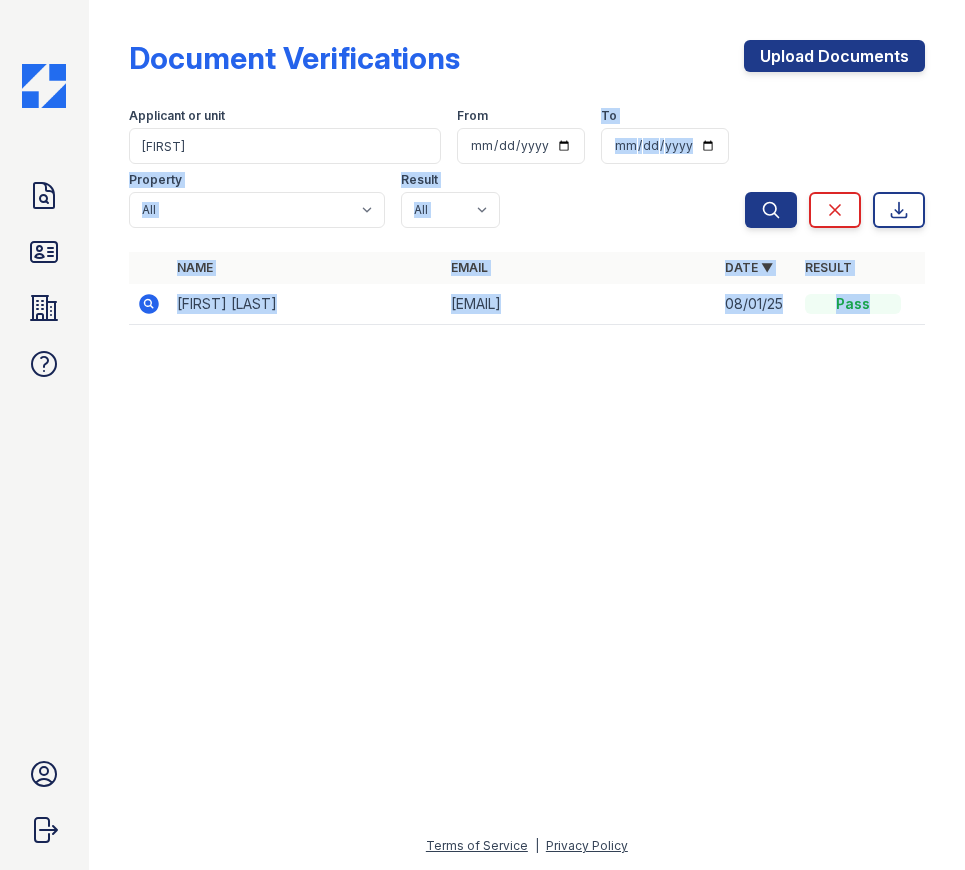drag, startPoint x: 961, startPoint y: 63, endPoint x: 623, endPoint y: 97, distance: 339.70575 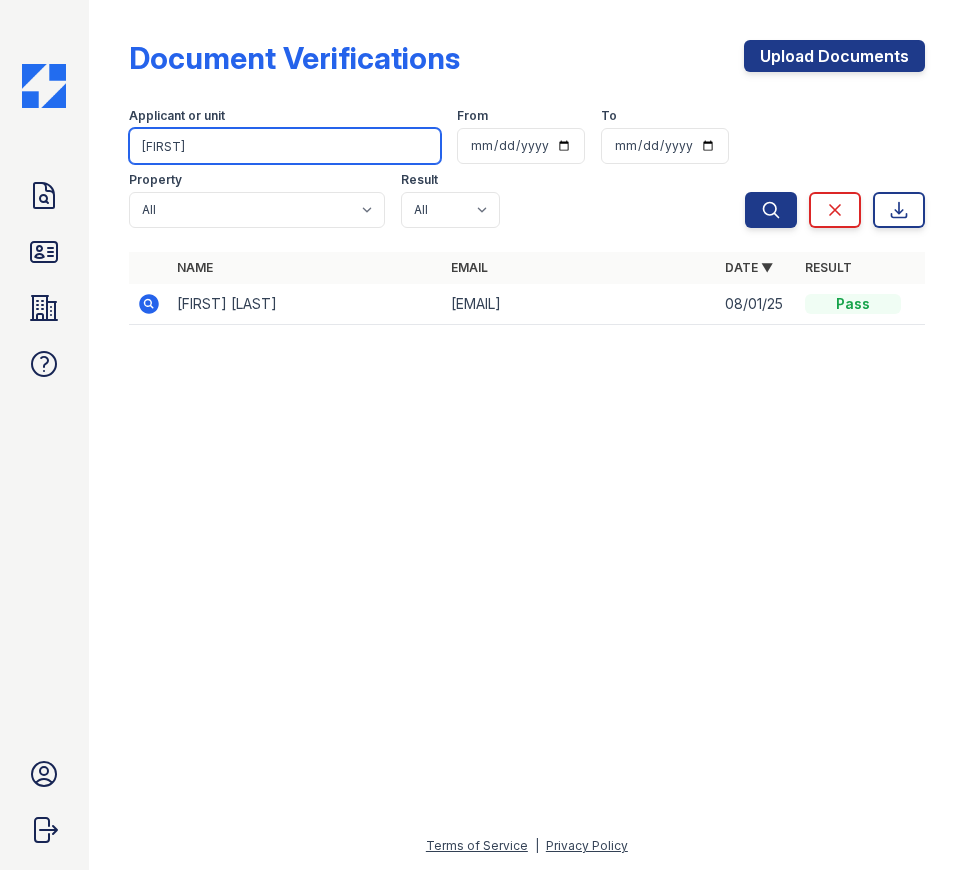 drag, startPoint x: 225, startPoint y: 146, endPoint x: 71, endPoint y: 139, distance: 154.15901 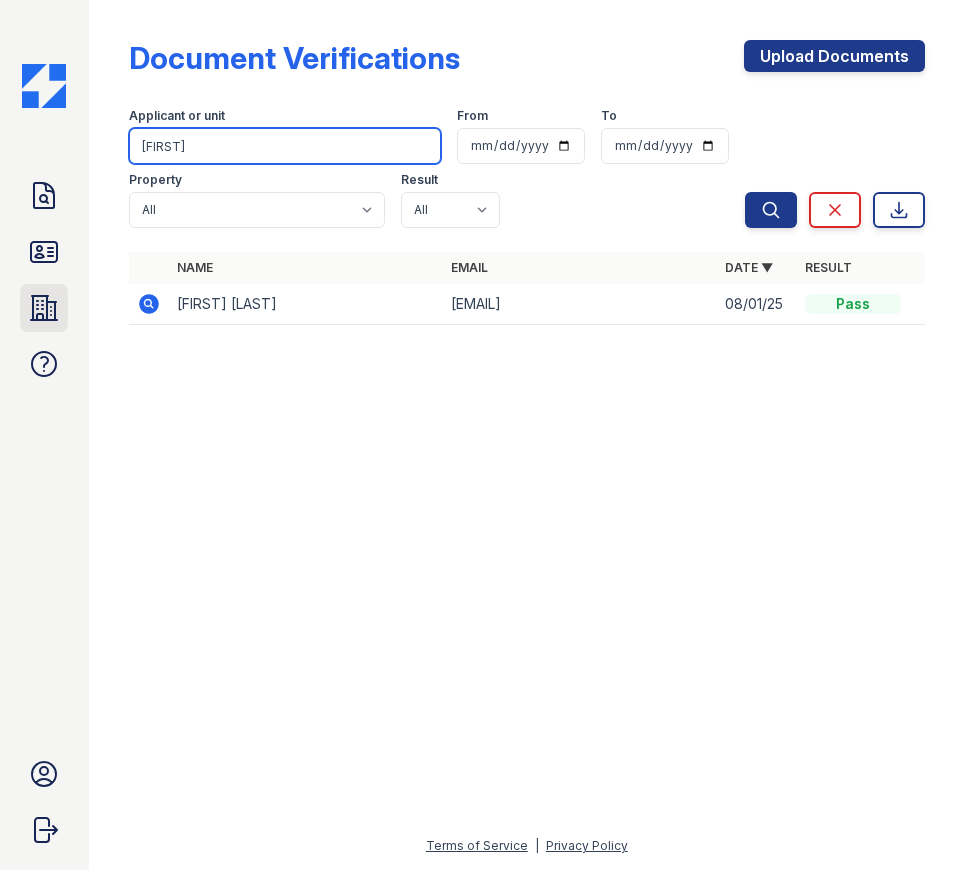type on "Crsitobal" 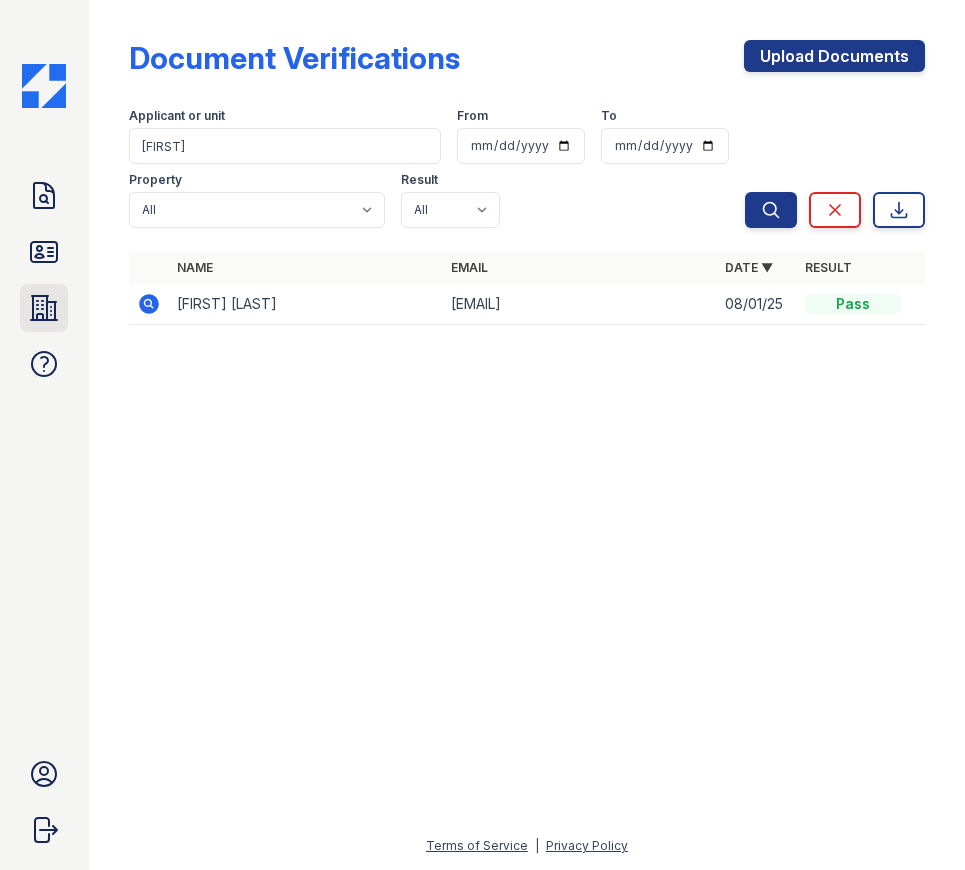 click 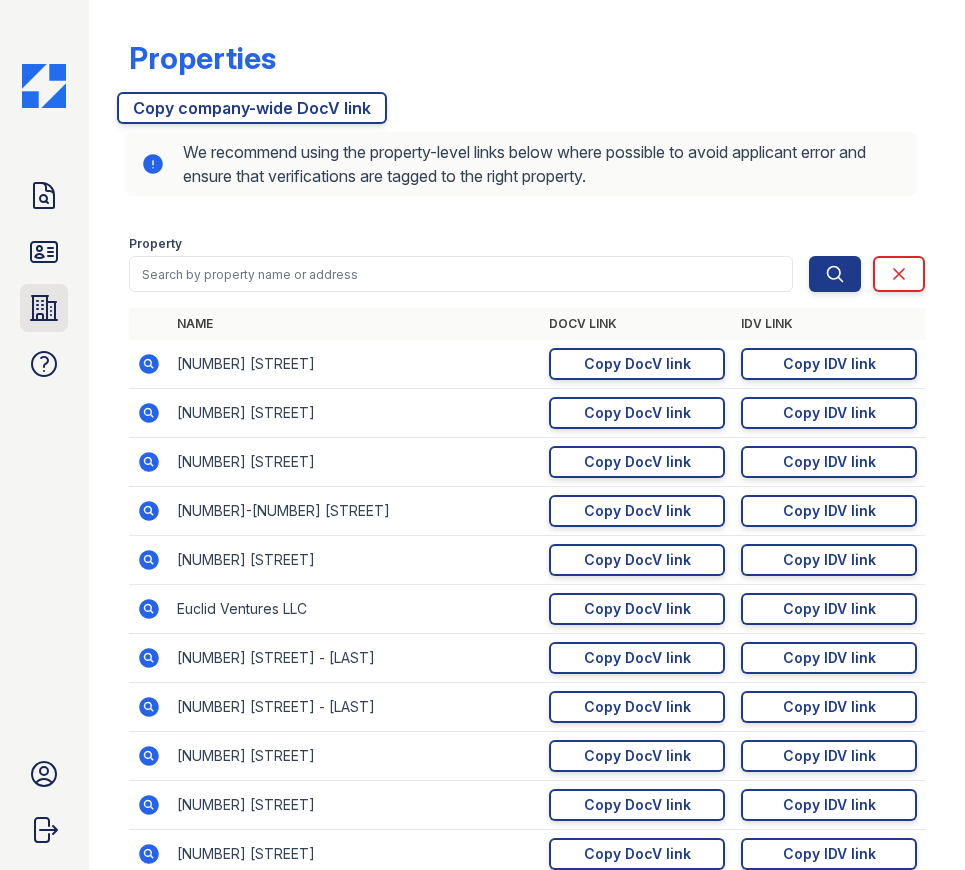 click 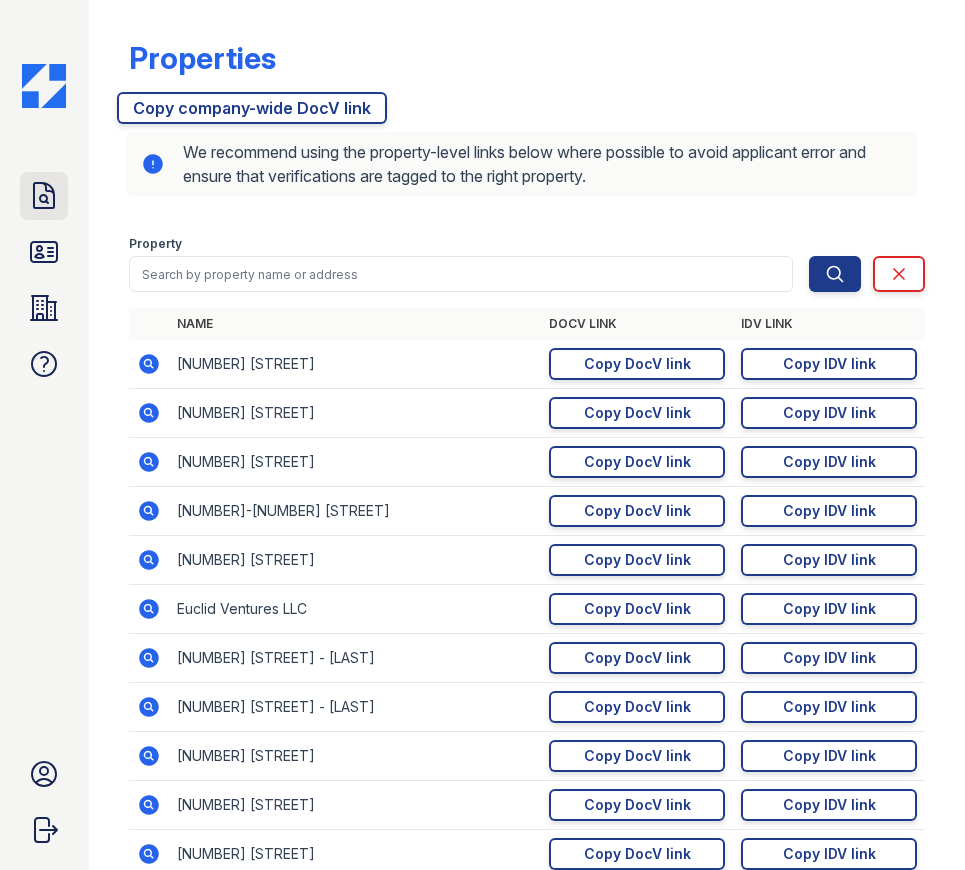 click 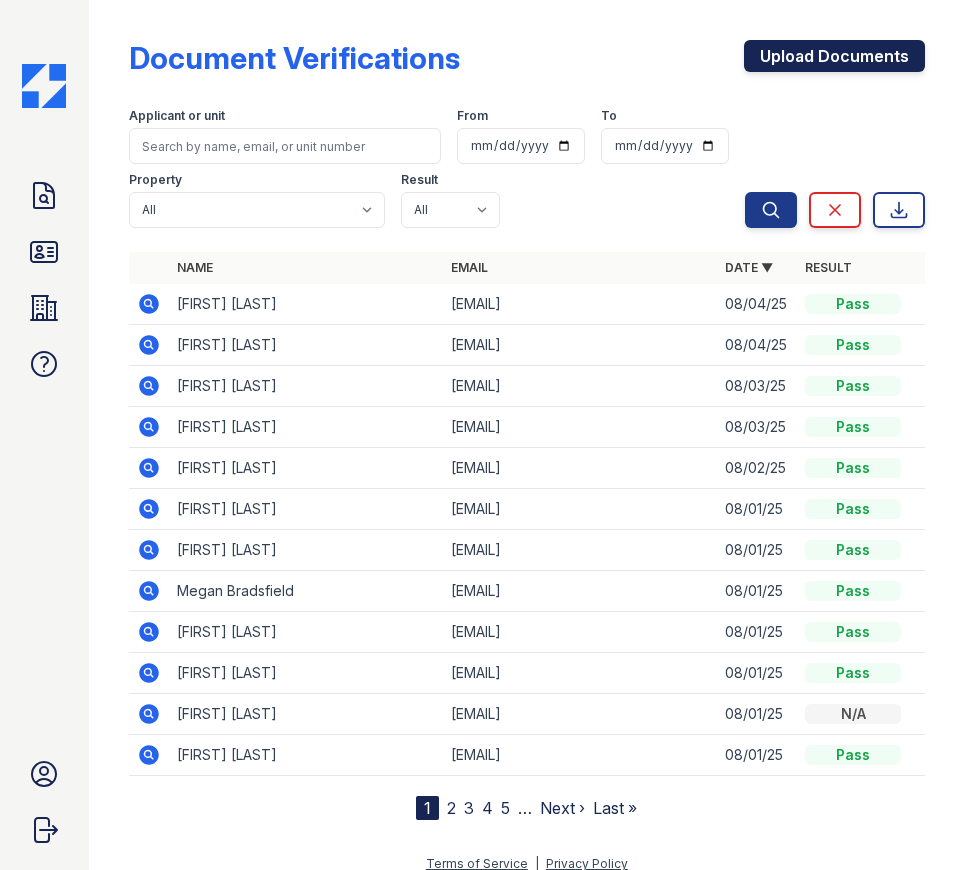 click on "Upload Documents" at bounding box center (834, 56) 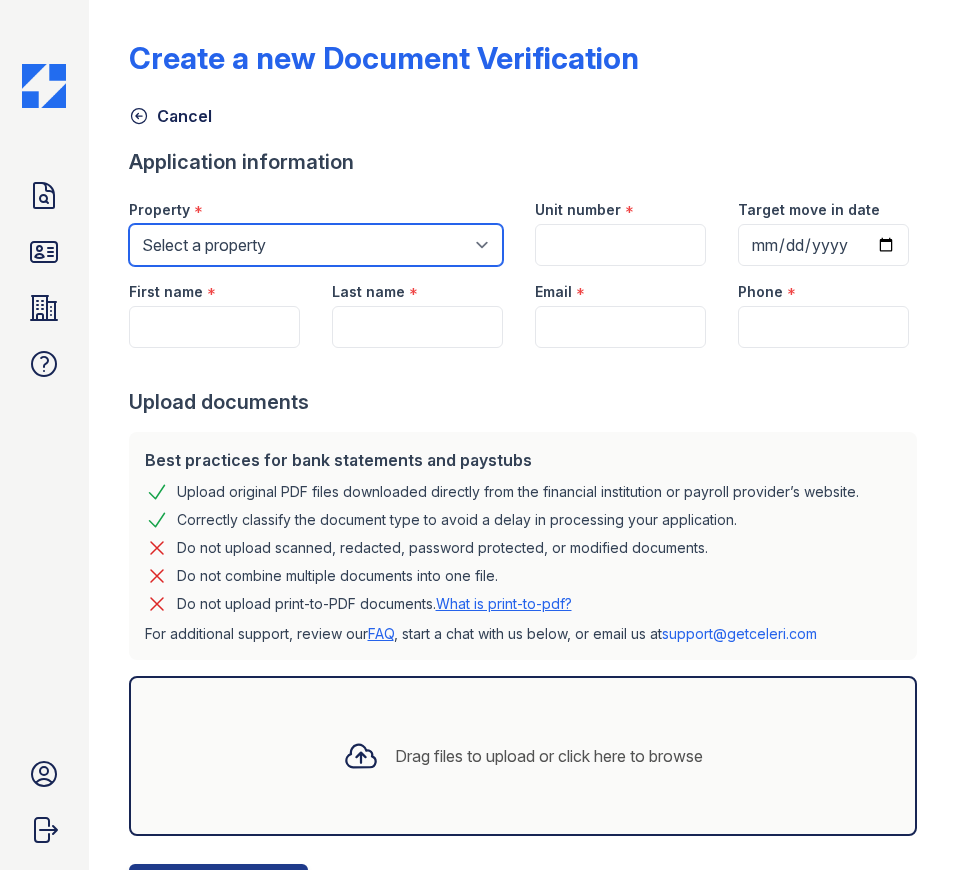 click on "Select a property
[NUMBER] [STREET]
[NUMBER] [STREET]
[NUMBER] [STREET]
[NUMBER]-[NUMBER] [STREET]
[NUMBER] [STREET]
[NUMBER] [STREET]
[NUMBER] [STREET]
[NUMBER] [STREET]
[NUMBER] [STREET]-[NUMBER]
[NUMBER]-[NUMBER] [STREET]
[NUMBER] [STREET]
[NUMBER] [STREET]
[NUMBER] [STREET]
[NUMBER] [STREET] & [NUMBER] [STREET] & [NUMBER], [NUMBER], [NUMBER] [STREET] [STREET]
[NUMBER] [STREET]
[NUMBER] [STREET]
[NUMBER] [STREET]
[NUMBER] [STREET]
[NUMBER] [STREET]
[NUMBER] [STREET]
[NUMBER] [STREET]
[NUMBER]-[NUMBER] [STREET]
[NUMBER]-[NUMBER] [STREET]
[NUMBER]-[NUMBER] [STREET]
[NUMBER] [STREET]
[NUMBER] [STREET]
[NUMBER] [STREET]
[NUMBER]-[NUMBER] [STREET]
[NUMBER] [STREET]
[NUMBER] [STREET]
[NUMBER] [STREET]
[NUMBER] [STREET]
[NUMBER] [STREET]
[NUMBER] [STREET]
[NUMBER] [STREET]
[NUMBER] [STREET]
[NUMBER] [STREET]
[NUMBER] [STREET]
[NUMBER] [STREET]
[NUMBER] [STREET]
[NUMBER] [STREET]" at bounding box center (316, 245) 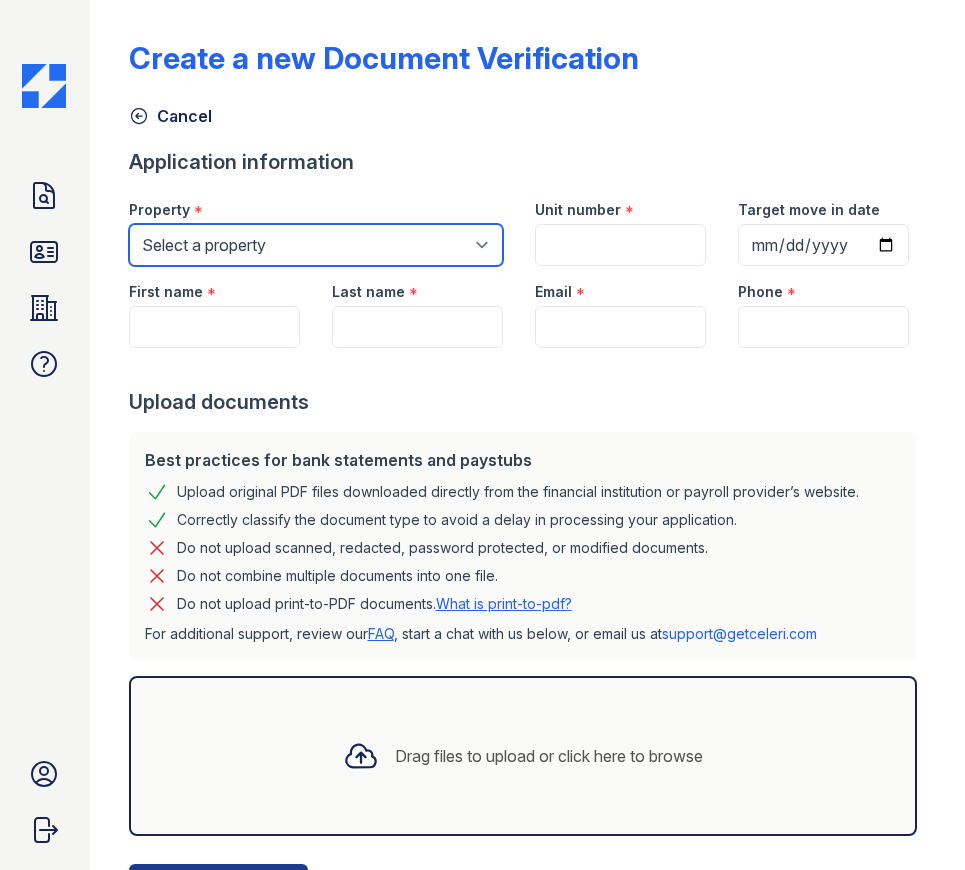 select on "[NUMBER]" 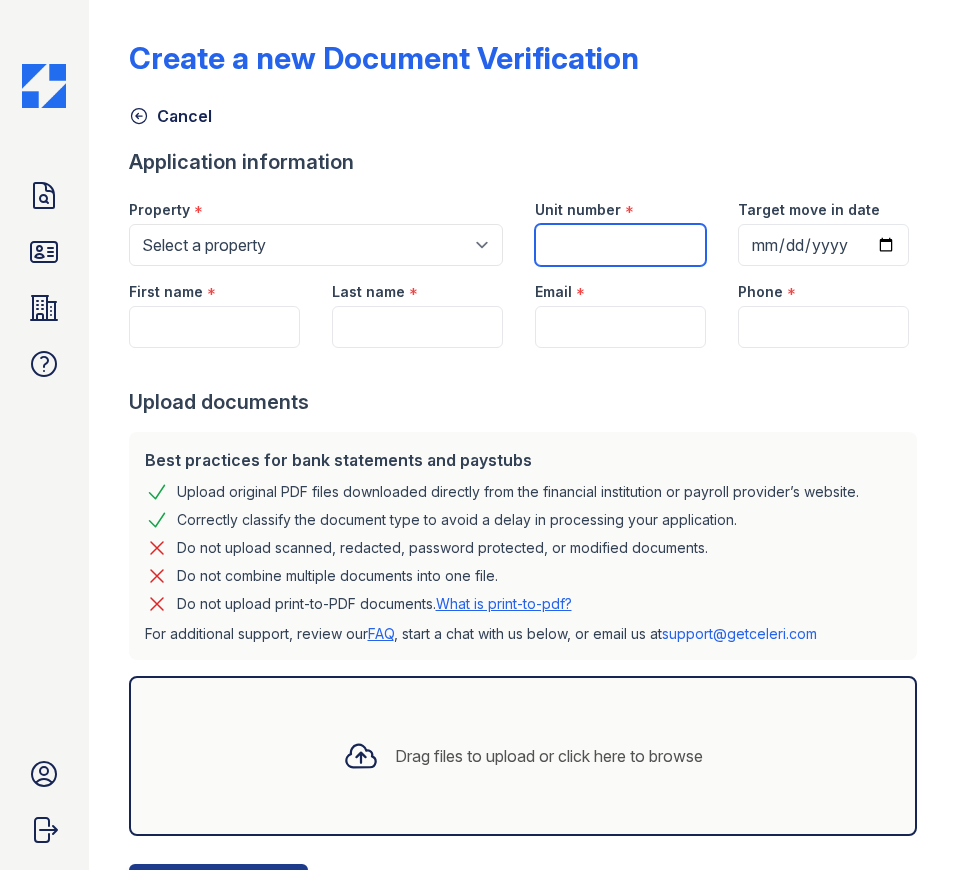 click on "Unit number" at bounding box center (620, 245) 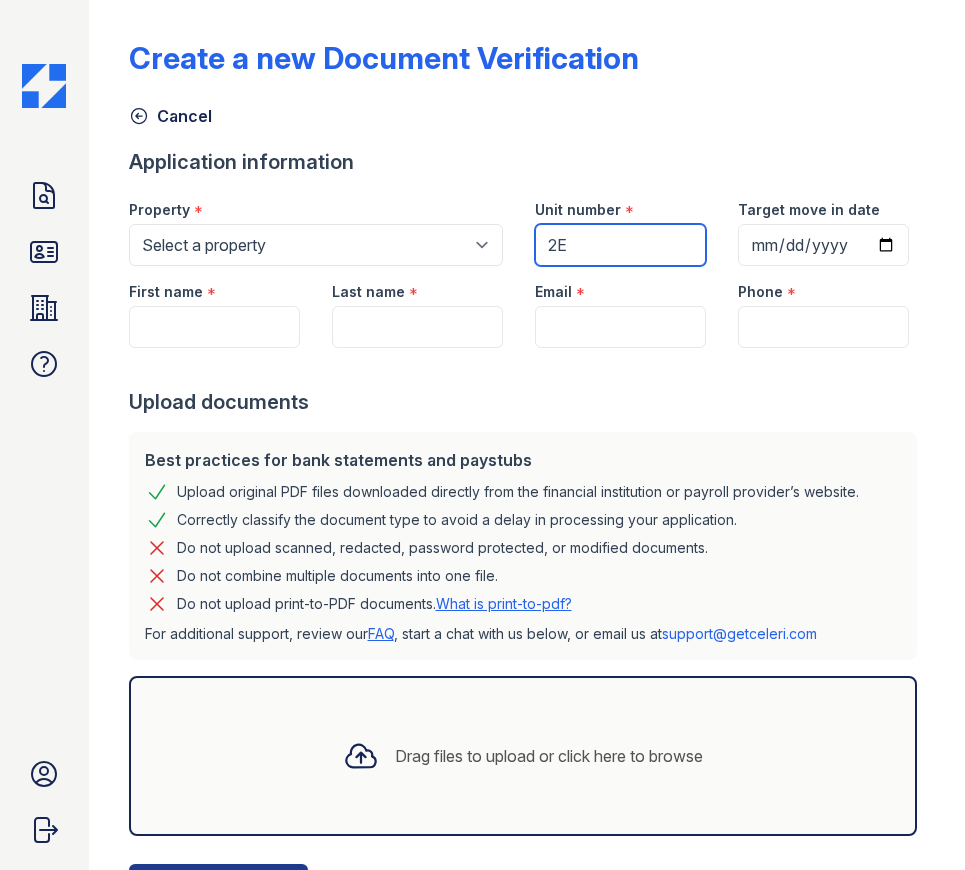 type on "2E" 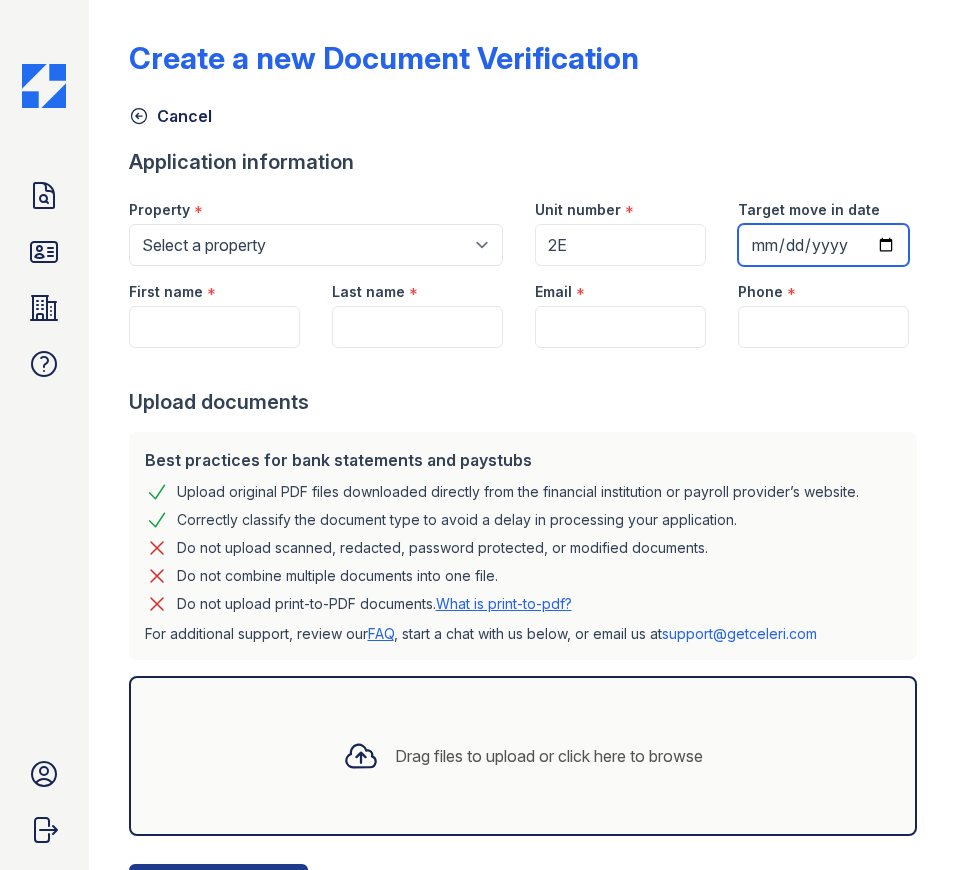 click on "Target move in date" at bounding box center (823, 245) 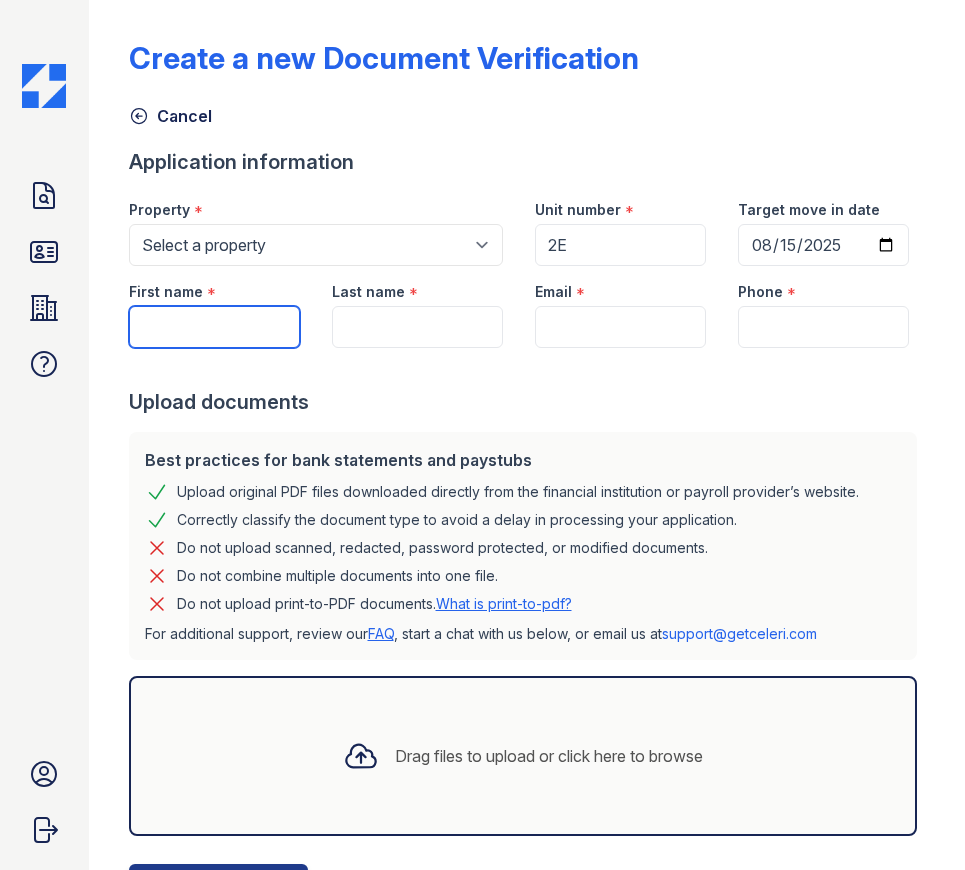 click on "First name" at bounding box center (214, 327) 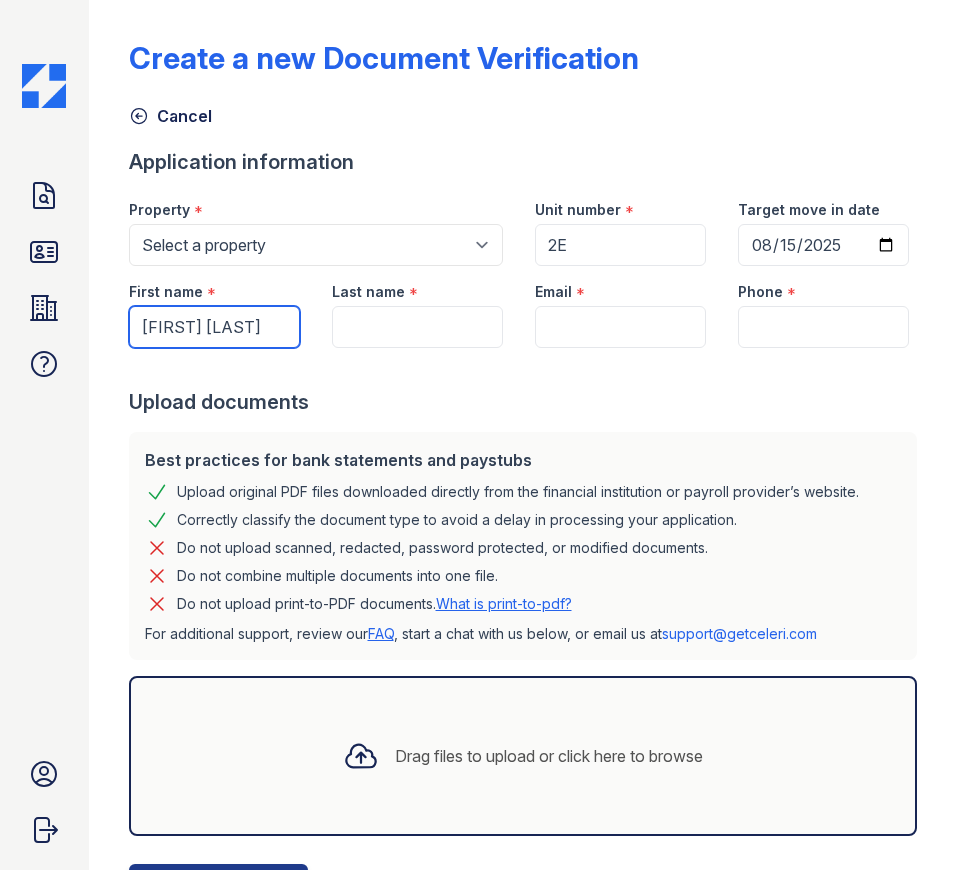 type on "[FIRST]" 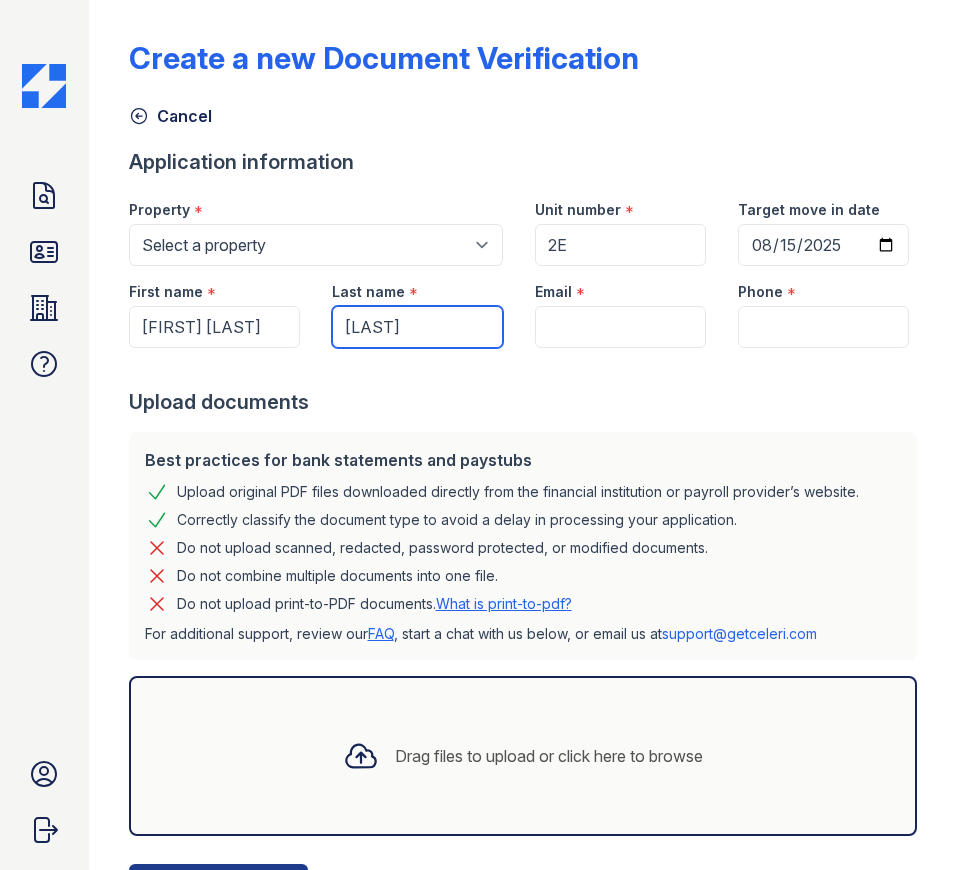 type on "[LAST]" 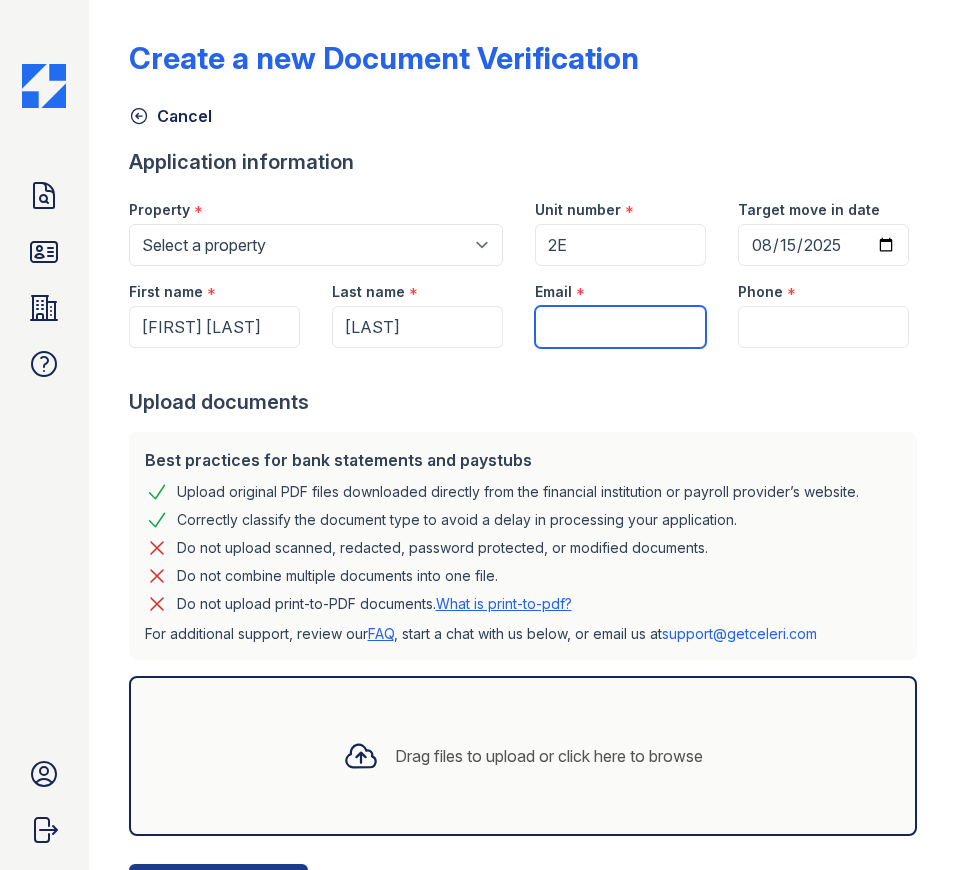 click on "Email" at bounding box center (620, 327) 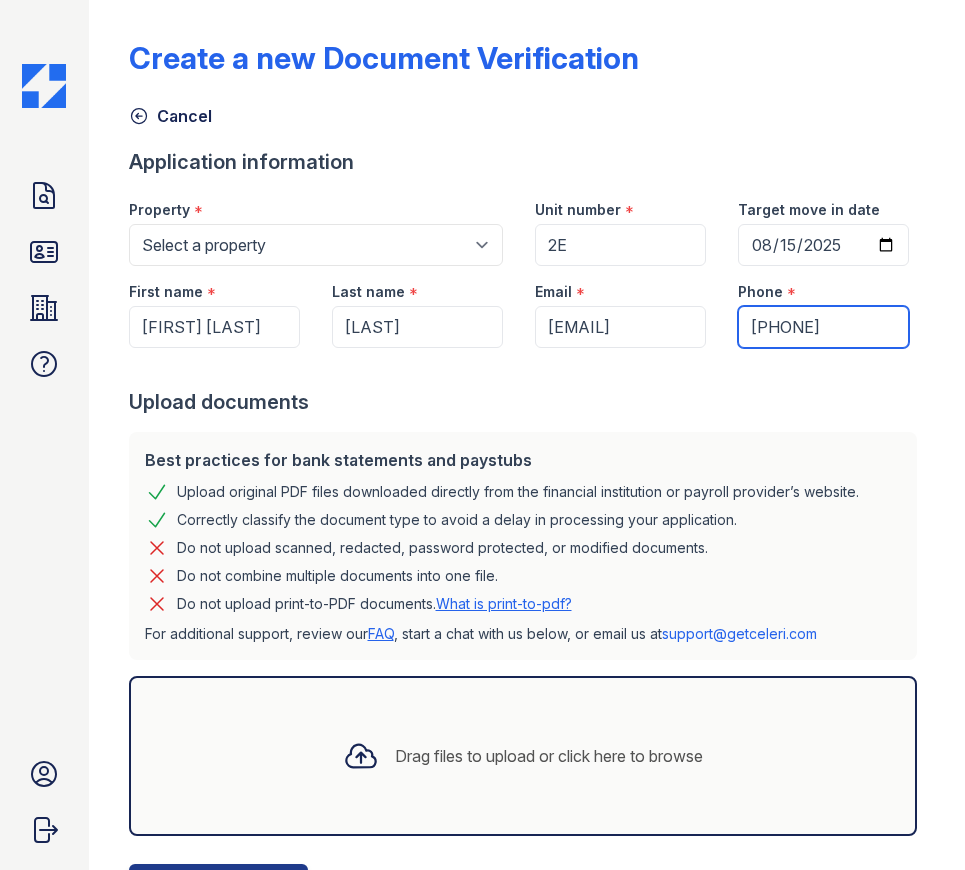 click on "7082095979" at bounding box center [823, 327] 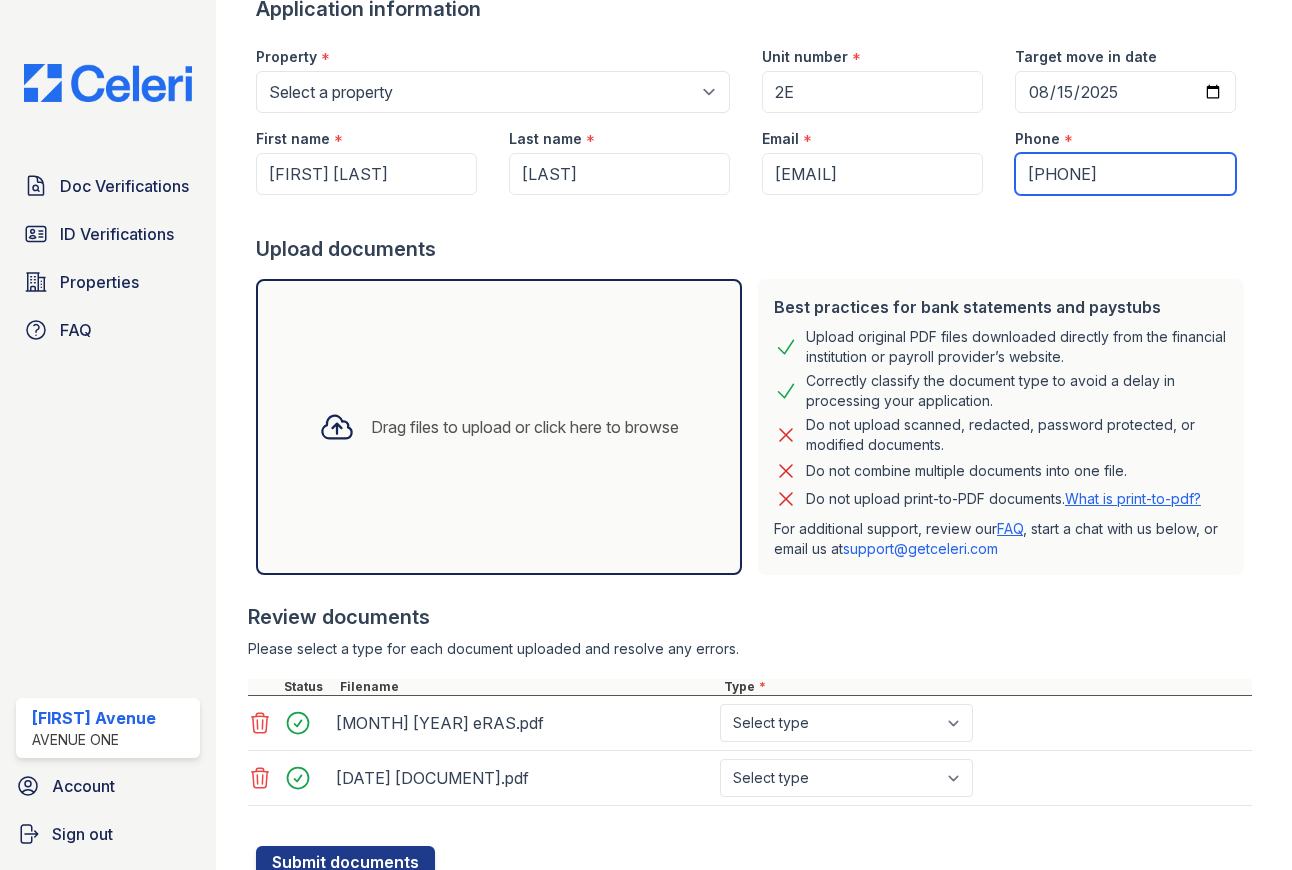 scroll, scrollTop: 229, scrollLeft: 0, axis: vertical 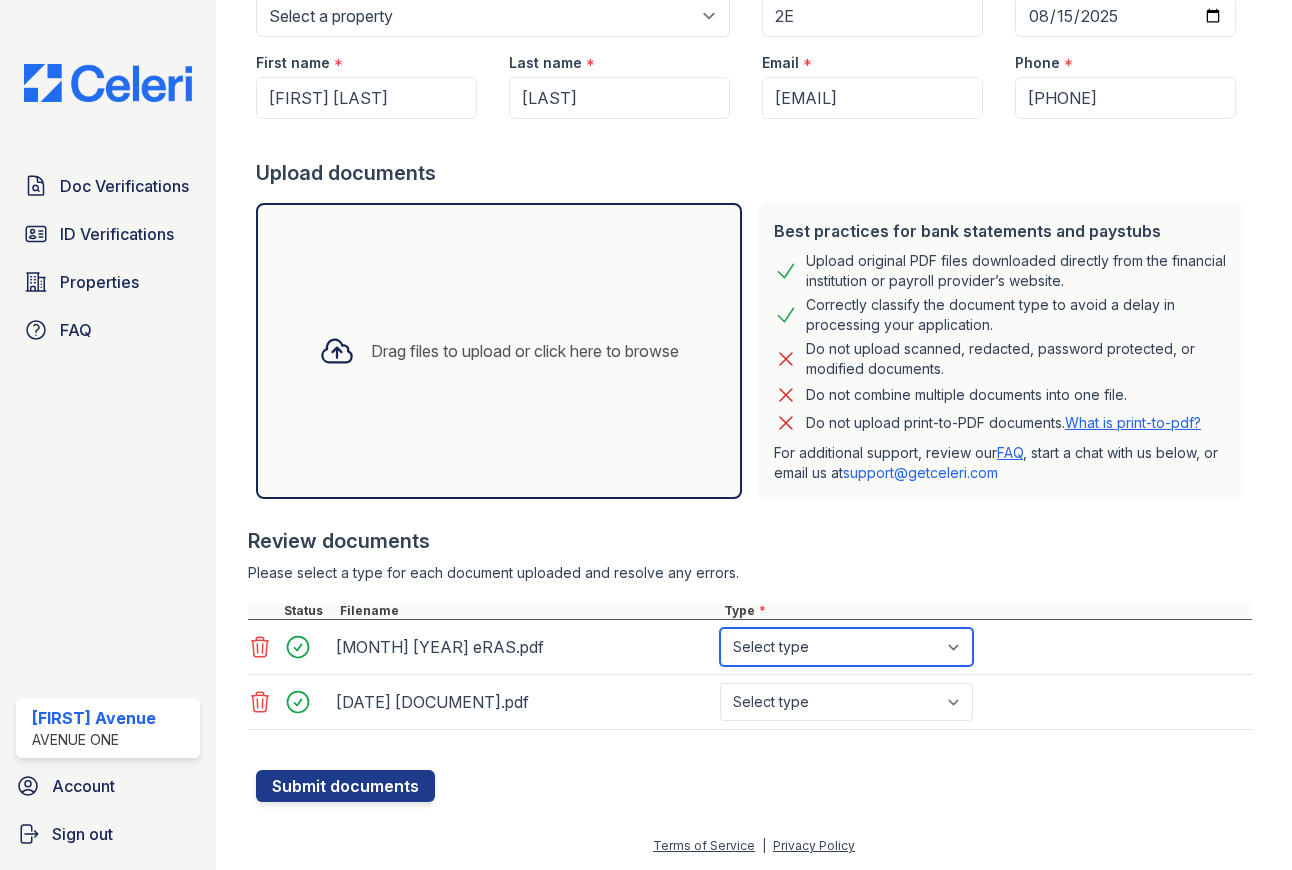 click on "Select type
Paystub
Bank Statement
Offer Letter
Tax Documents
Benefit Award Letter
Investment Account Statement
Other" at bounding box center (846, 647) 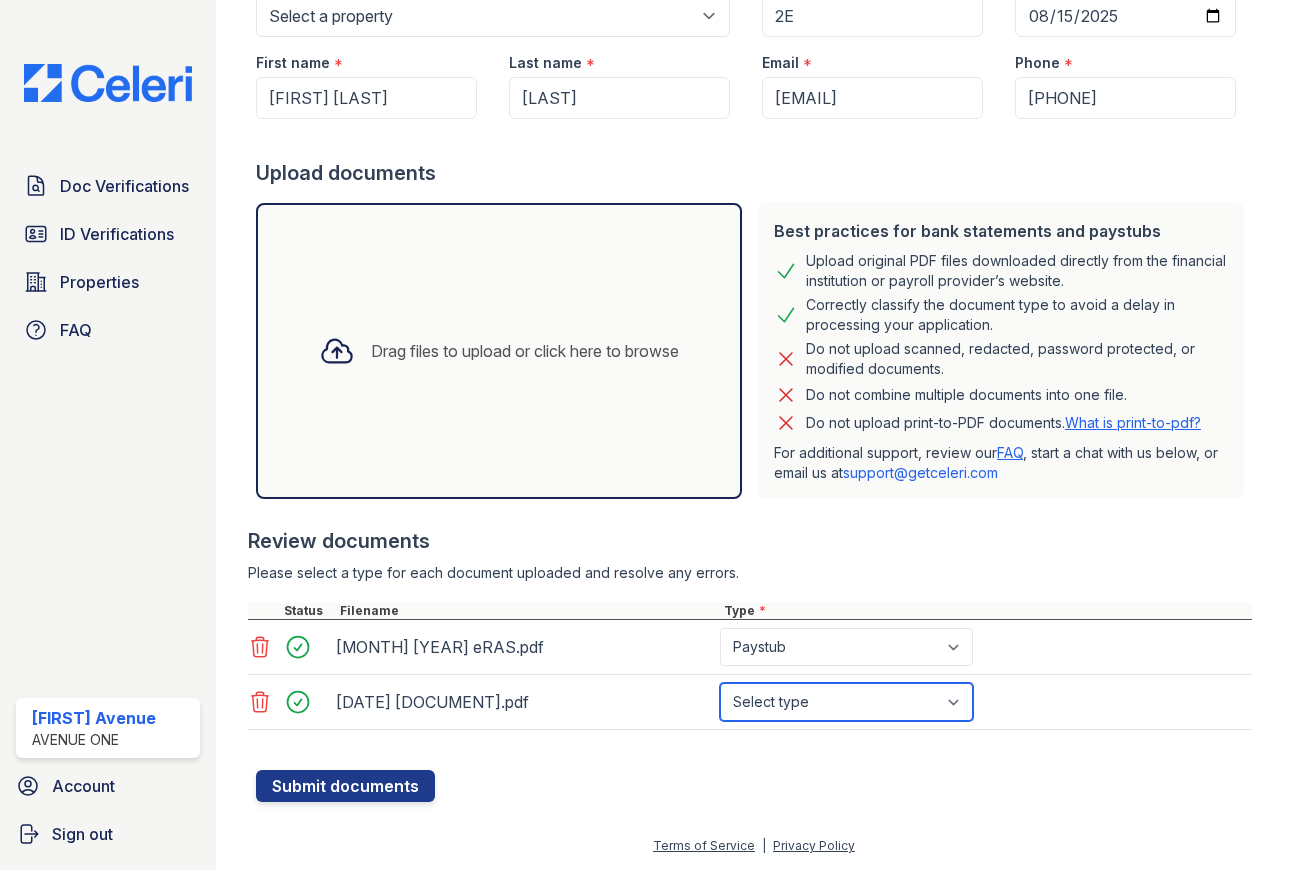click on "Select type
Paystub
Bank Statement
Offer Letter
Tax Documents
Benefit Award Letter
Investment Account Statement
Other" at bounding box center (846, 702) 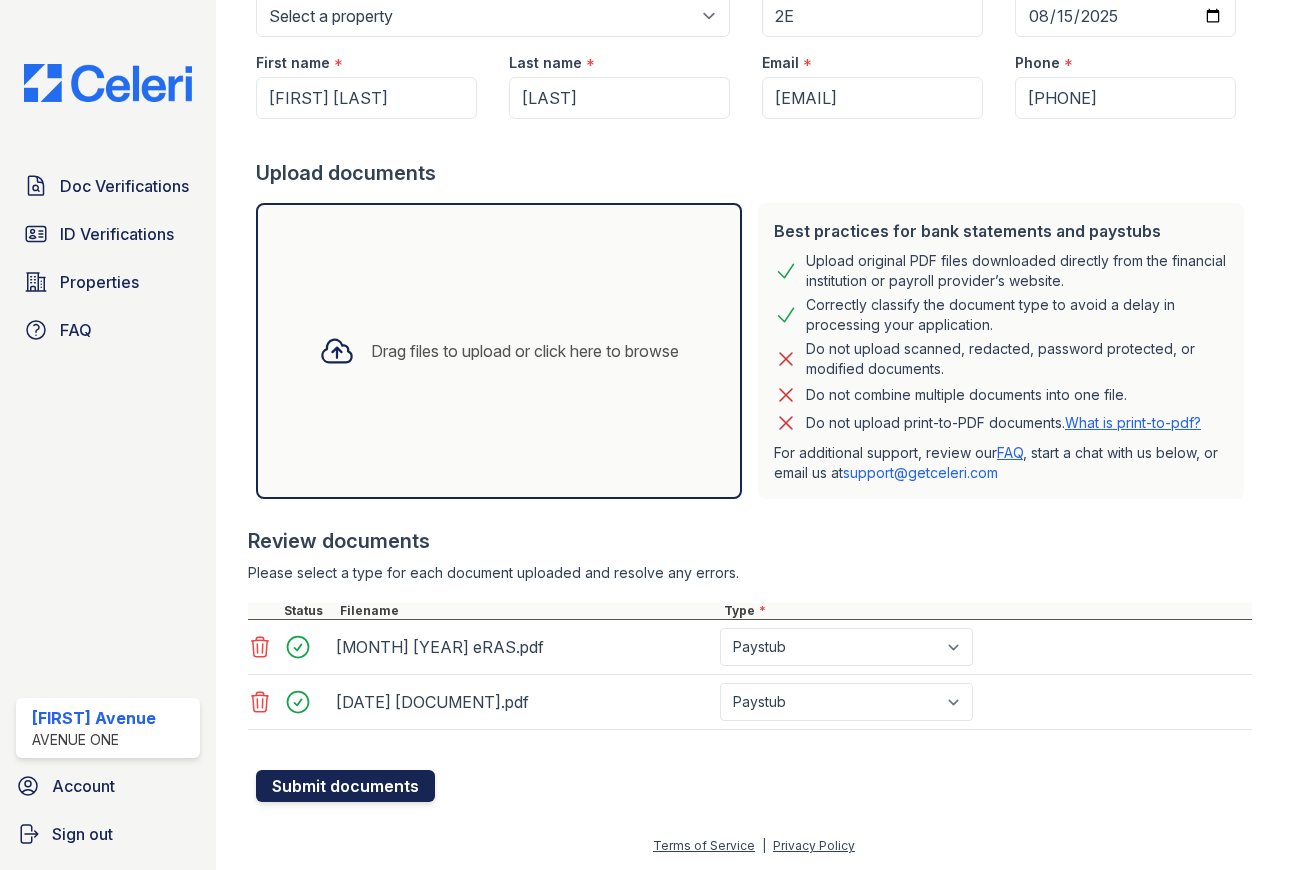click on "Submit documents" at bounding box center [345, 786] 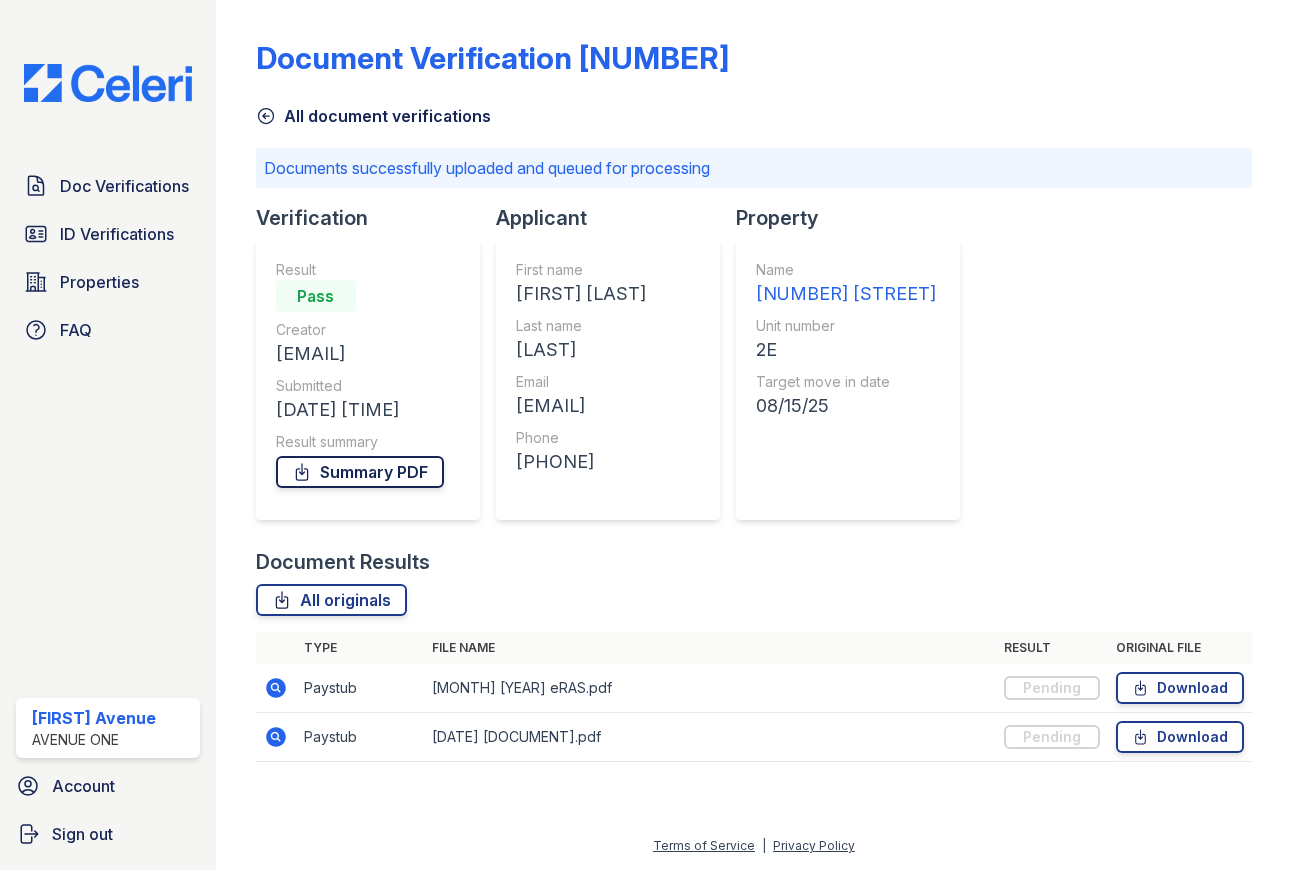 click on "Summary PDF" at bounding box center (360, 472) 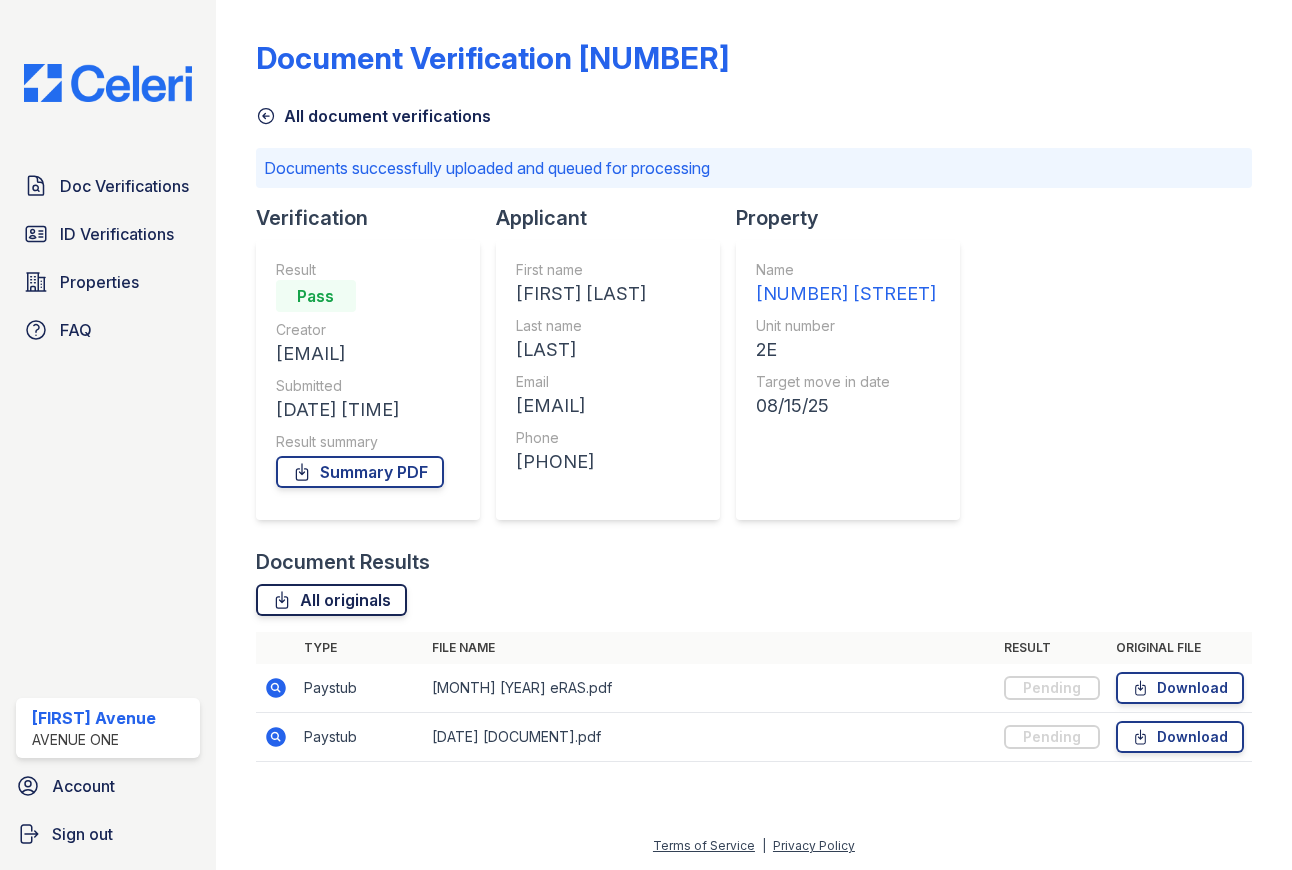 click on "All originals" at bounding box center (331, 600) 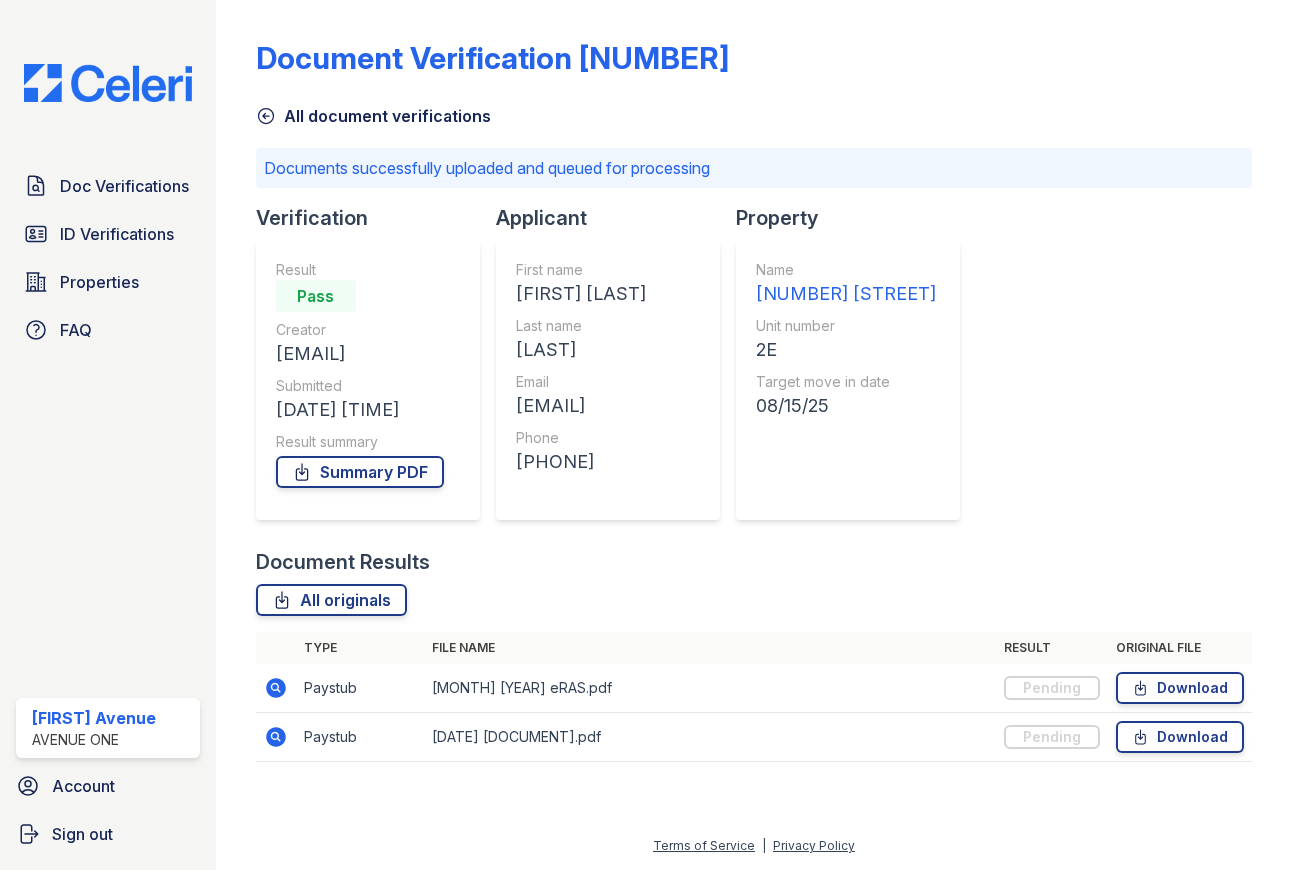 click 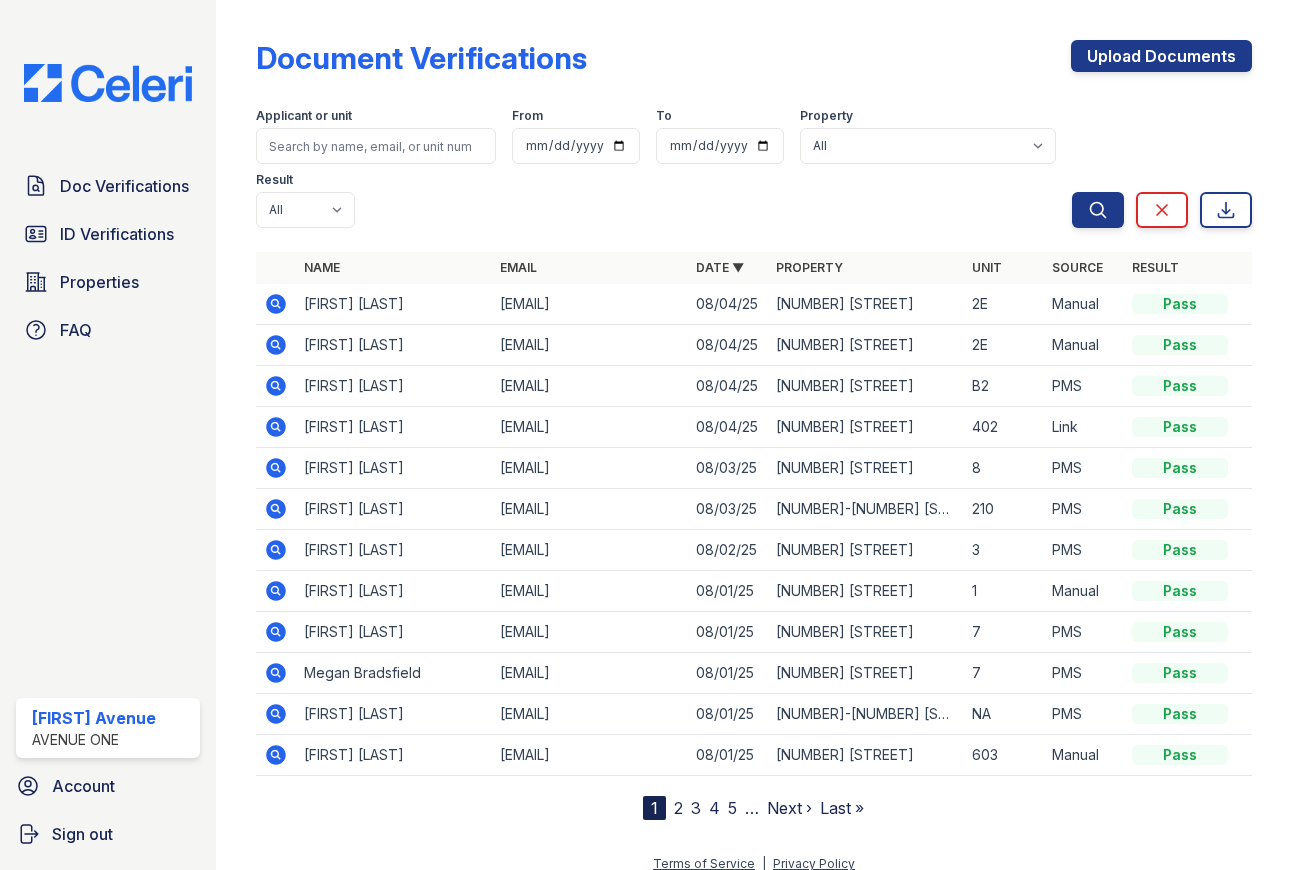 click 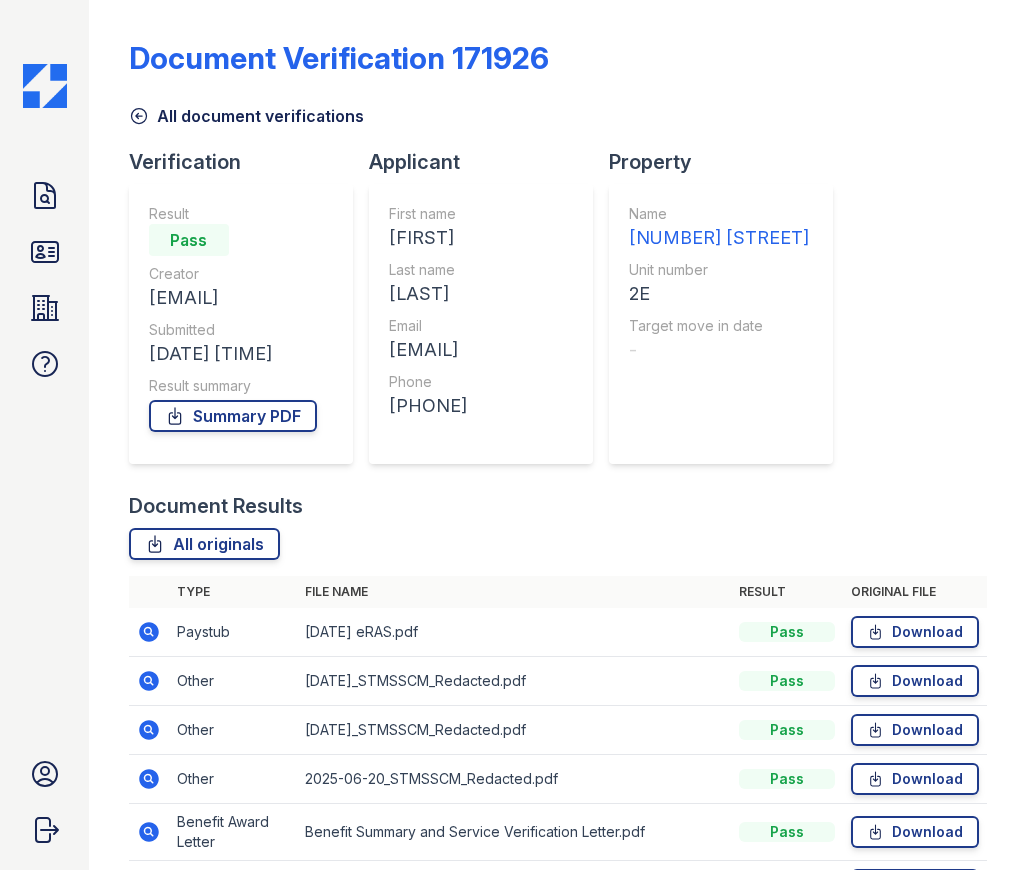 scroll, scrollTop: 0, scrollLeft: 0, axis: both 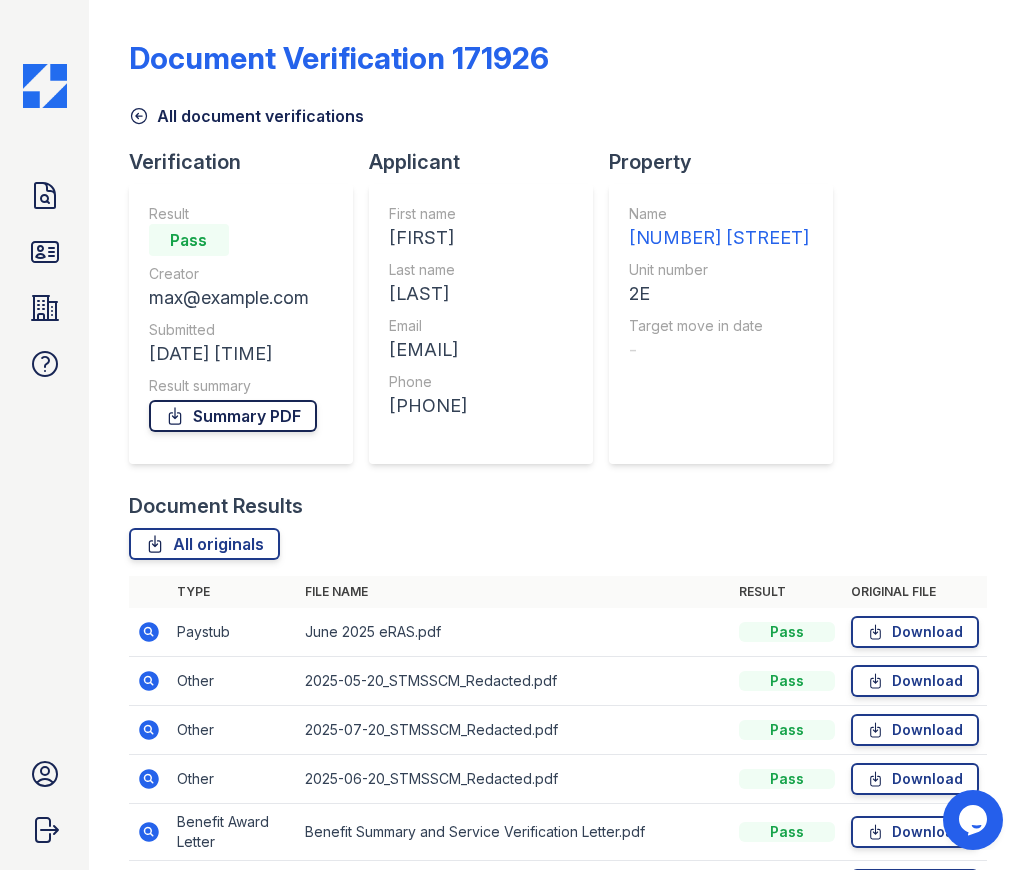 click on "Summary PDF" at bounding box center (233, 416) 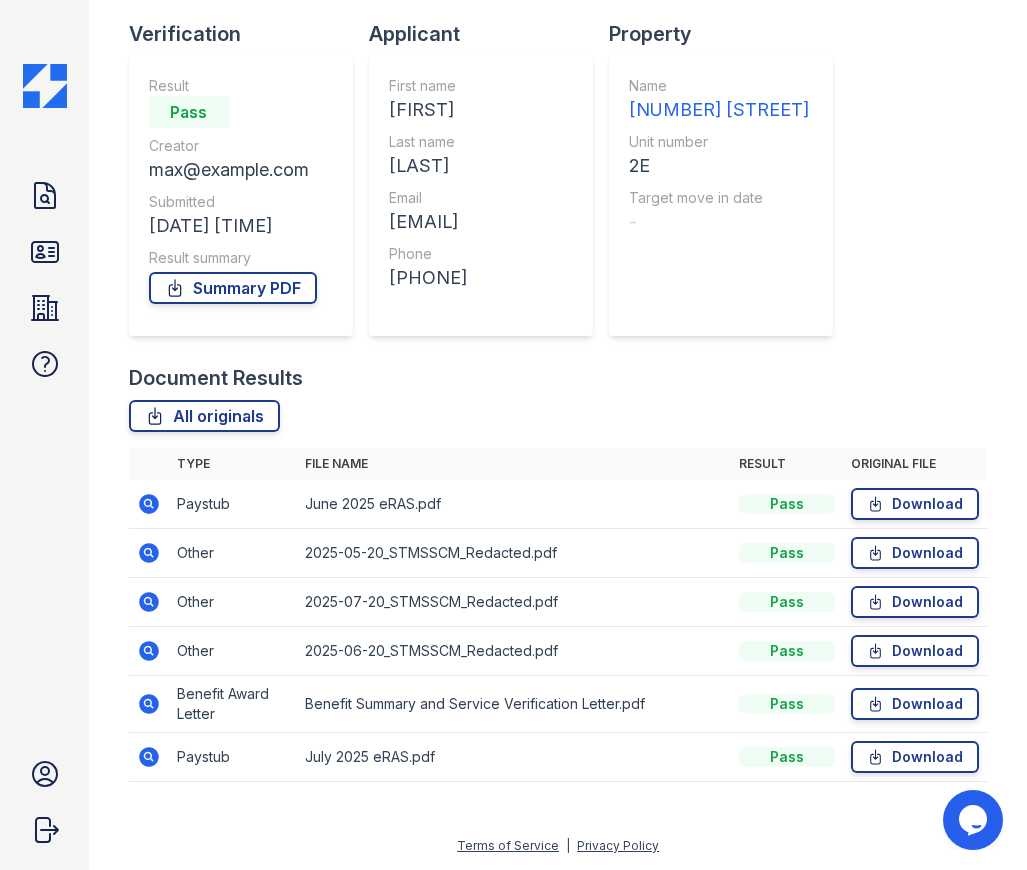 scroll, scrollTop: 126, scrollLeft: 0, axis: vertical 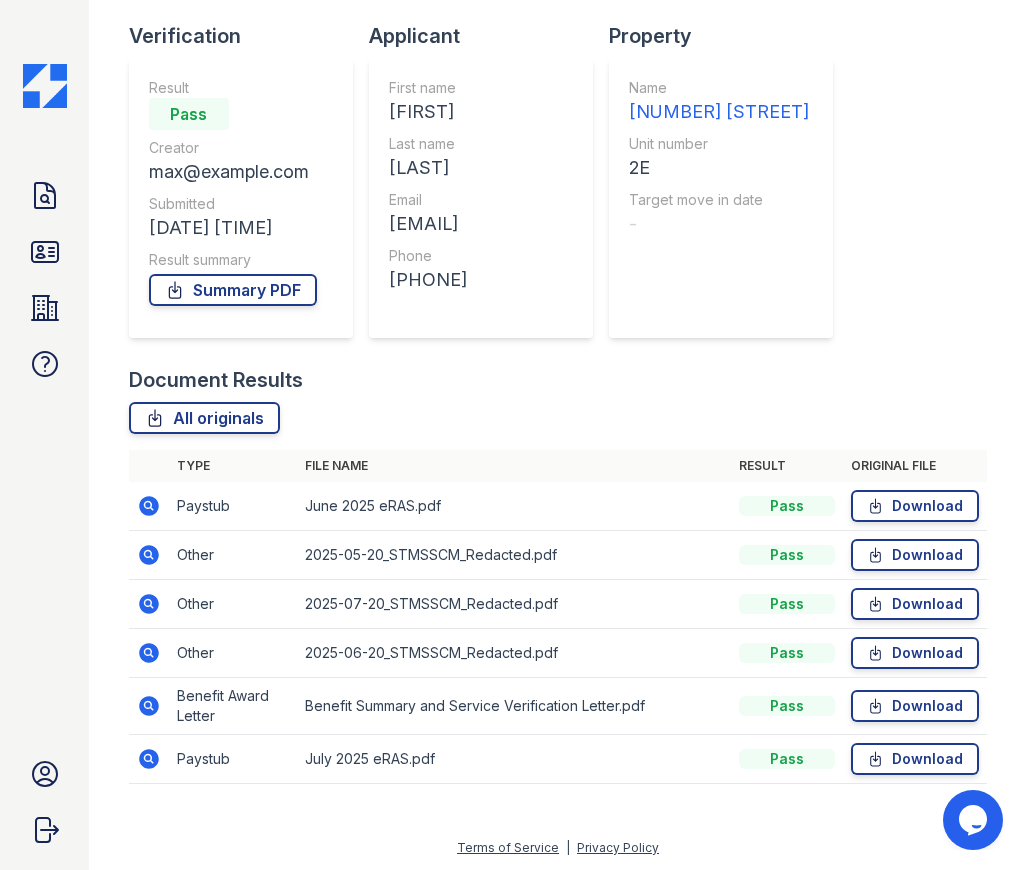 click on "Benefit Summary and Service Verification Letter.pdf" at bounding box center [514, 706] 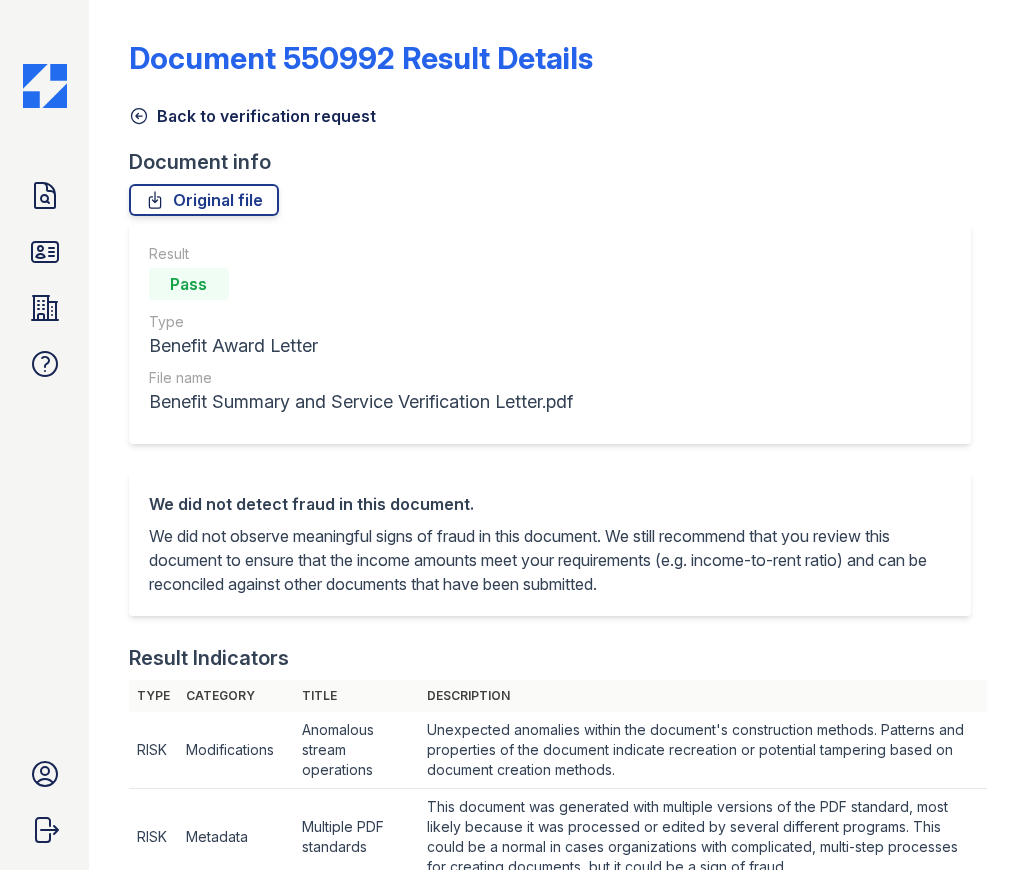 scroll, scrollTop: 0, scrollLeft: 0, axis: both 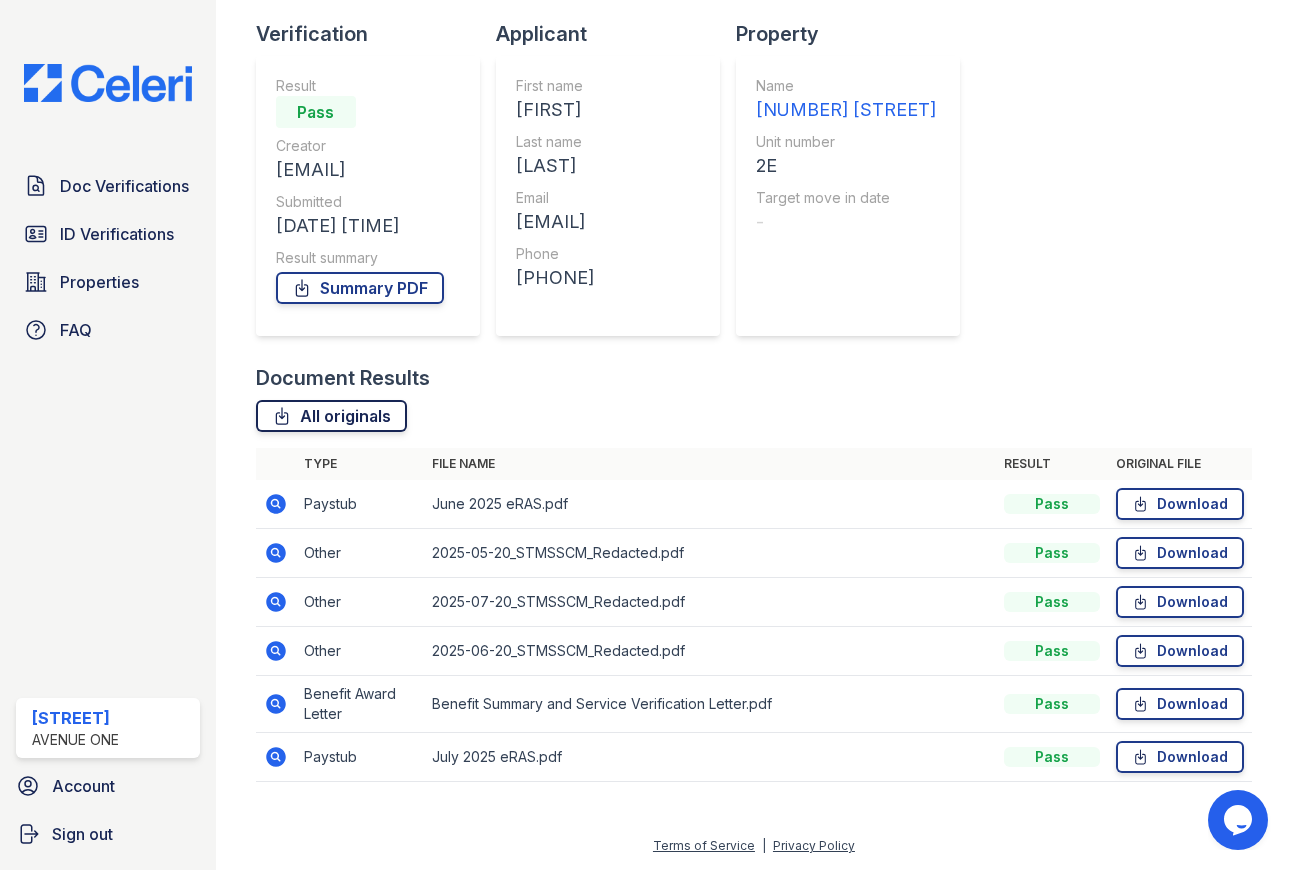 click on "All originals" at bounding box center (331, 416) 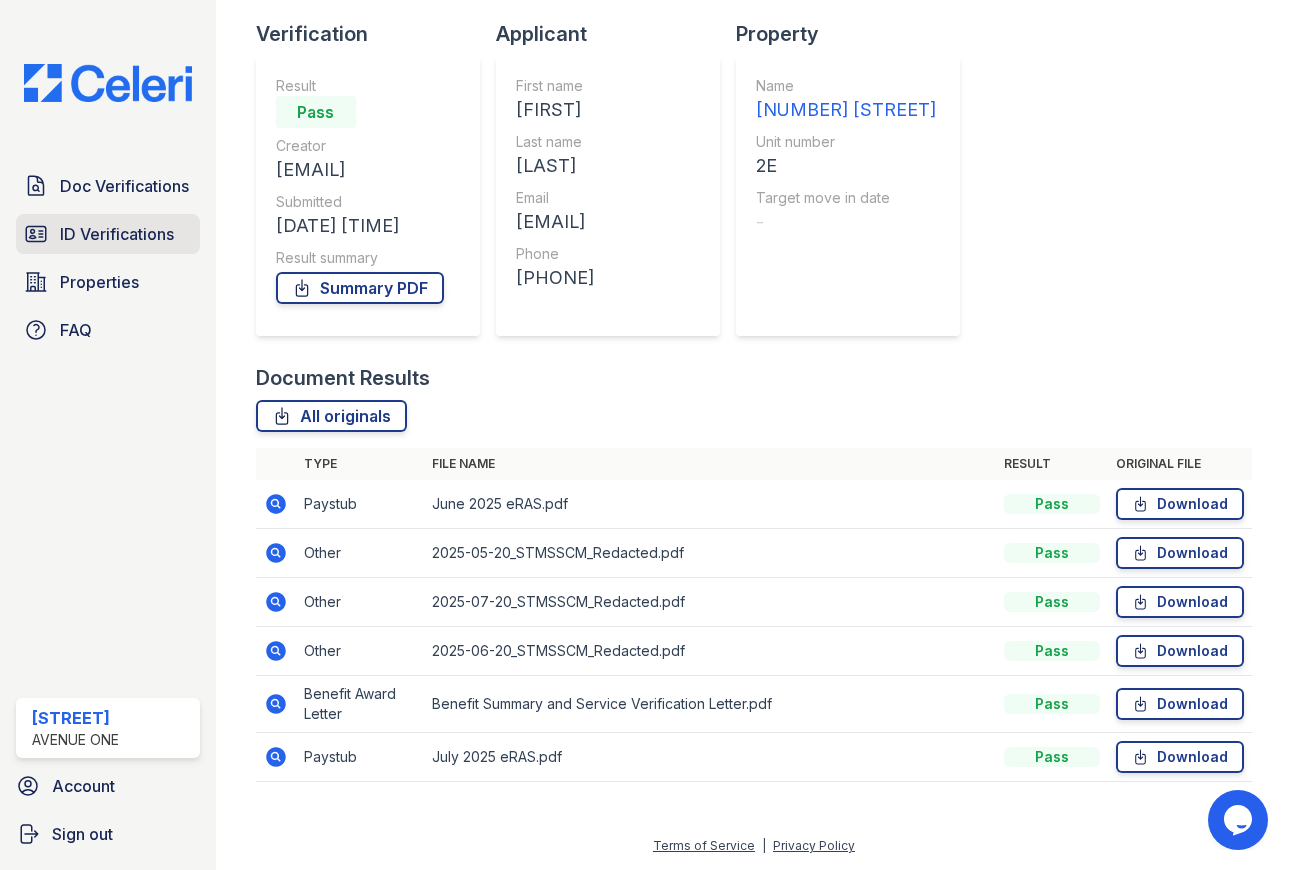 click on "ID Verifications" at bounding box center (117, 234) 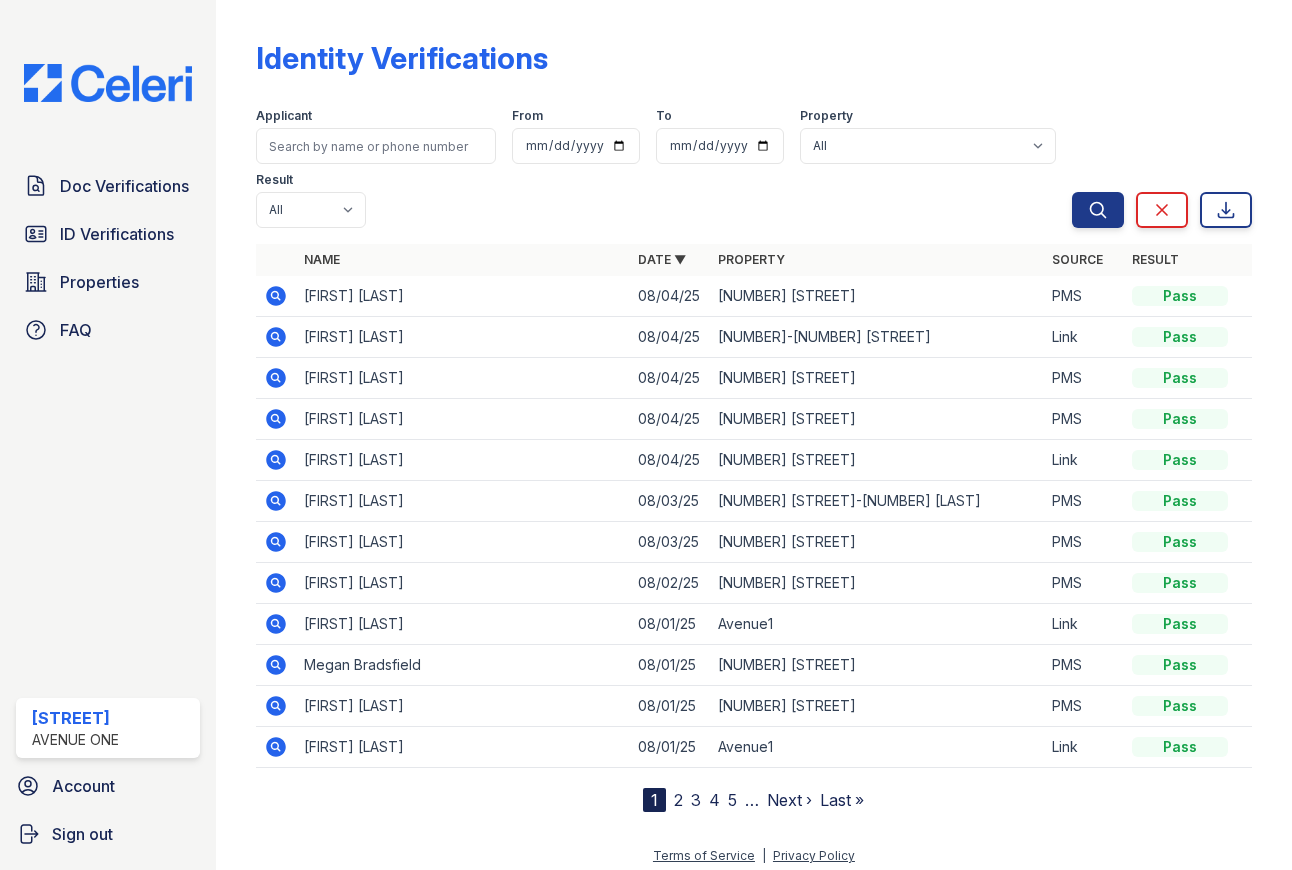 click 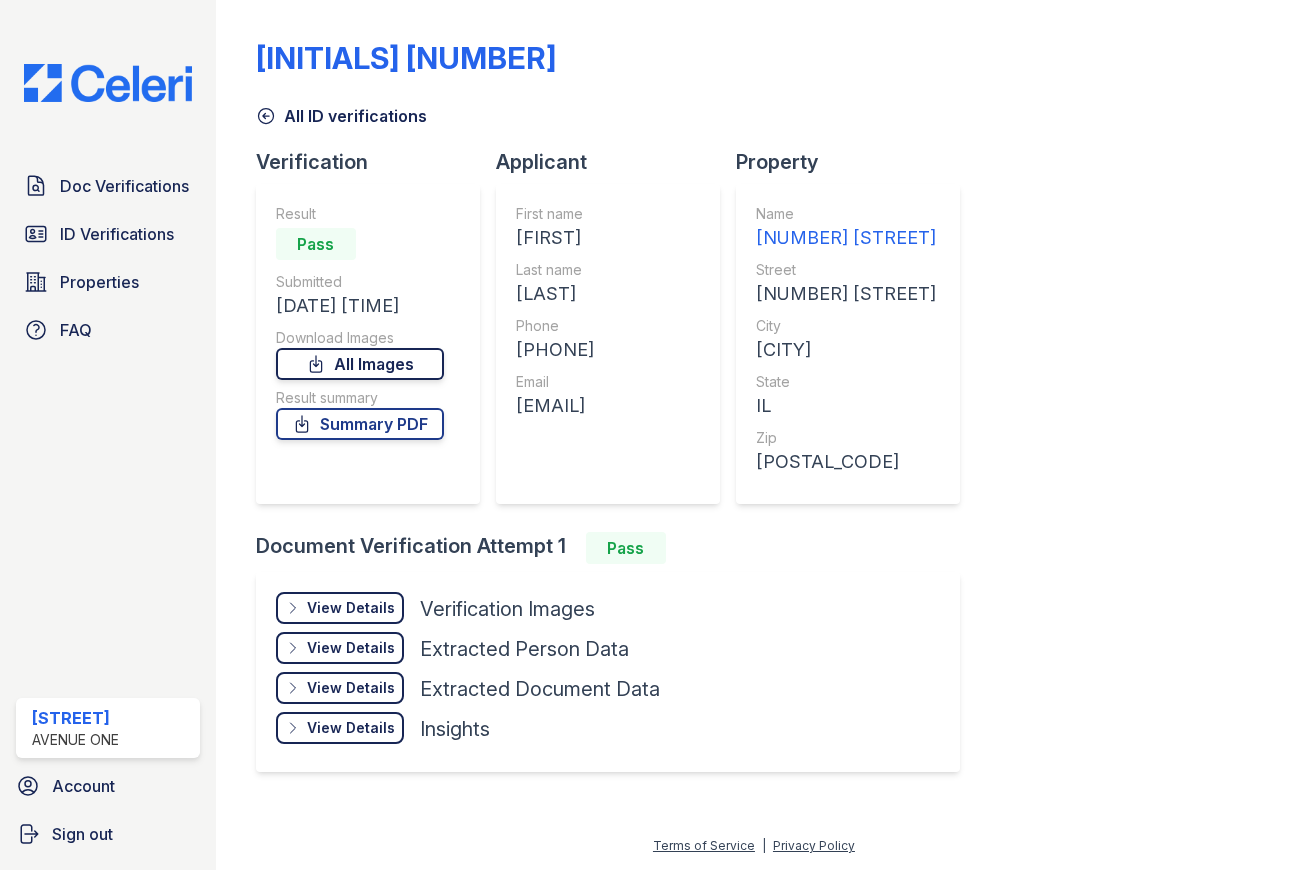 scroll, scrollTop: 0, scrollLeft: 0, axis: both 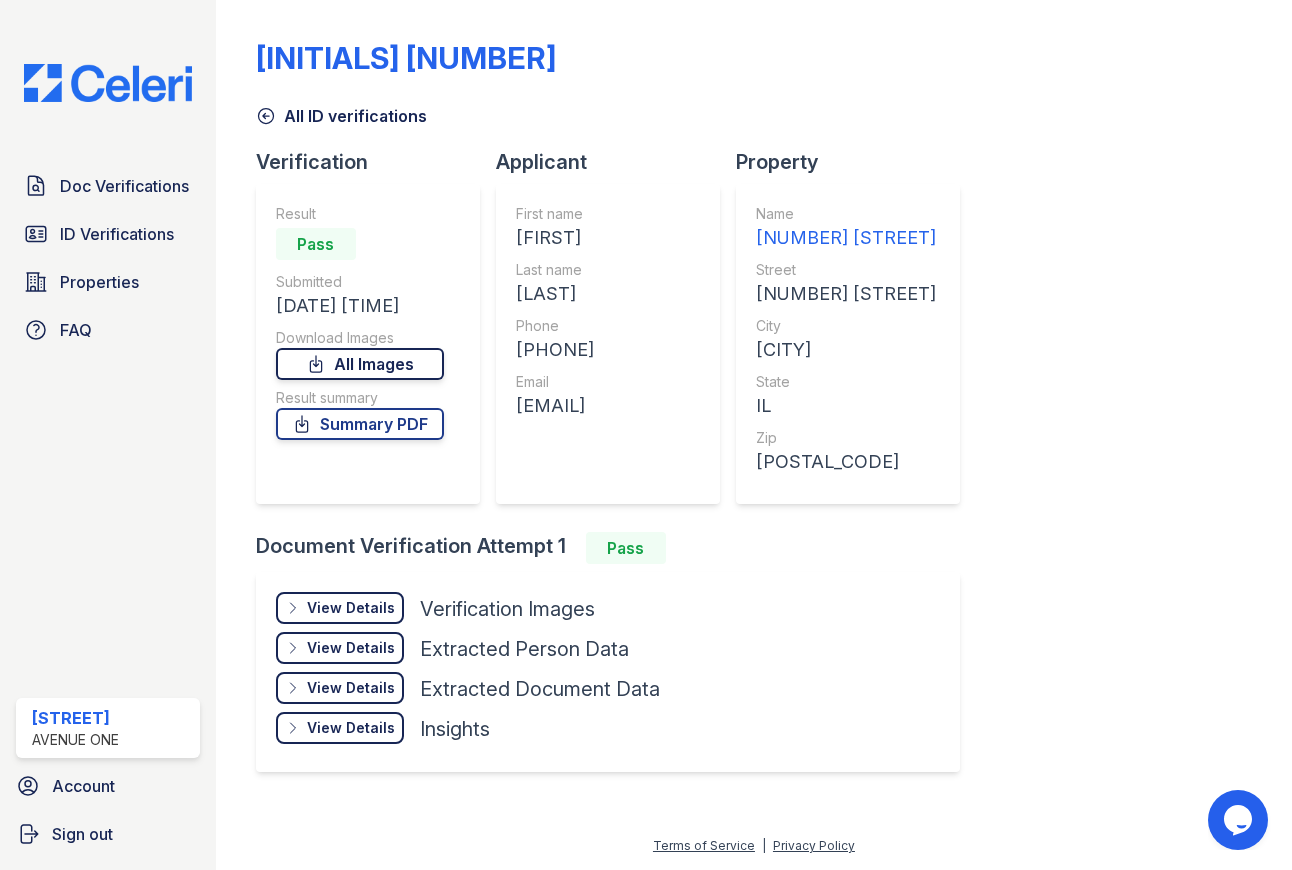click on "All Images" at bounding box center [360, 364] 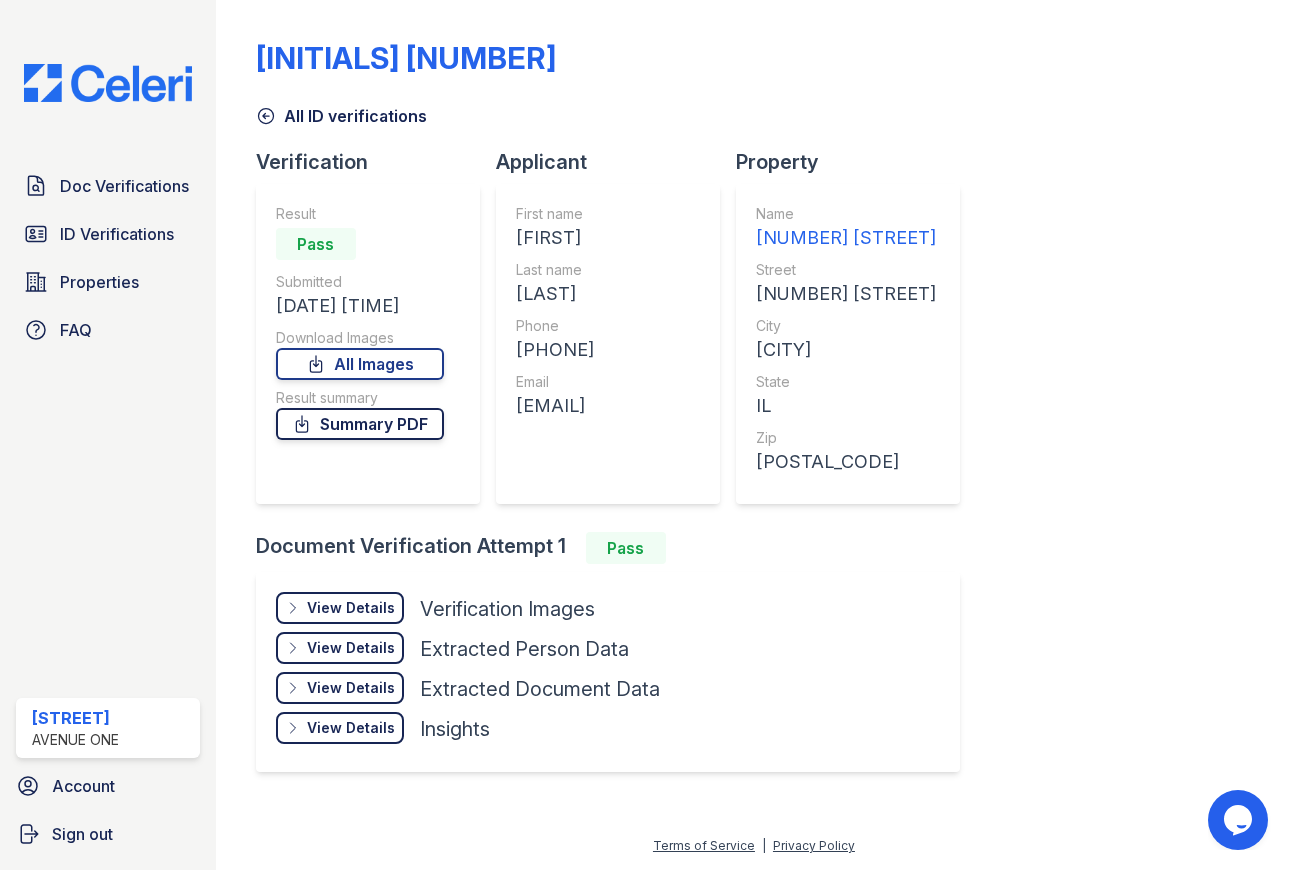 click on "Summary PDF" at bounding box center [360, 424] 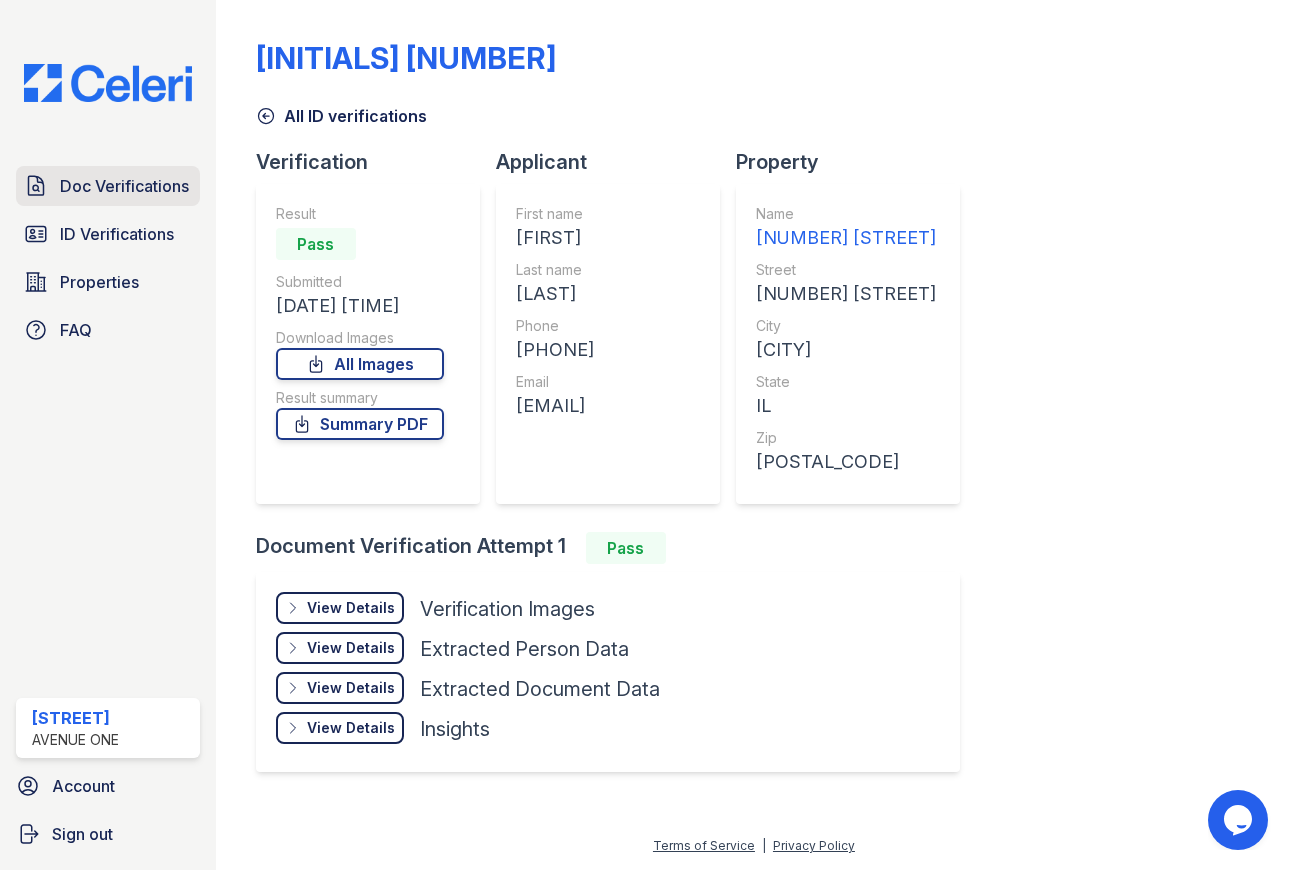 click on "Doc Verifications" at bounding box center [124, 186] 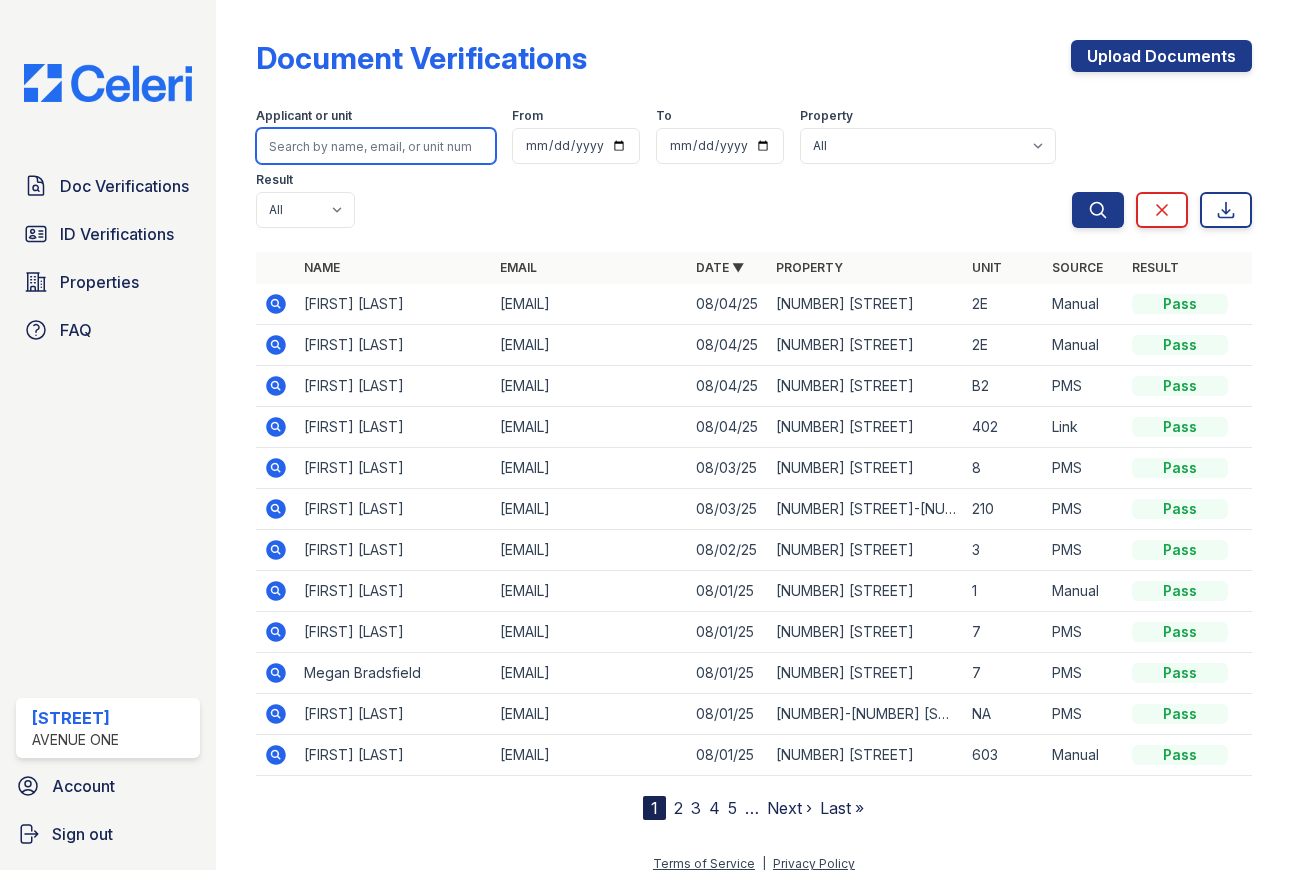 click at bounding box center (376, 146) 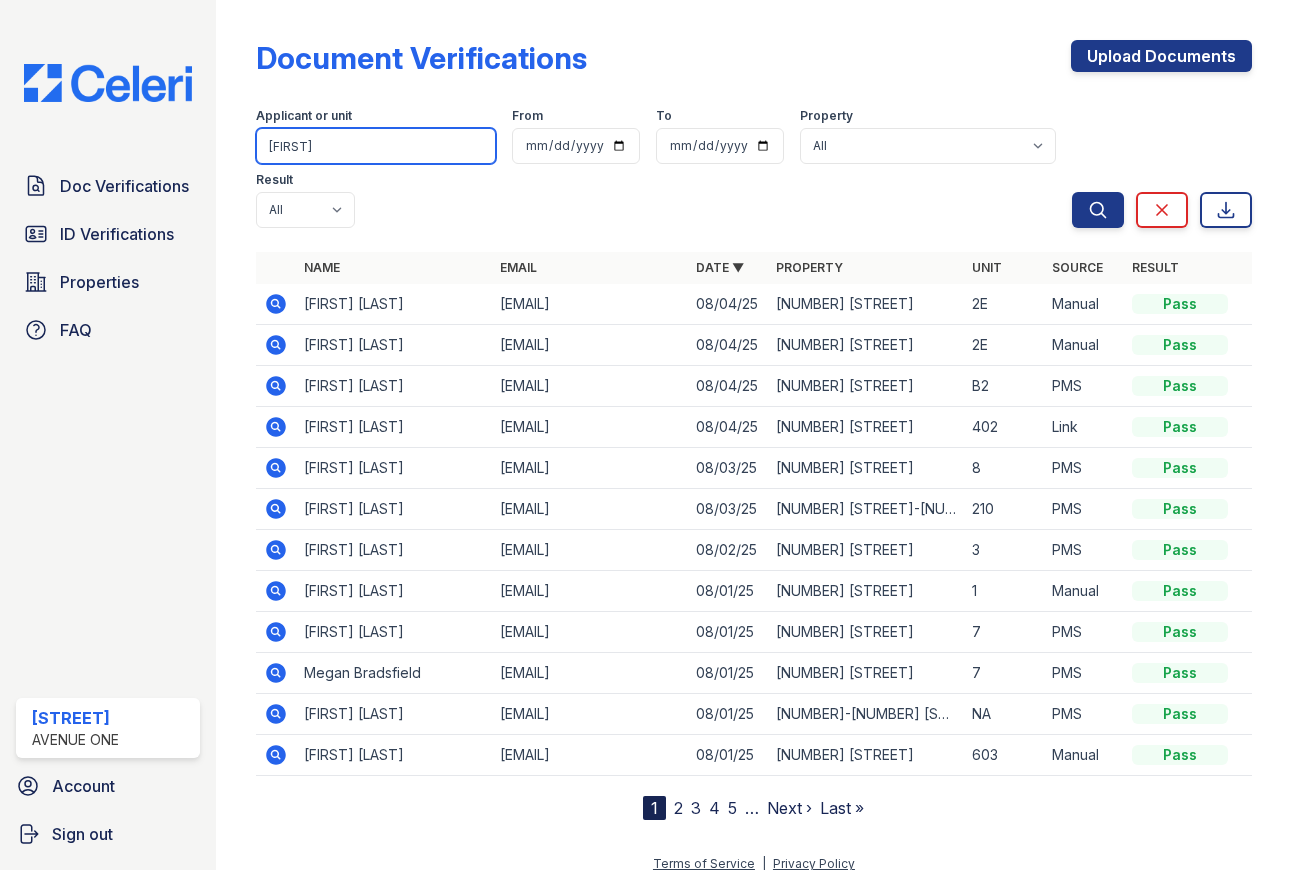 type on "[FIRST]" 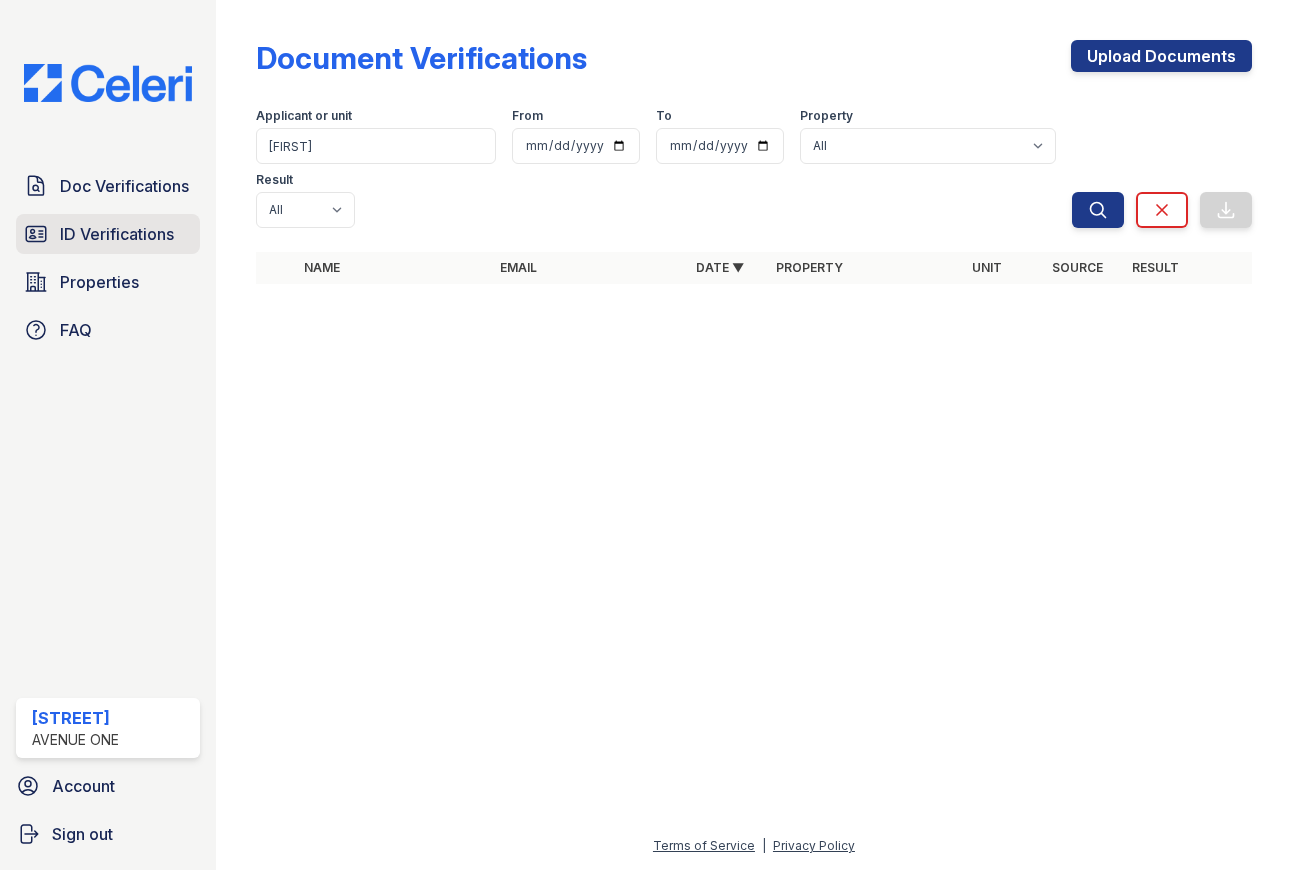 click on "ID Verifications" at bounding box center [117, 234] 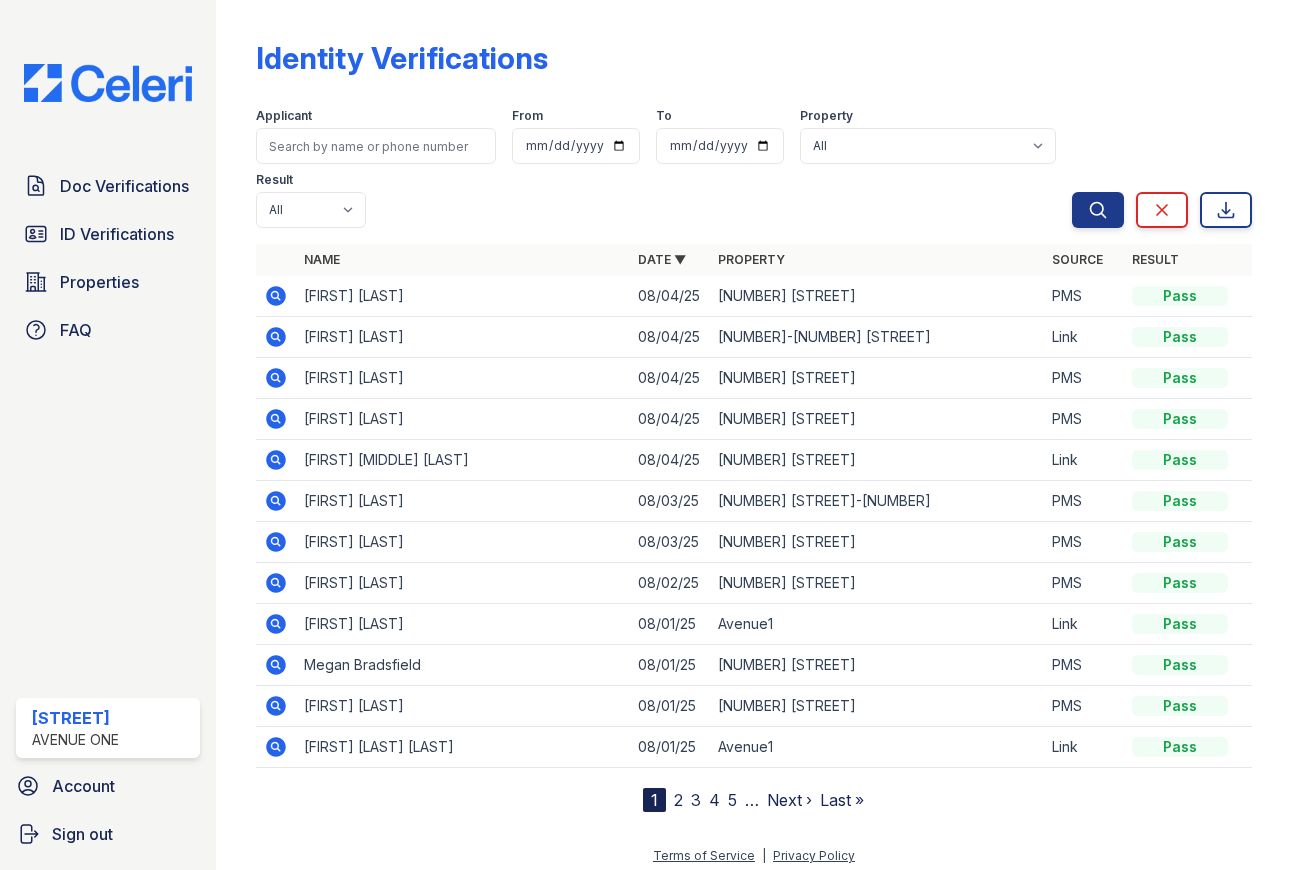 click 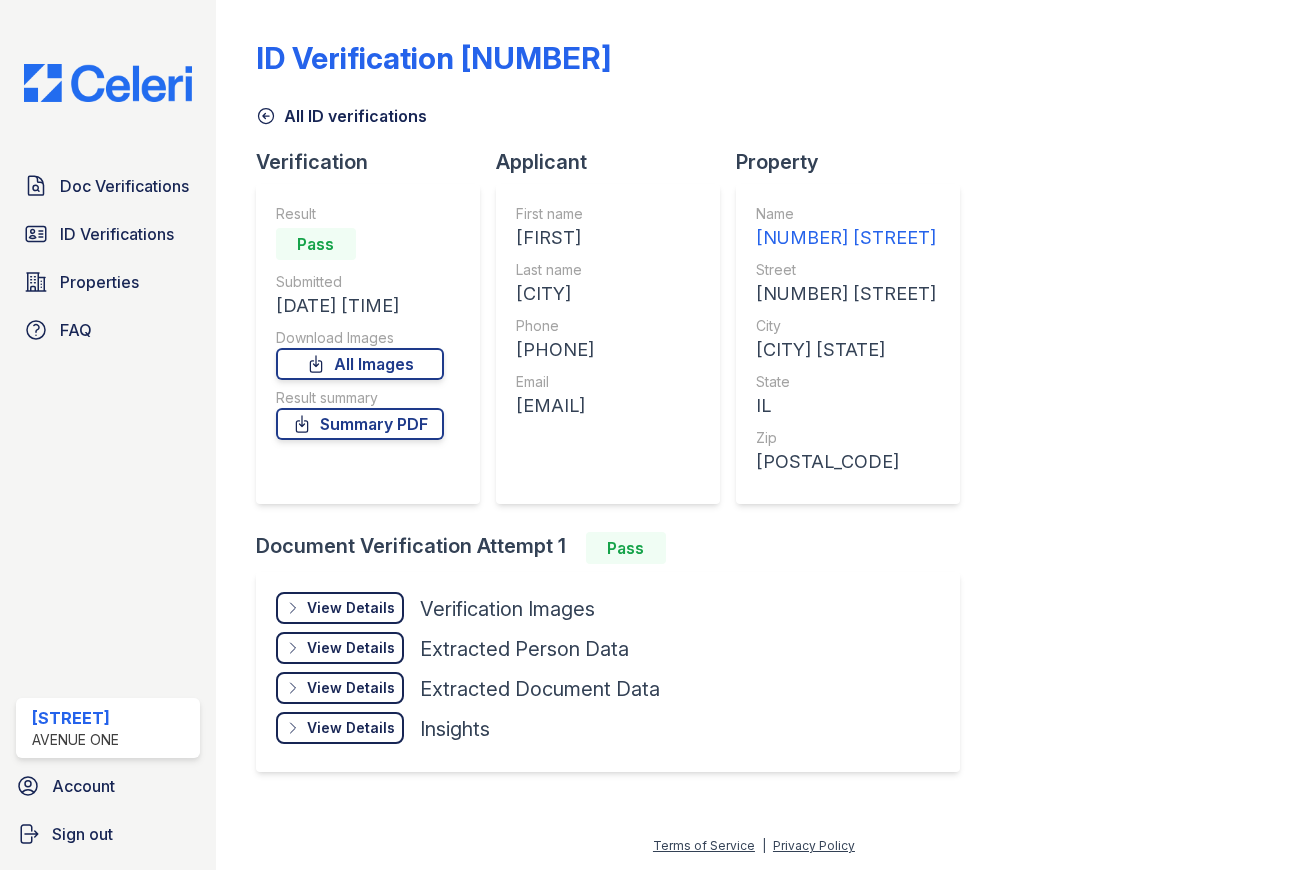 scroll, scrollTop: 0, scrollLeft: 0, axis: both 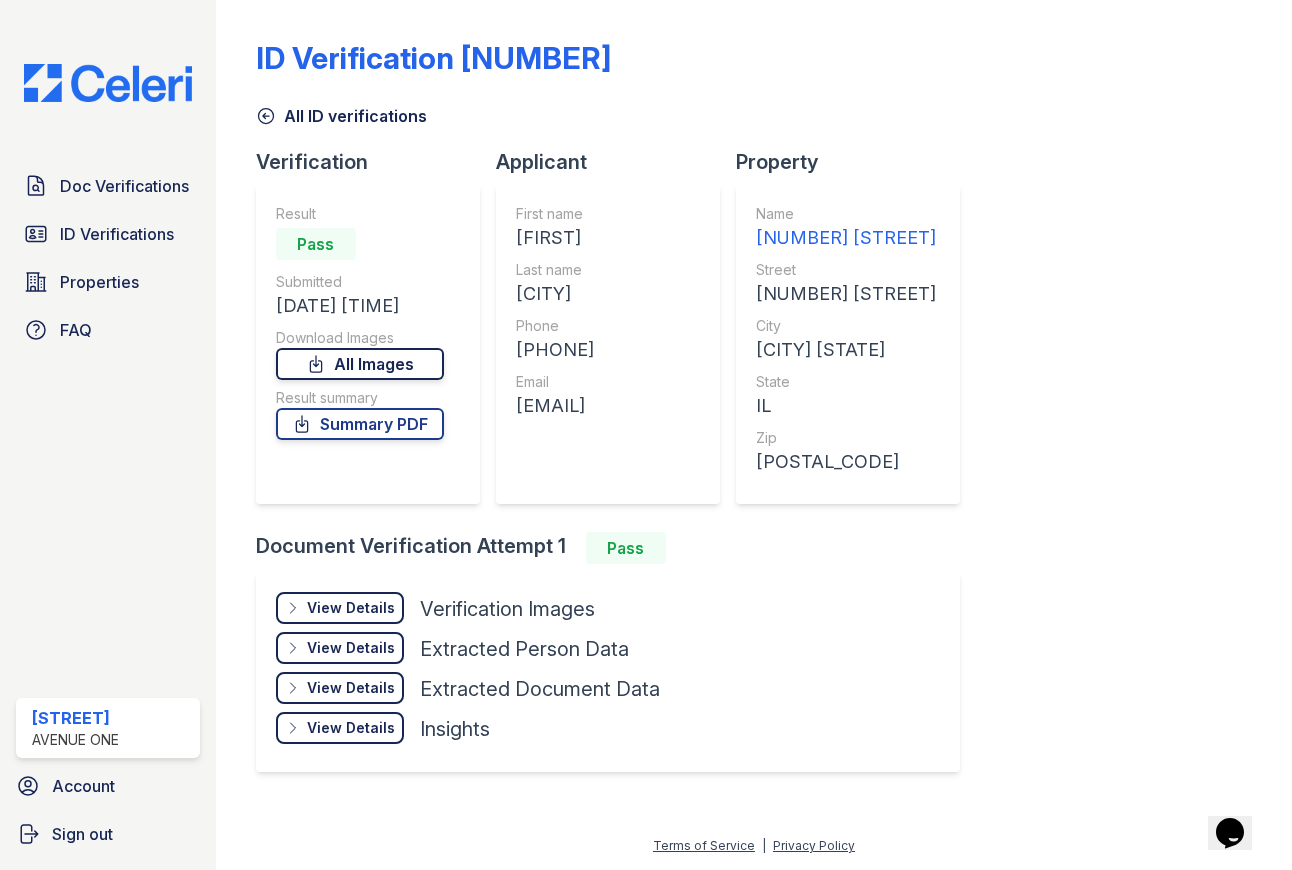 click 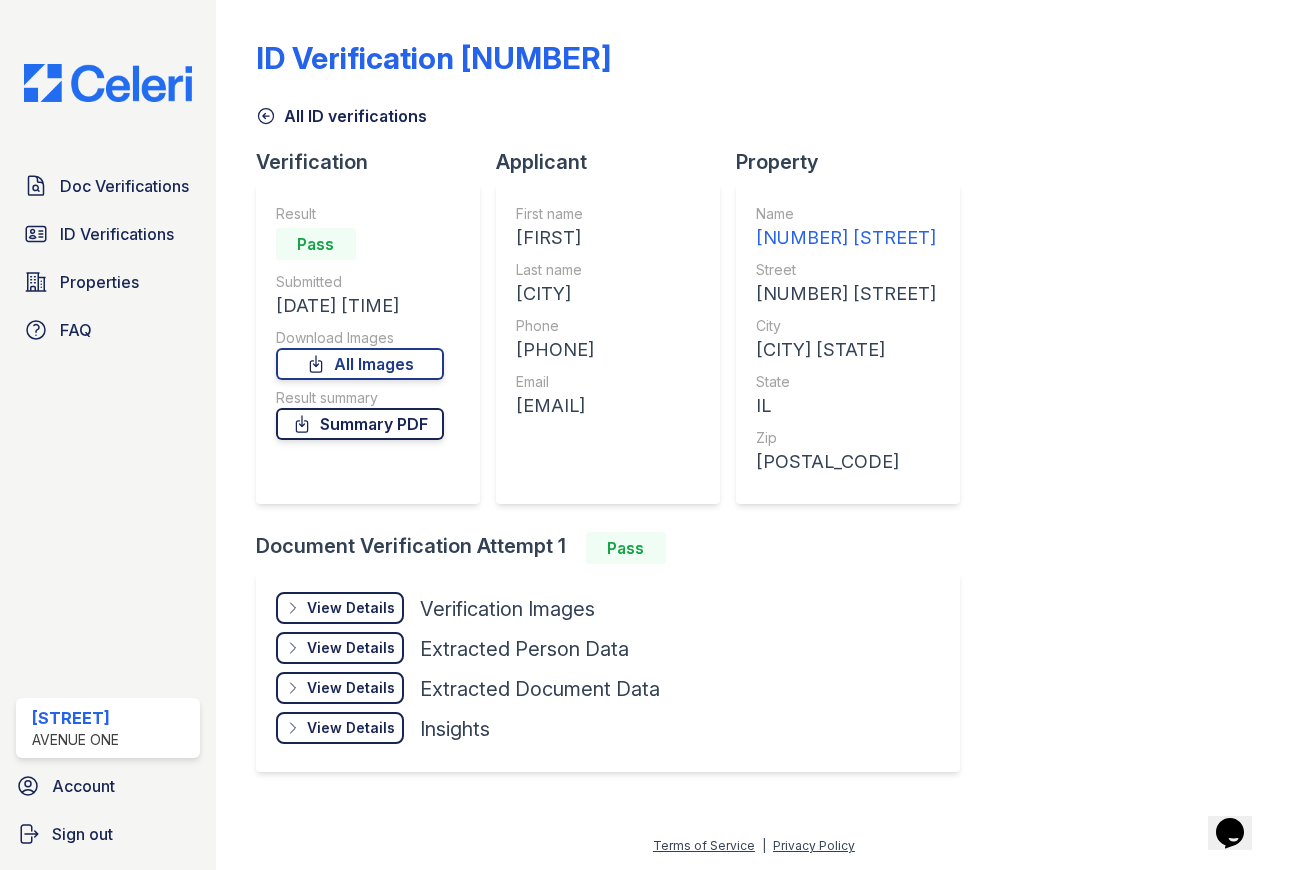 click on "Summary PDF" at bounding box center [360, 424] 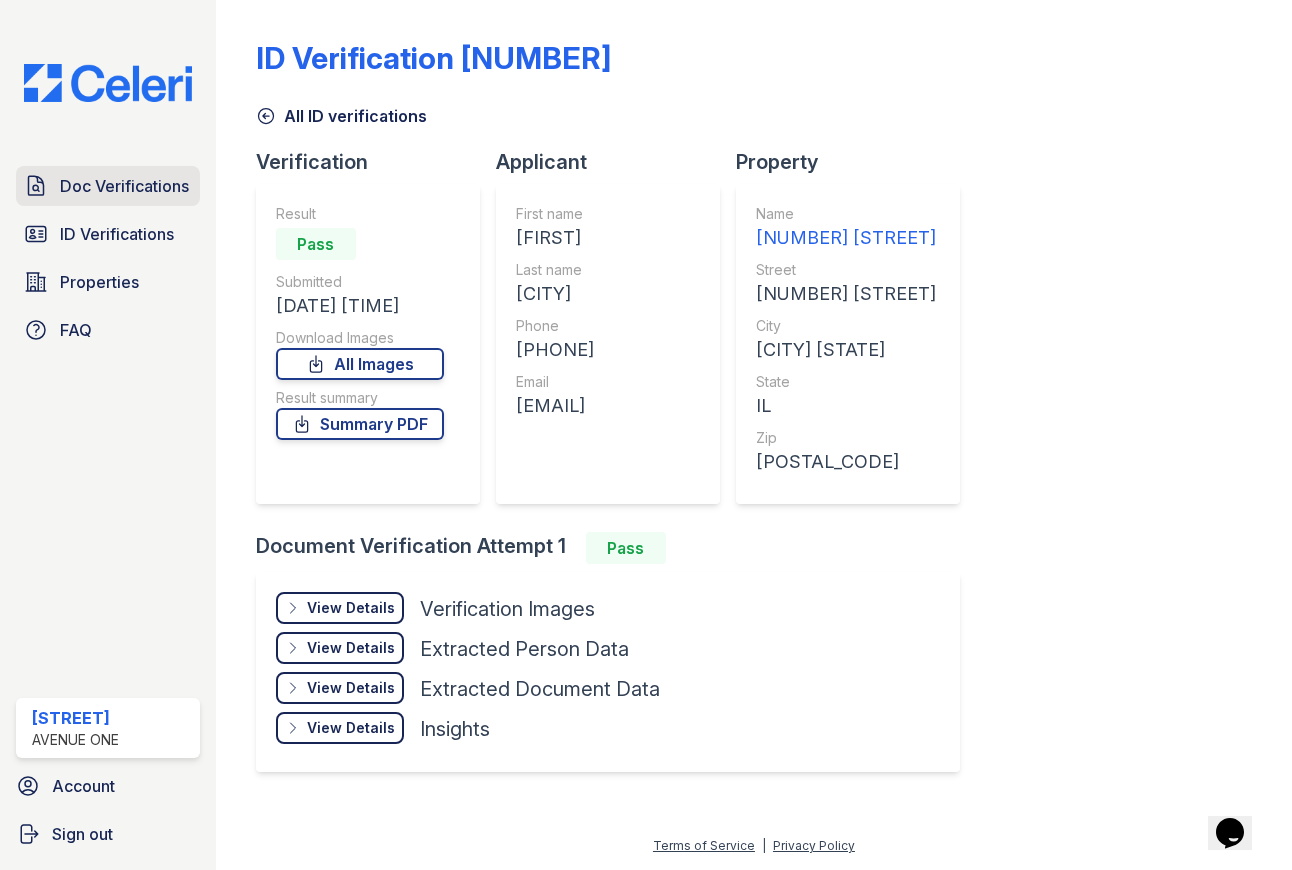 click on "Doc Verifications" at bounding box center [124, 186] 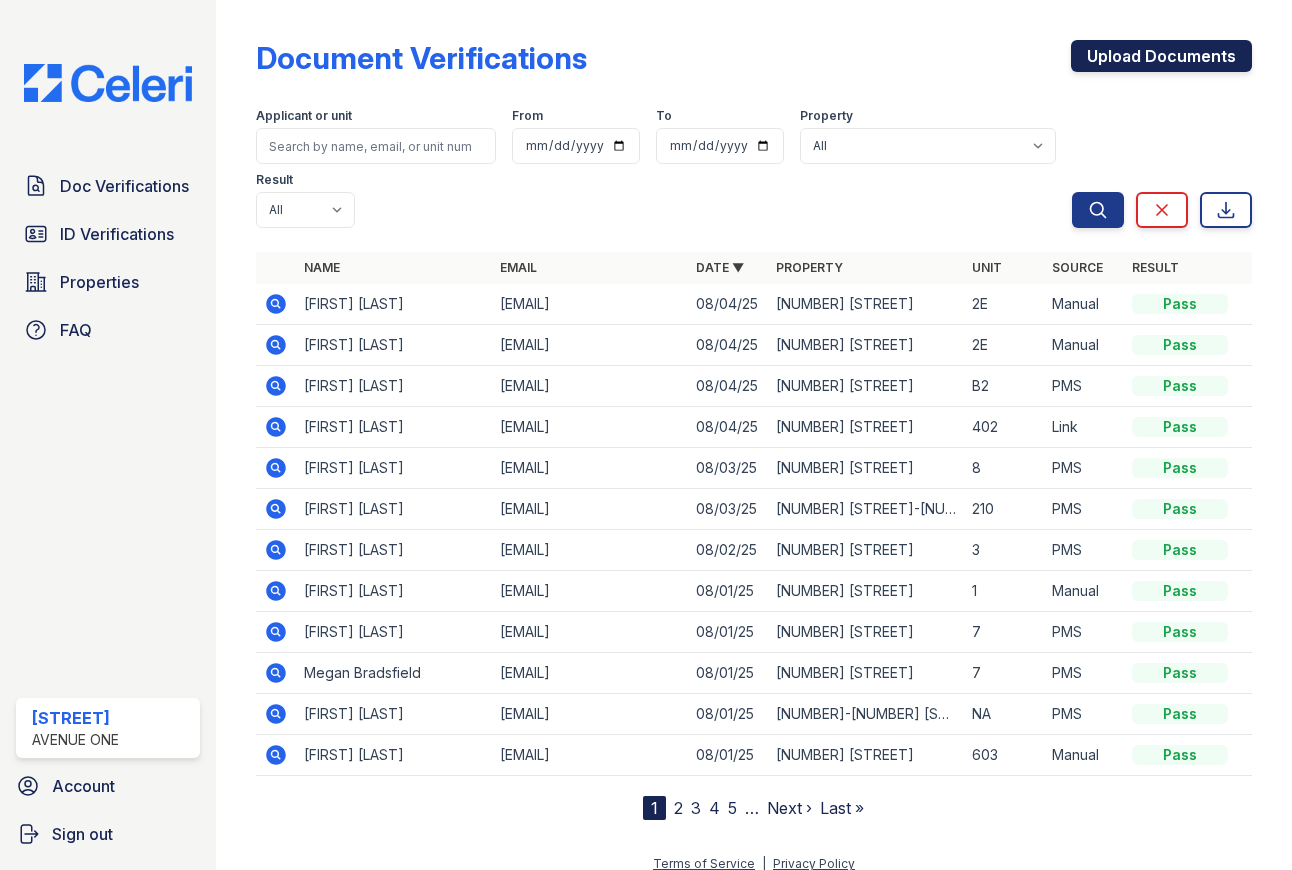 click on "Upload Documents" at bounding box center (1161, 56) 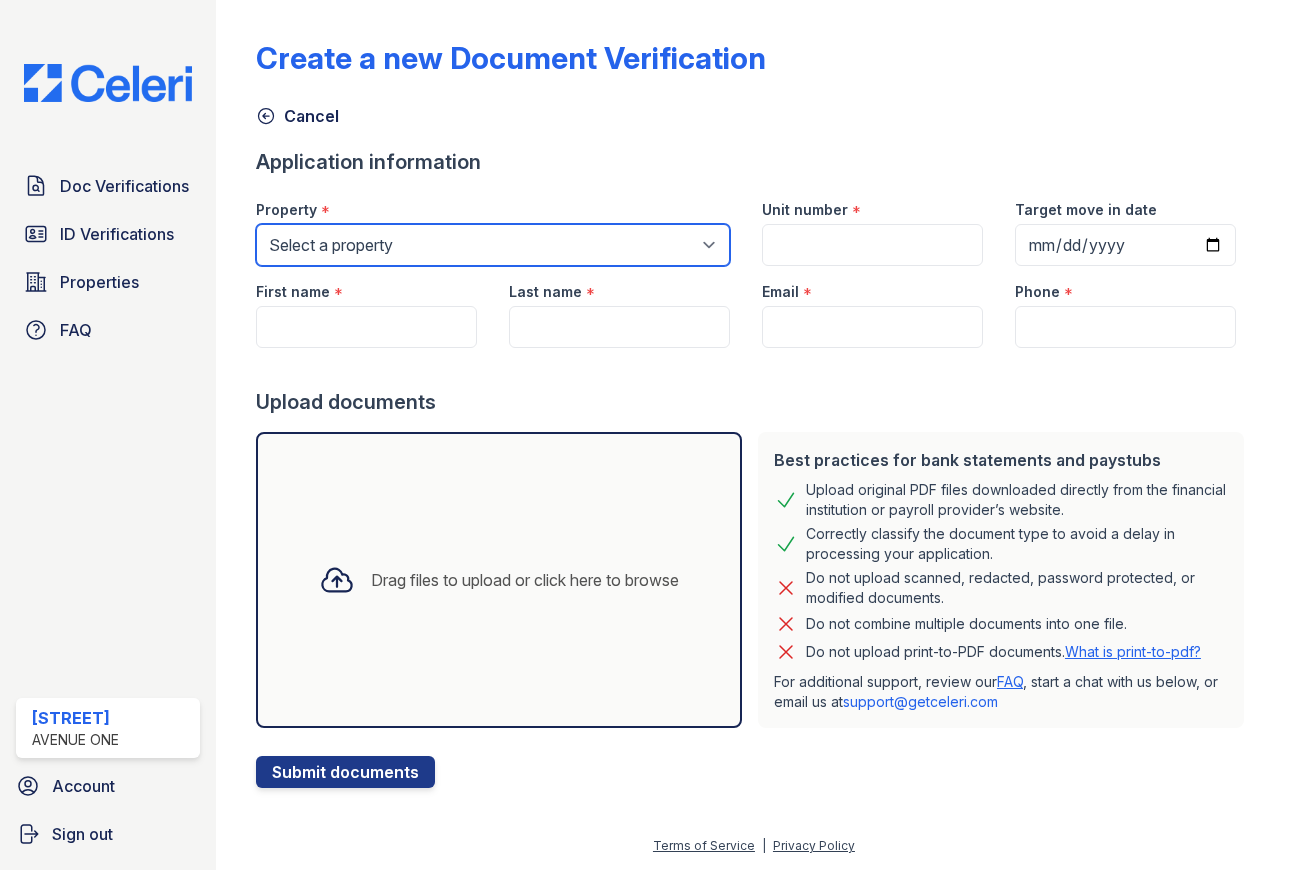 click on "Select a property
1002 North 24th Avenue
1005 Bellwood Avenue
1013 Bellwood Avenue
1024-36 East Division Street
10602 Oak Tree Drive
10604 Oak Tree Drive
109 Town Crest Drive
11001 S Ridgeland Ave
11235 Moraine Drive
115 Marengo Avenue-407
116-118 Center Street
1200-1258 Remington Road
12255 South Artesian Avenue
1246 South 57th
12710 Elm St & 12711 Highland Ave & 2645, 2647, 2649, 2651 W 127th Burr Oak
1279 Harding Avenue
13024 Honore Street
13034 Honore Street
130 North President Street
1417 East 31st Street
1417 N Broadway
1419 N Broadway
141 South Elgin Avenue
1440 South Rockwell Street
14446 Torrence Avenue
1448 South Rockwell Street
14500 Torrence Avenue
14501 Torrence Avenue
14507 Torrence Avenue
1450-80 North 1st Avenue
1500-04 North 22nd Avenue
1537-45 Balmoral Avenue
1601 Reckinger Road
1603 Reckinger Road
1608 Ogden Avenue
1618-20 Division Street
1637 S 18th Ave
1647 Euclid Avenue
1648 East Avenue
1664 Molitor Road" at bounding box center (493, 245) 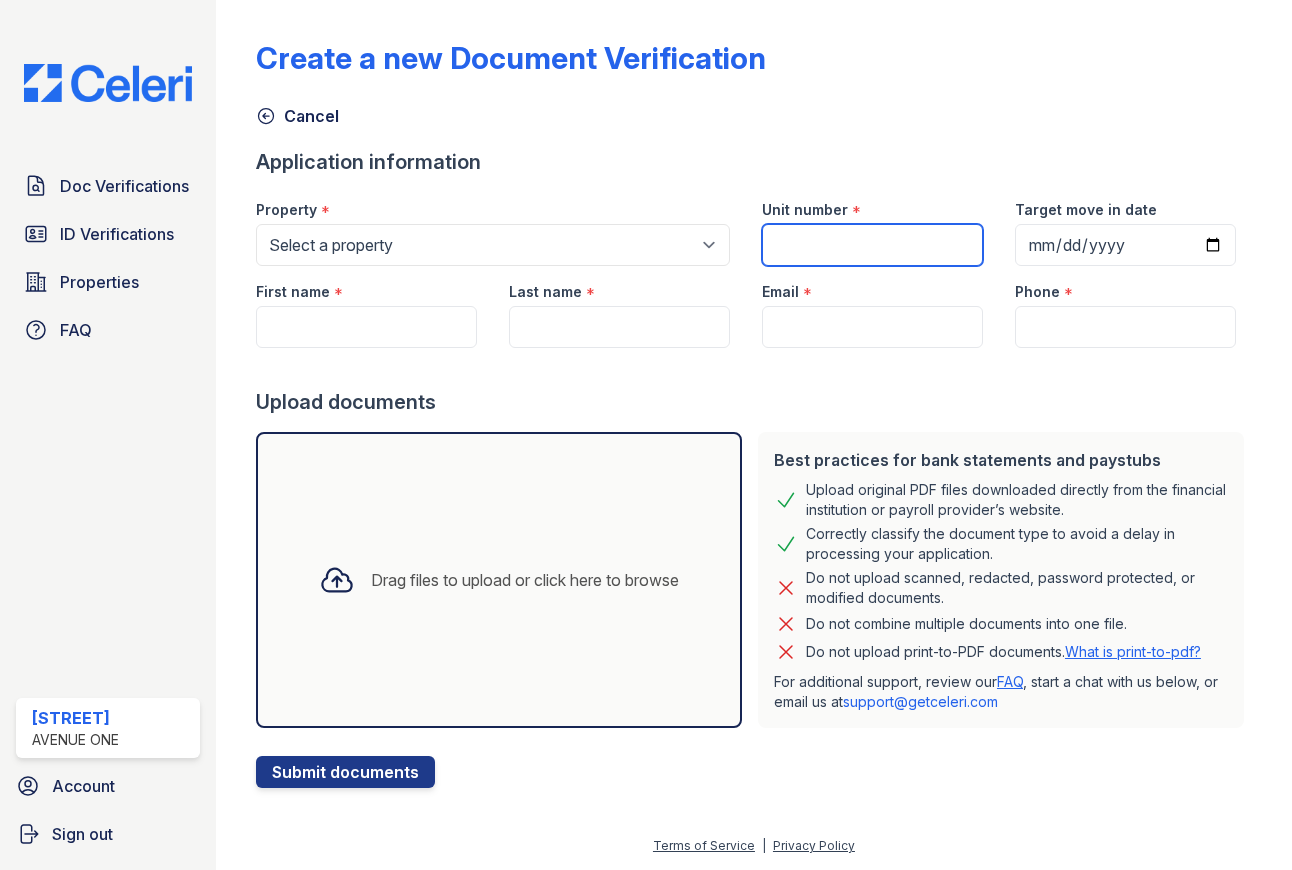 click on "Unit number" at bounding box center [872, 245] 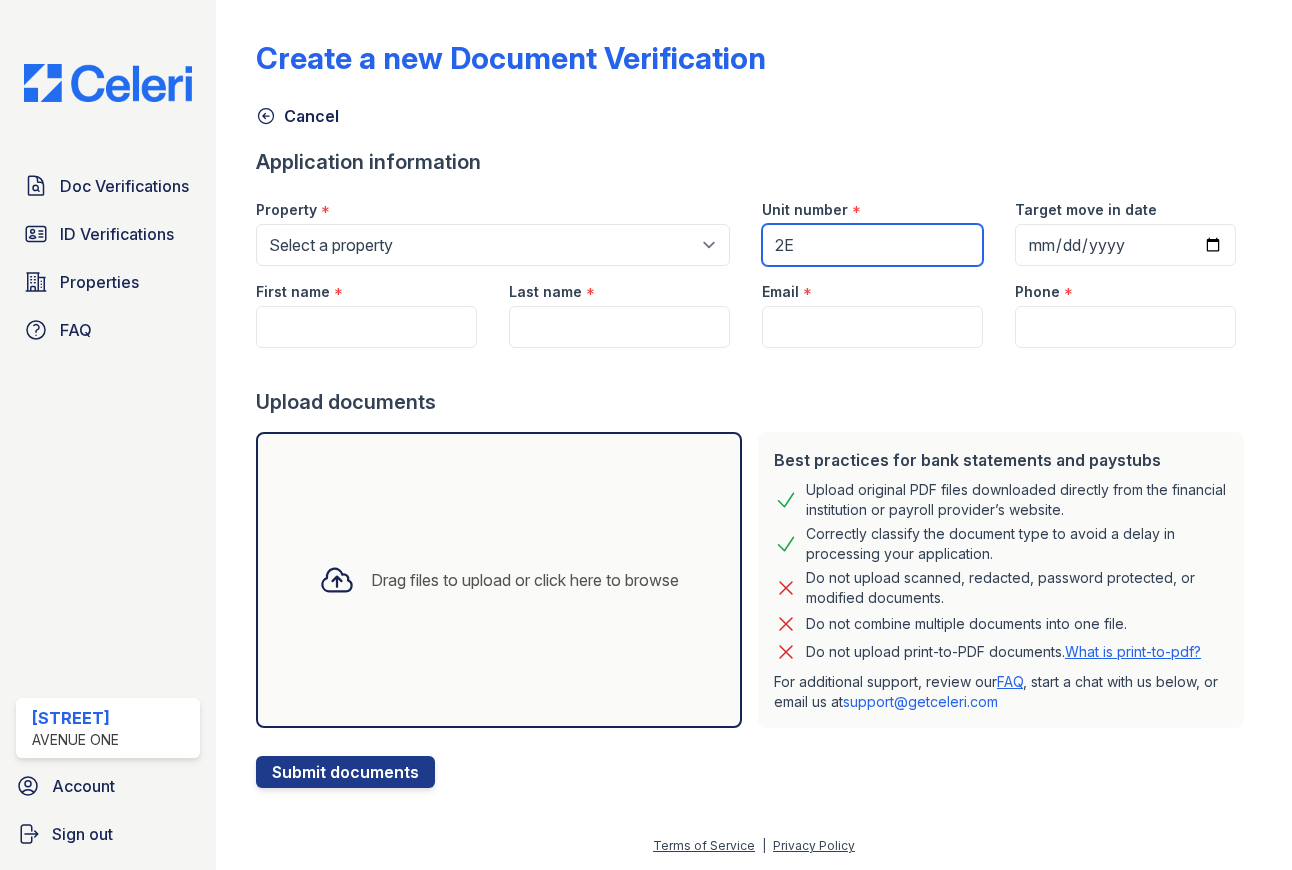 type on "2E" 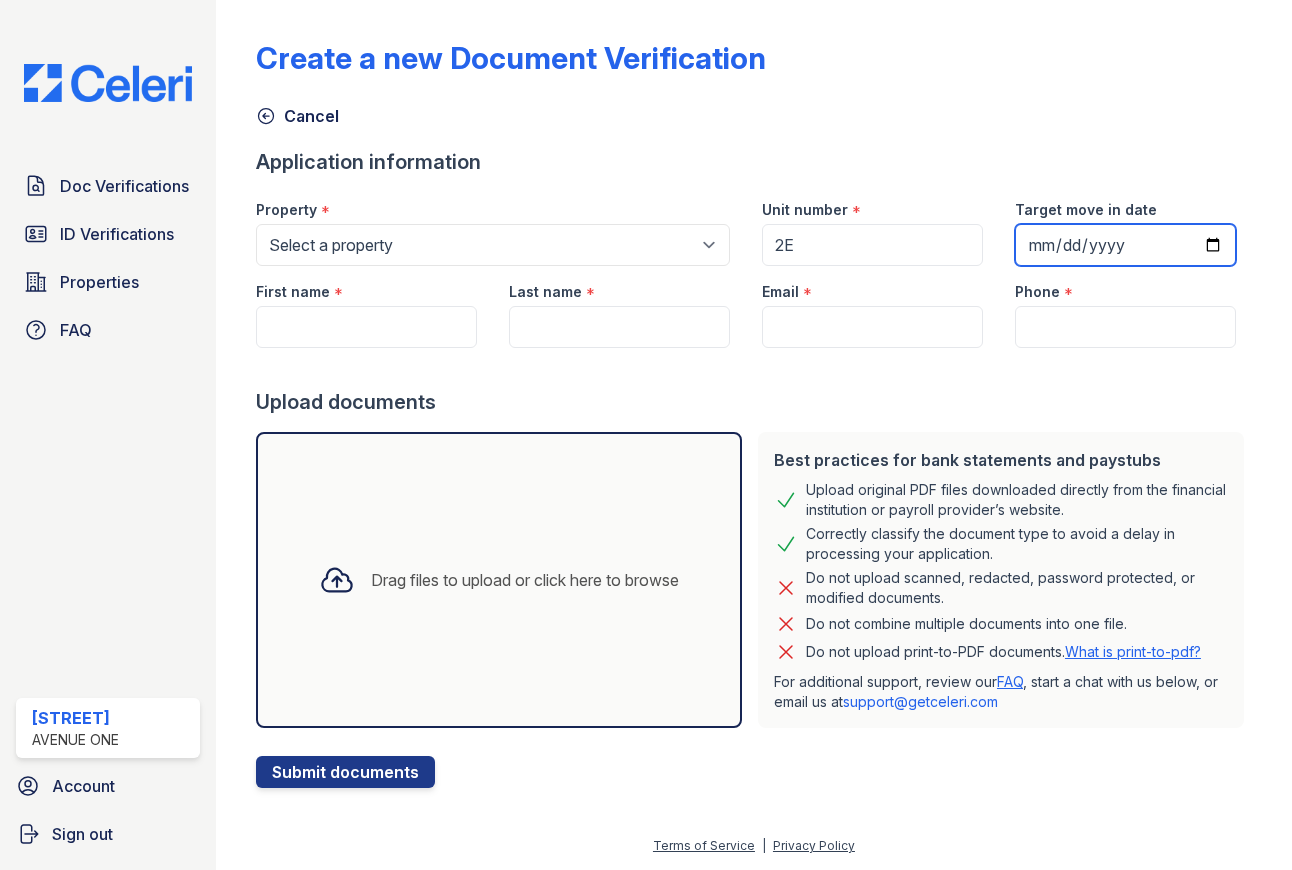 click on "Target move in date" at bounding box center [1125, 245] 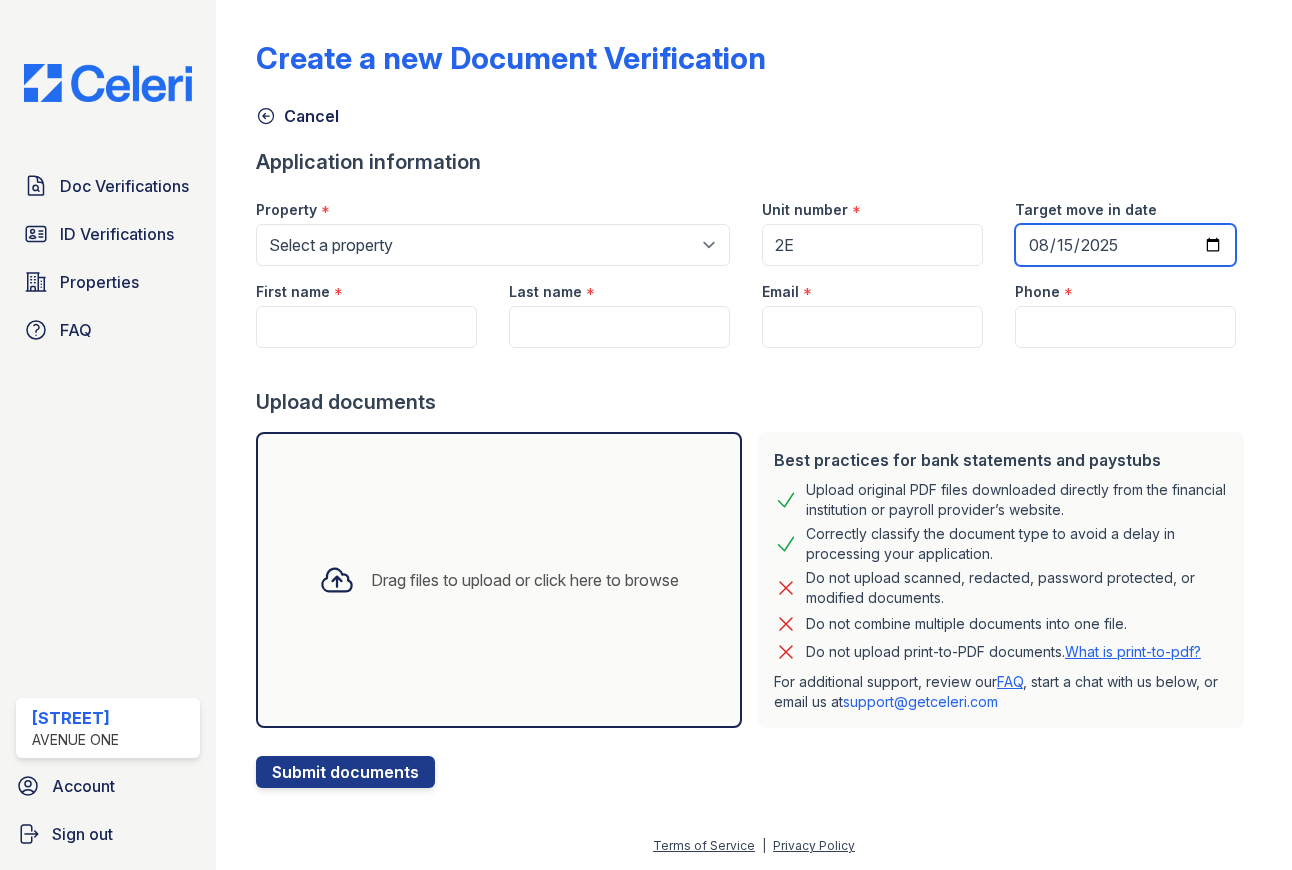 type on "2025-08-15" 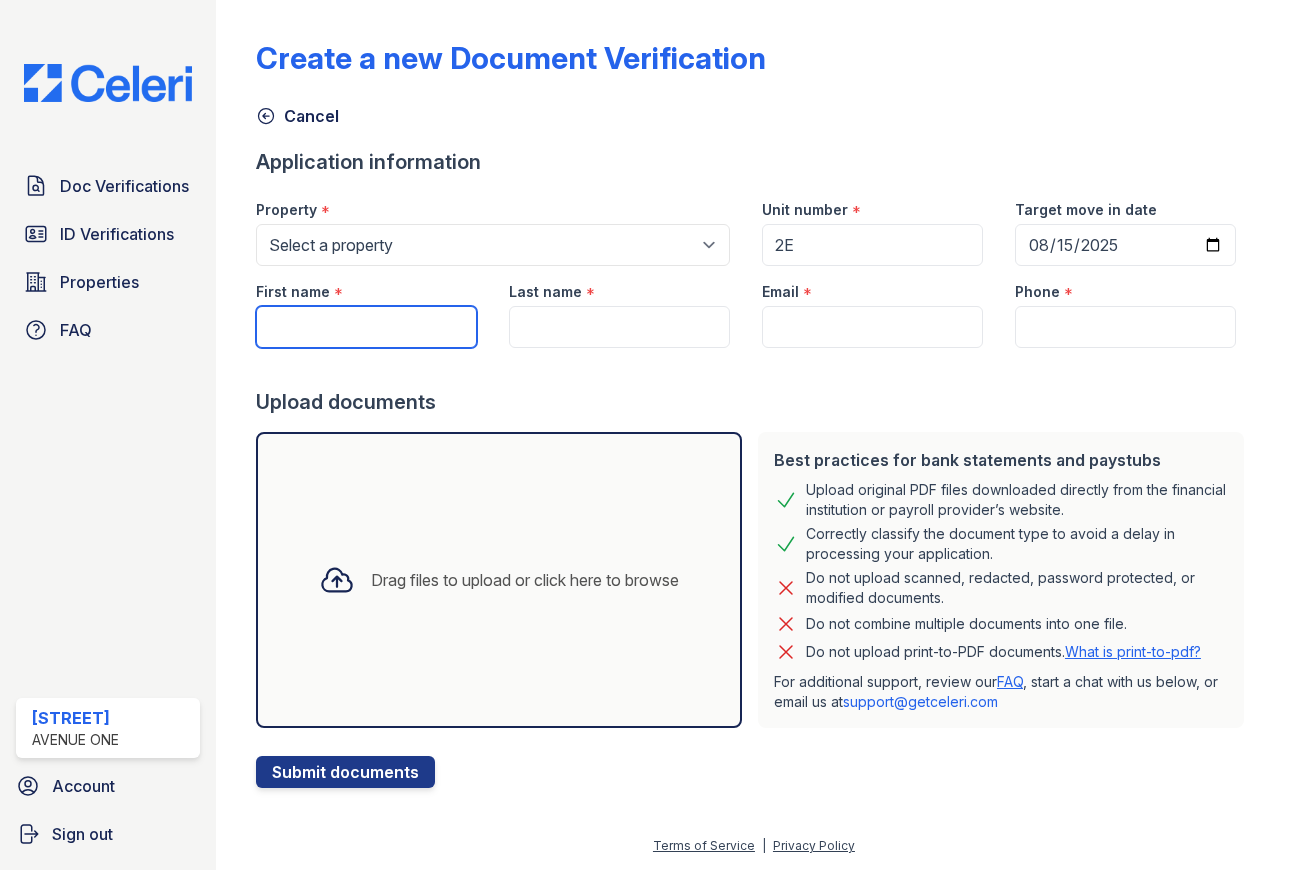 click on "First name" at bounding box center [366, 327] 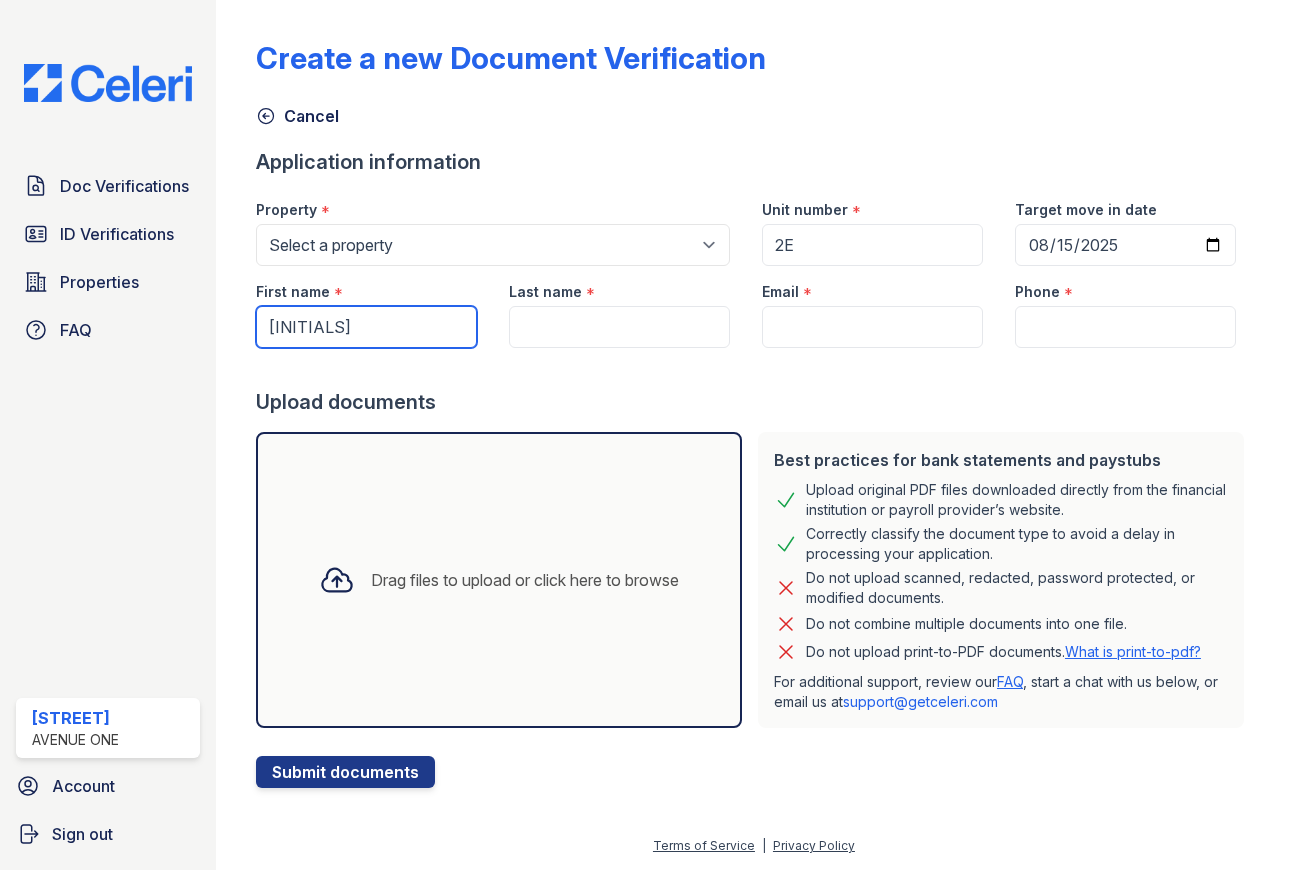 type on "A" 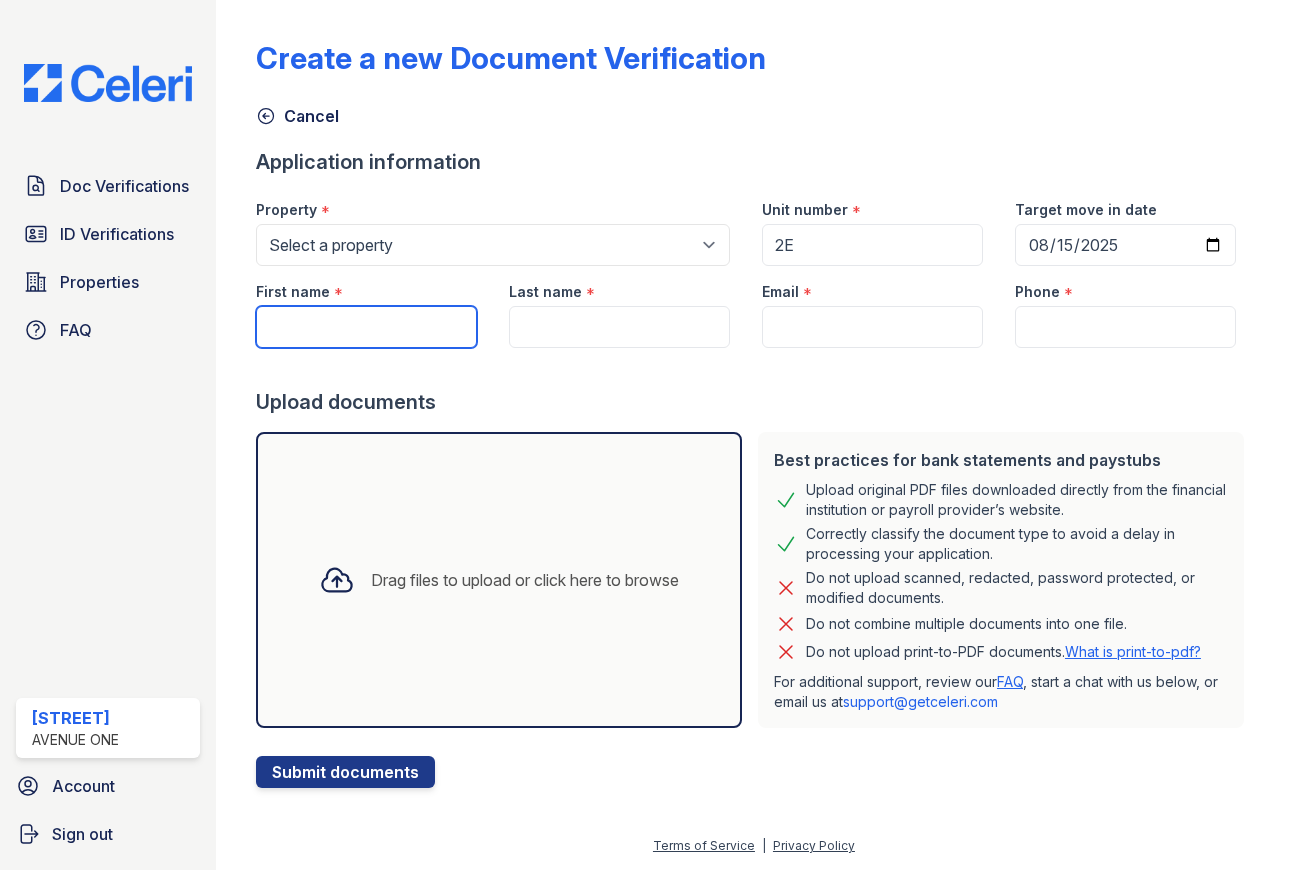 type on "s" 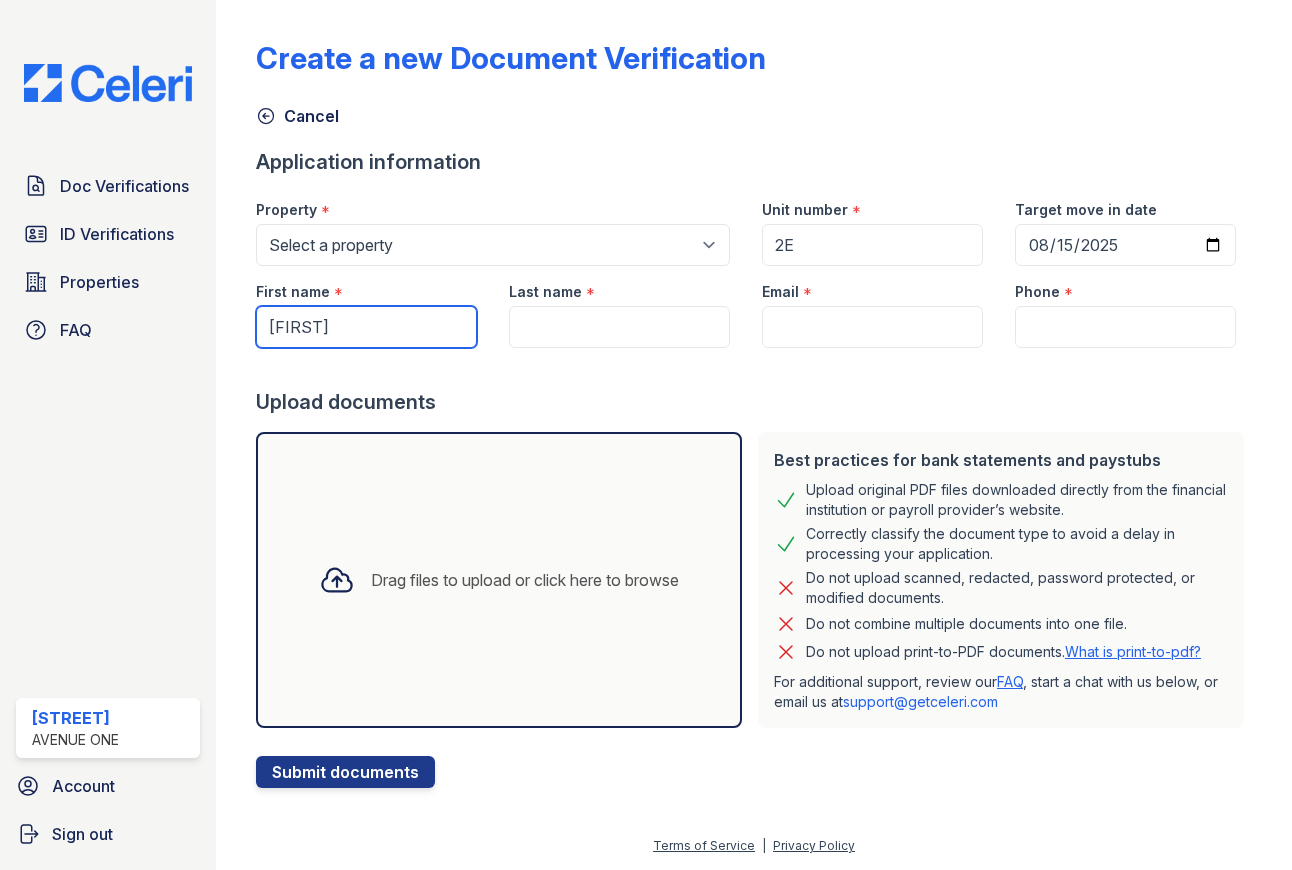 type on "Ashley" 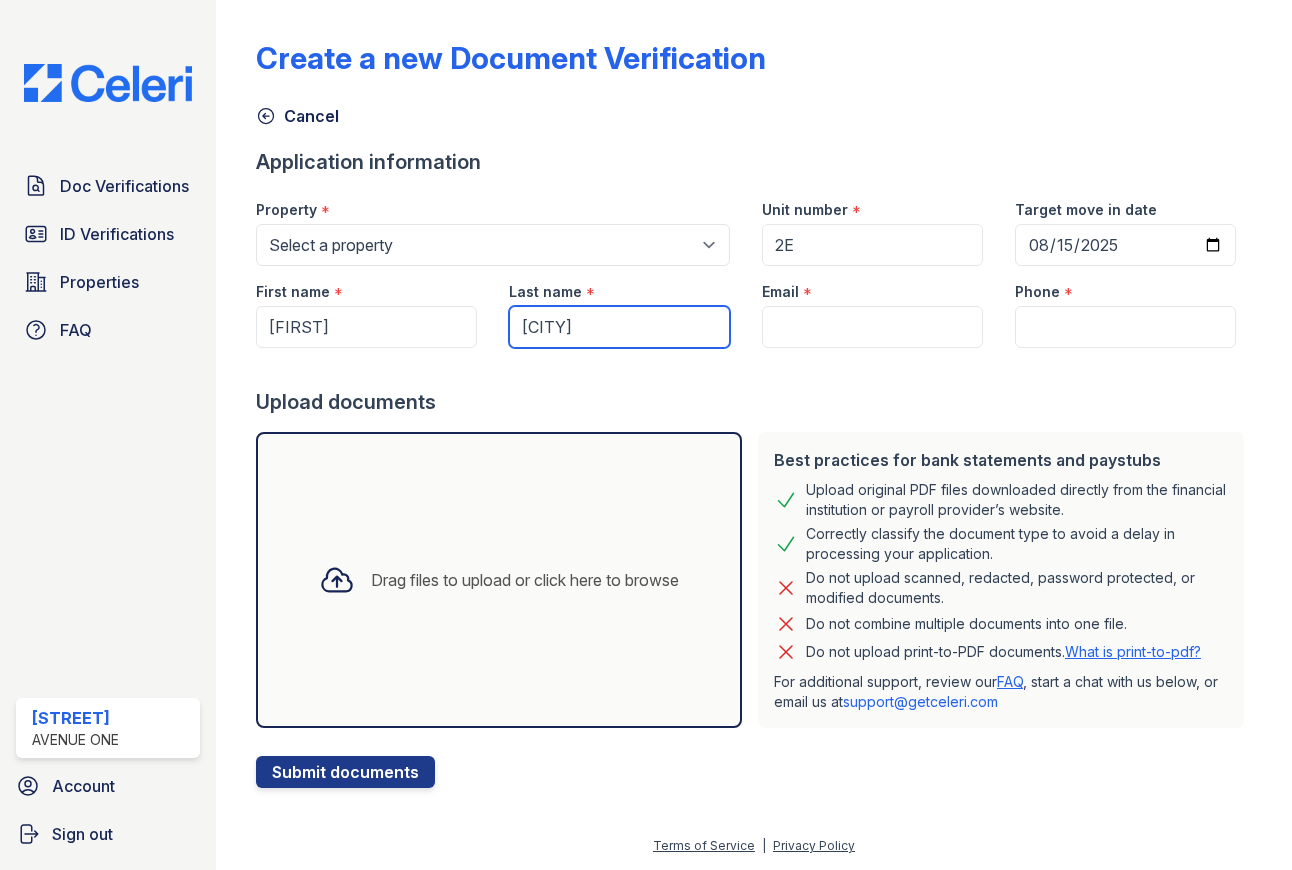 type on "Hynes" 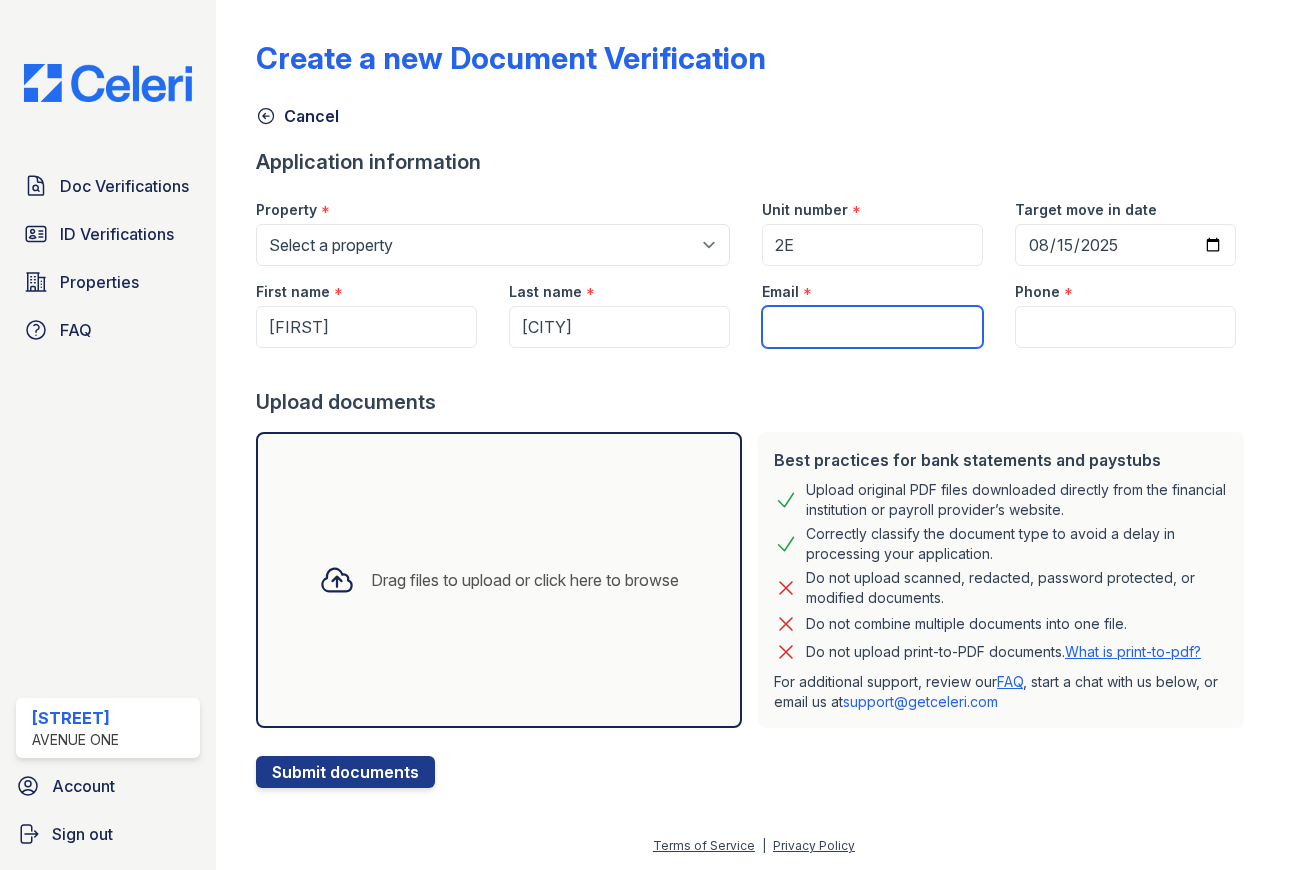 click on "Email" at bounding box center [872, 327] 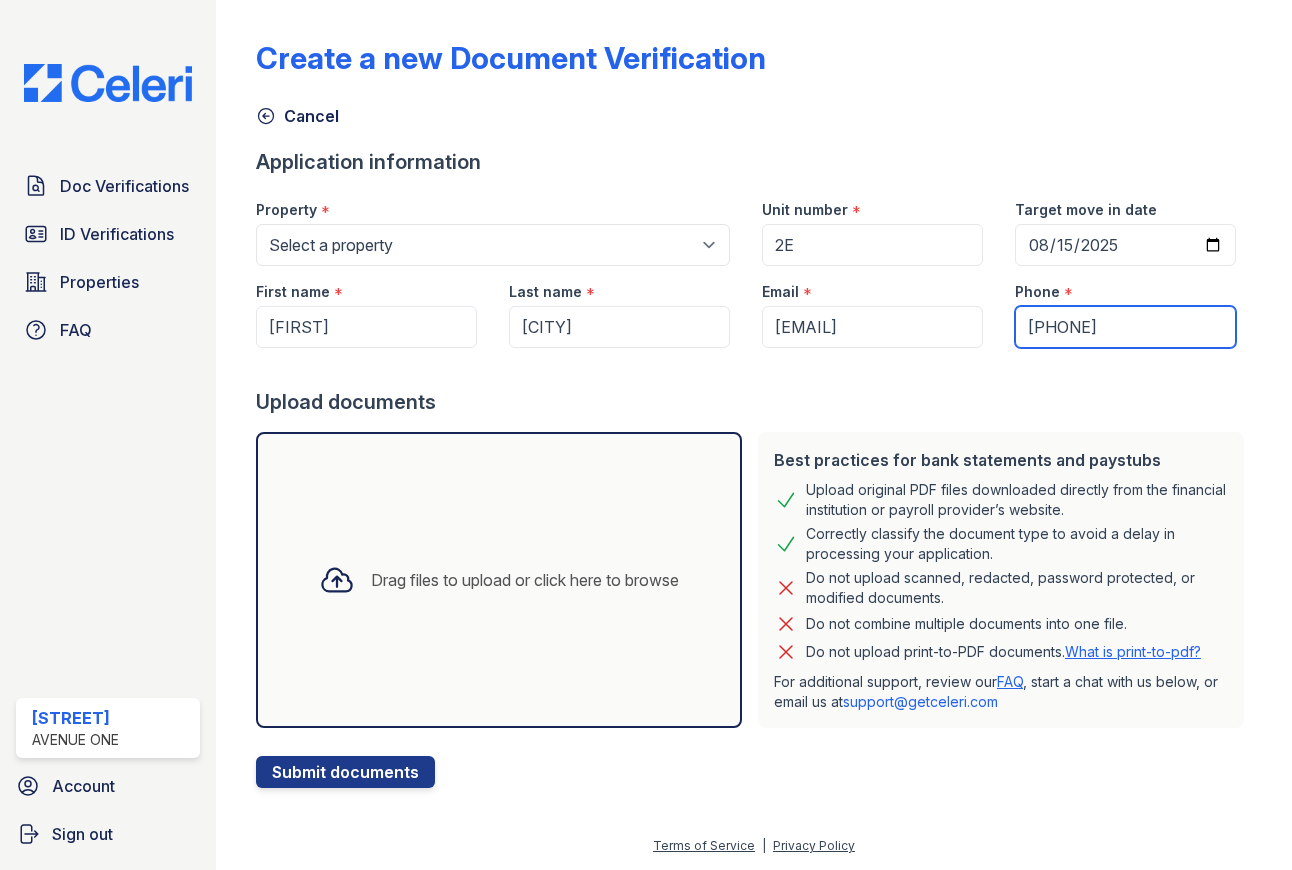 drag, startPoint x: 1102, startPoint y: 332, endPoint x: 1104, endPoint y: 348, distance: 16.124516 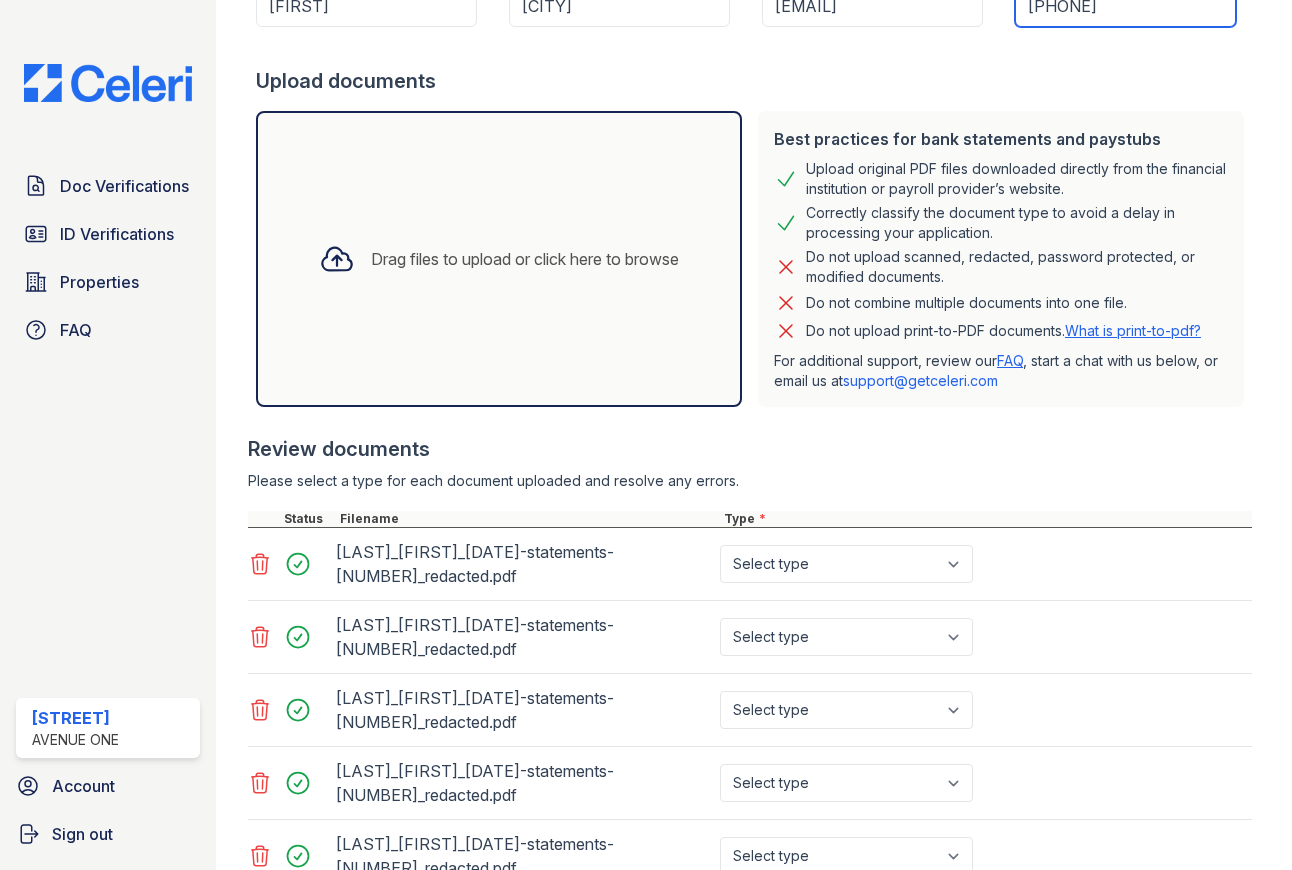 scroll, scrollTop: 331, scrollLeft: 0, axis: vertical 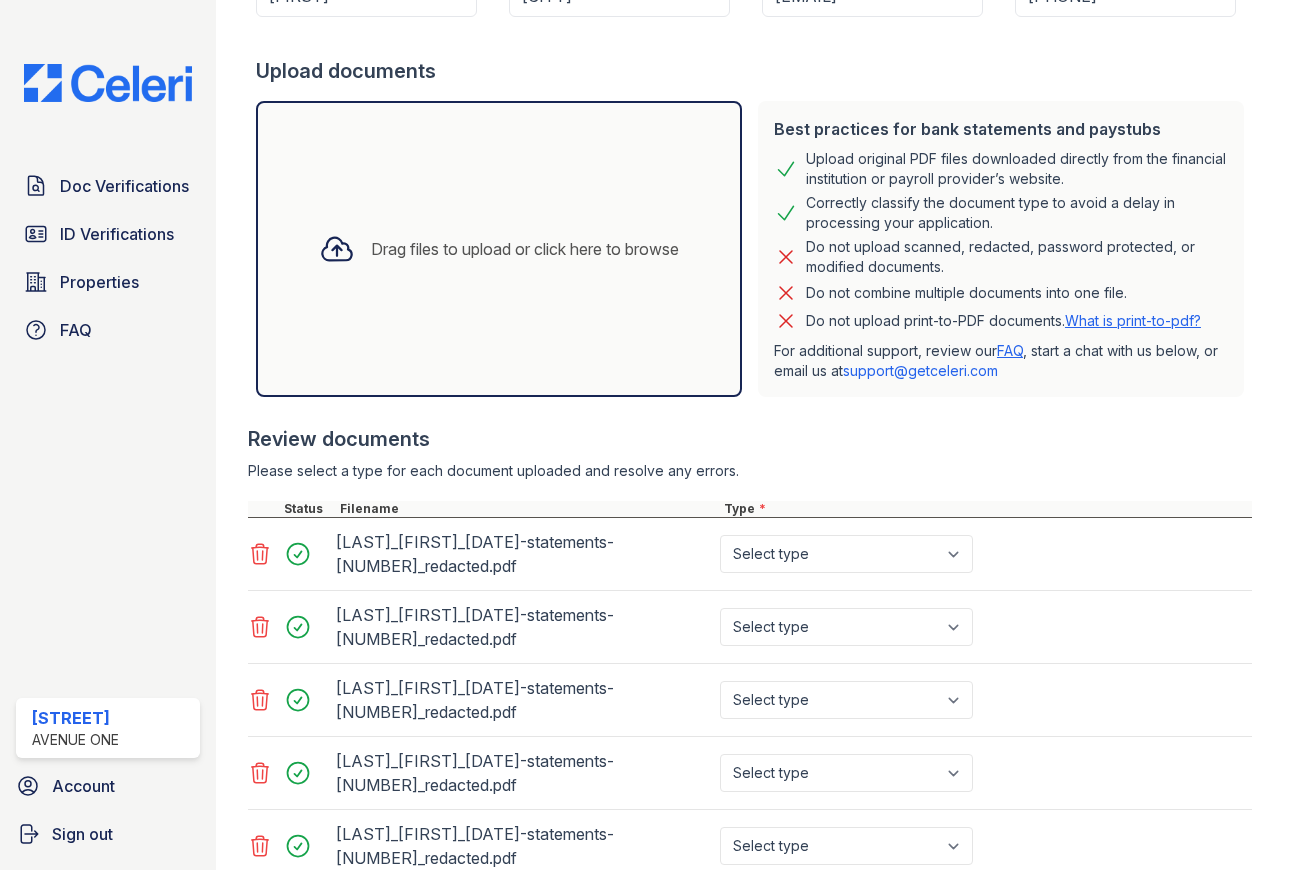 click on "Hynes_Ashley_20250527-statements-2632_redacted.pdf" at bounding box center (524, 554) 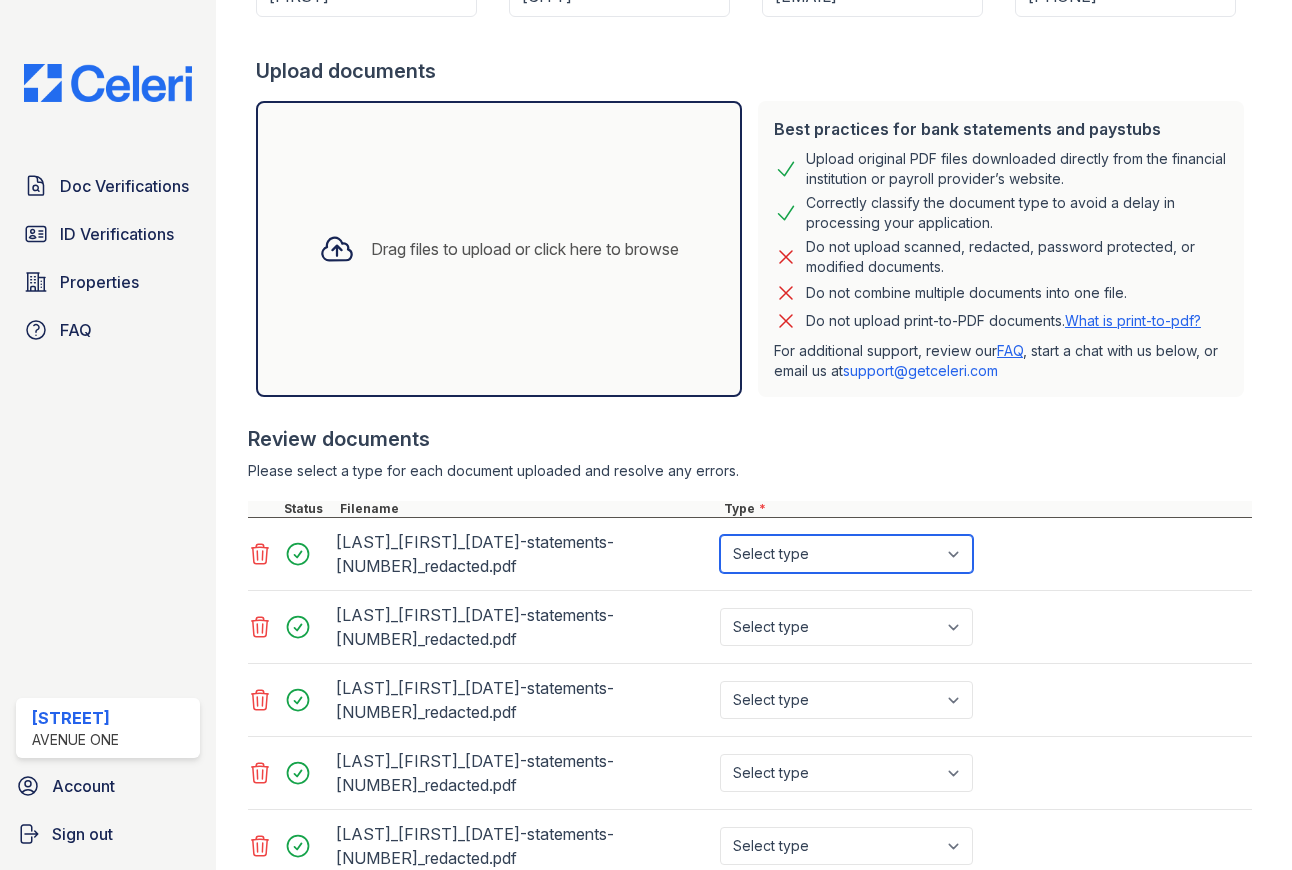 click on "Select type
Paystub
Bank Statement
Offer Letter
Tax Documents
Benefit Award Letter
Investment Account Statement
Other" at bounding box center [846, 554] 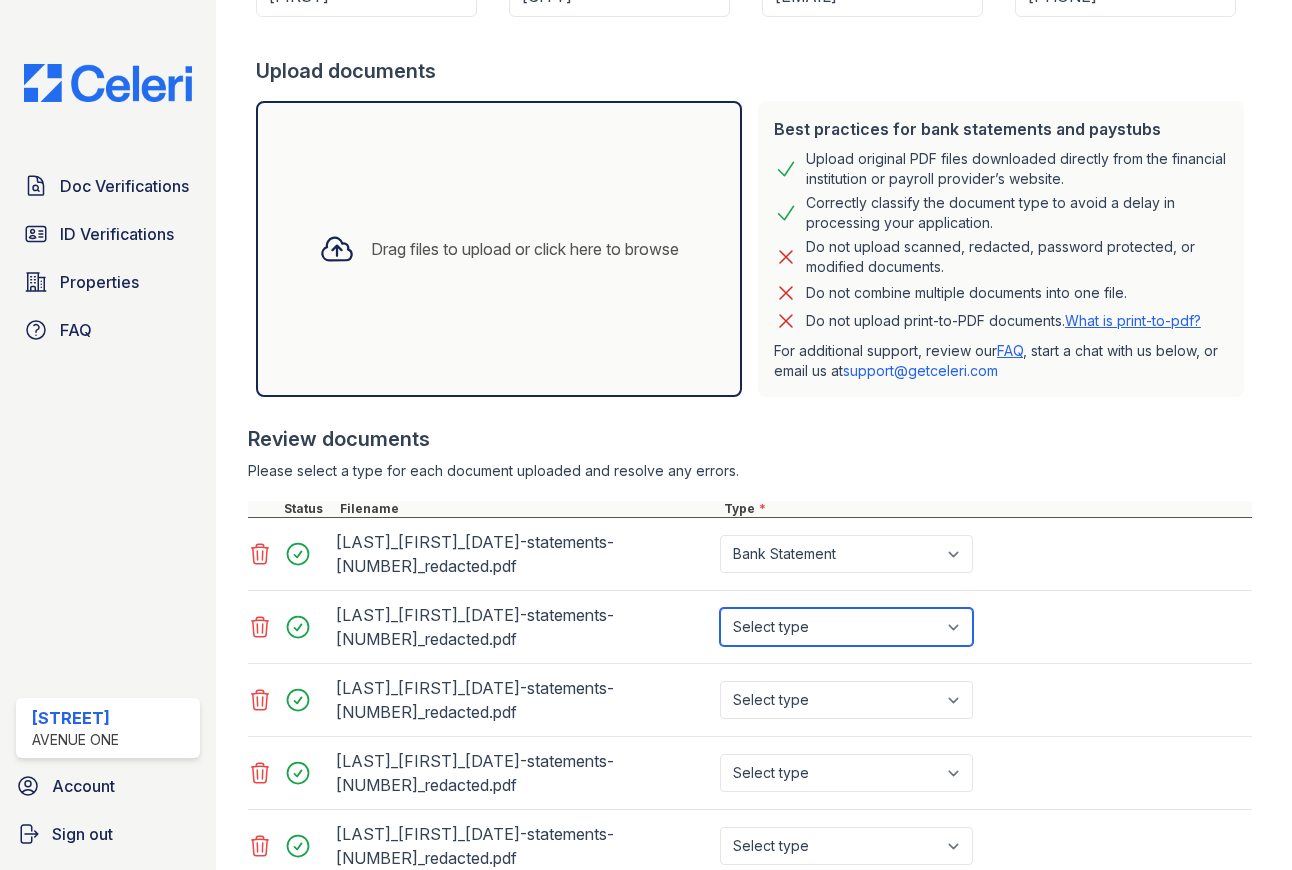 click on "Select type
Paystub
Bank Statement
Offer Letter
Tax Documents
Benefit Award Letter
Investment Account Statement
Other" at bounding box center [846, 627] 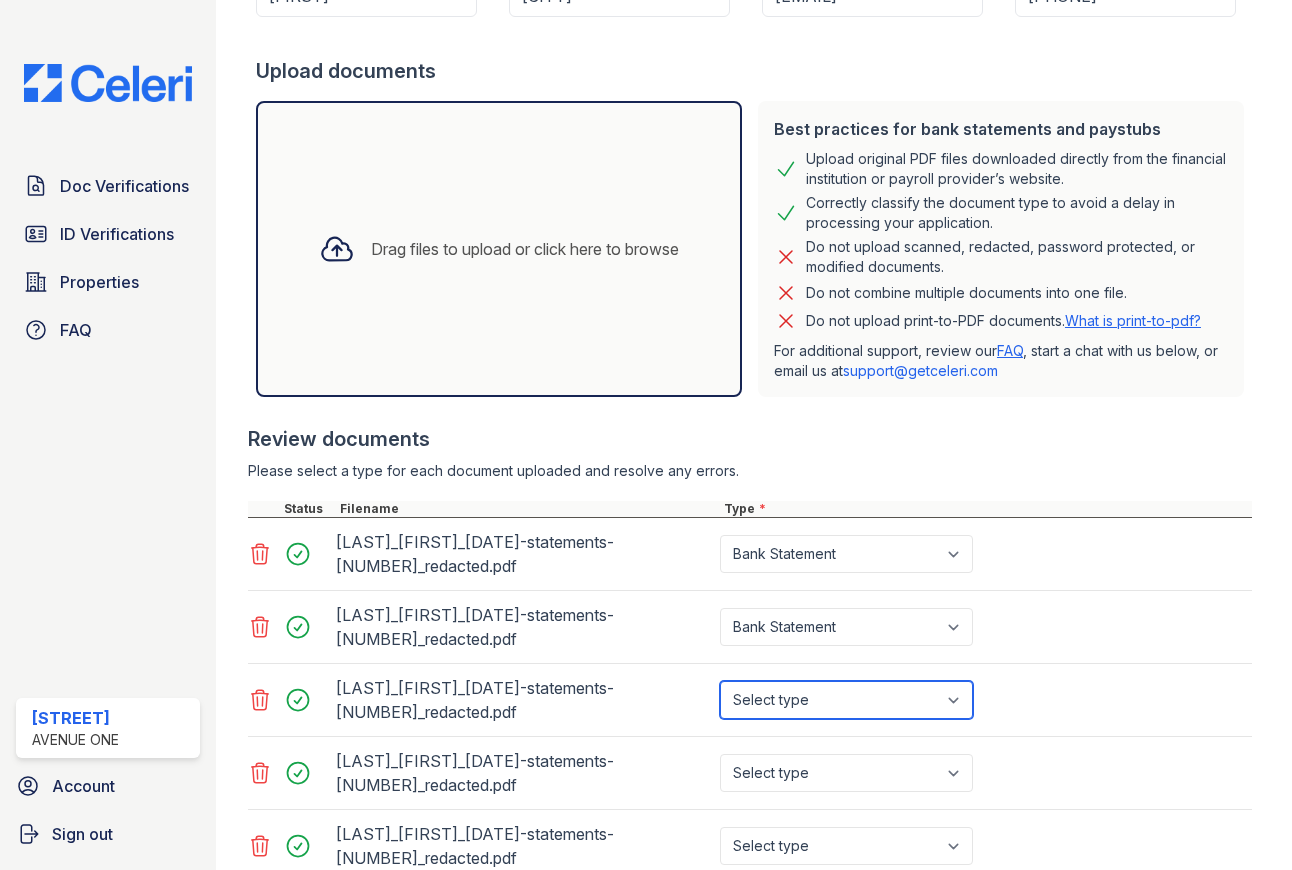 click on "Select type
Paystub
Bank Statement
Offer Letter
Tax Documents
Benefit Award Letter
Investment Account Statement
Other" at bounding box center (846, 700) 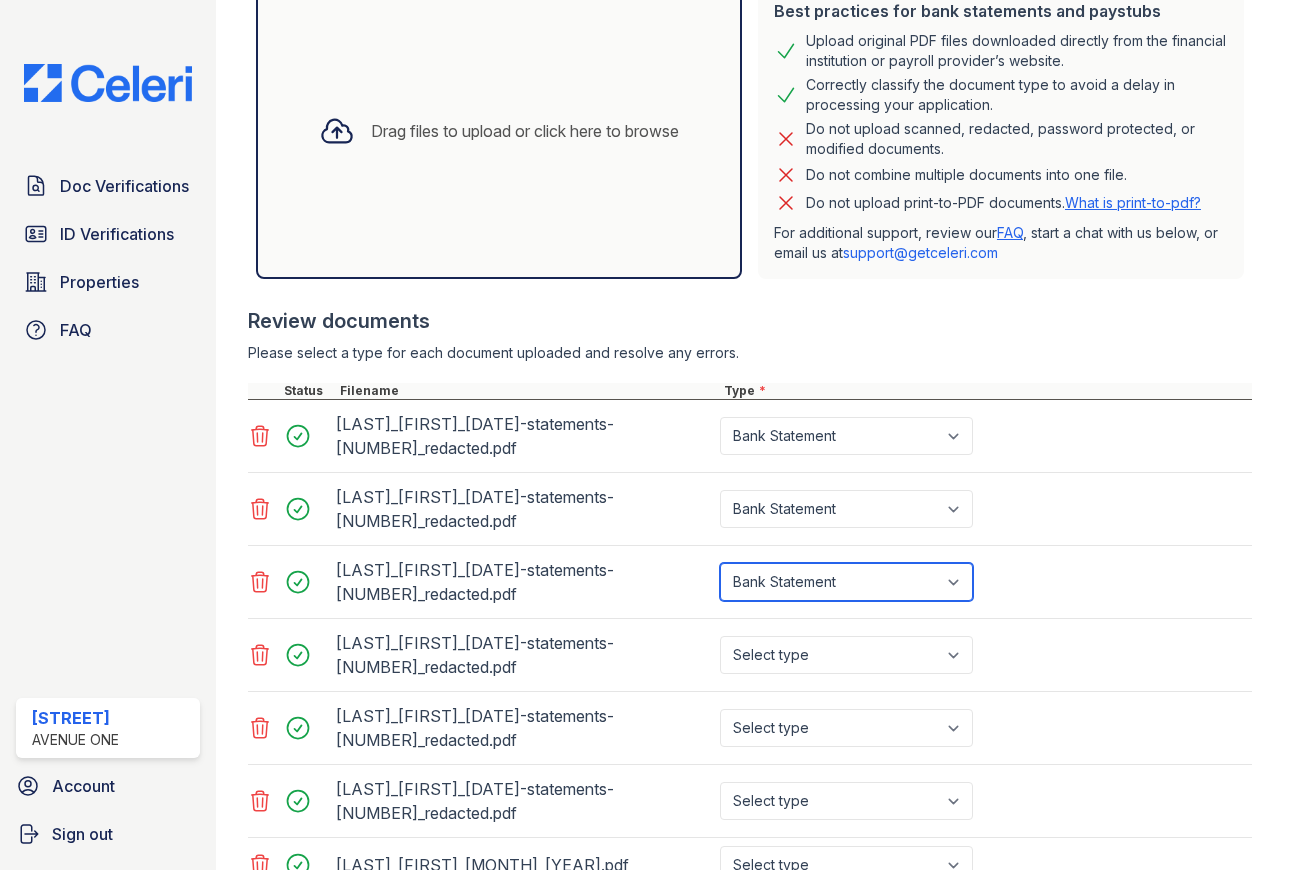 scroll, scrollTop: 456, scrollLeft: 0, axis: vertical 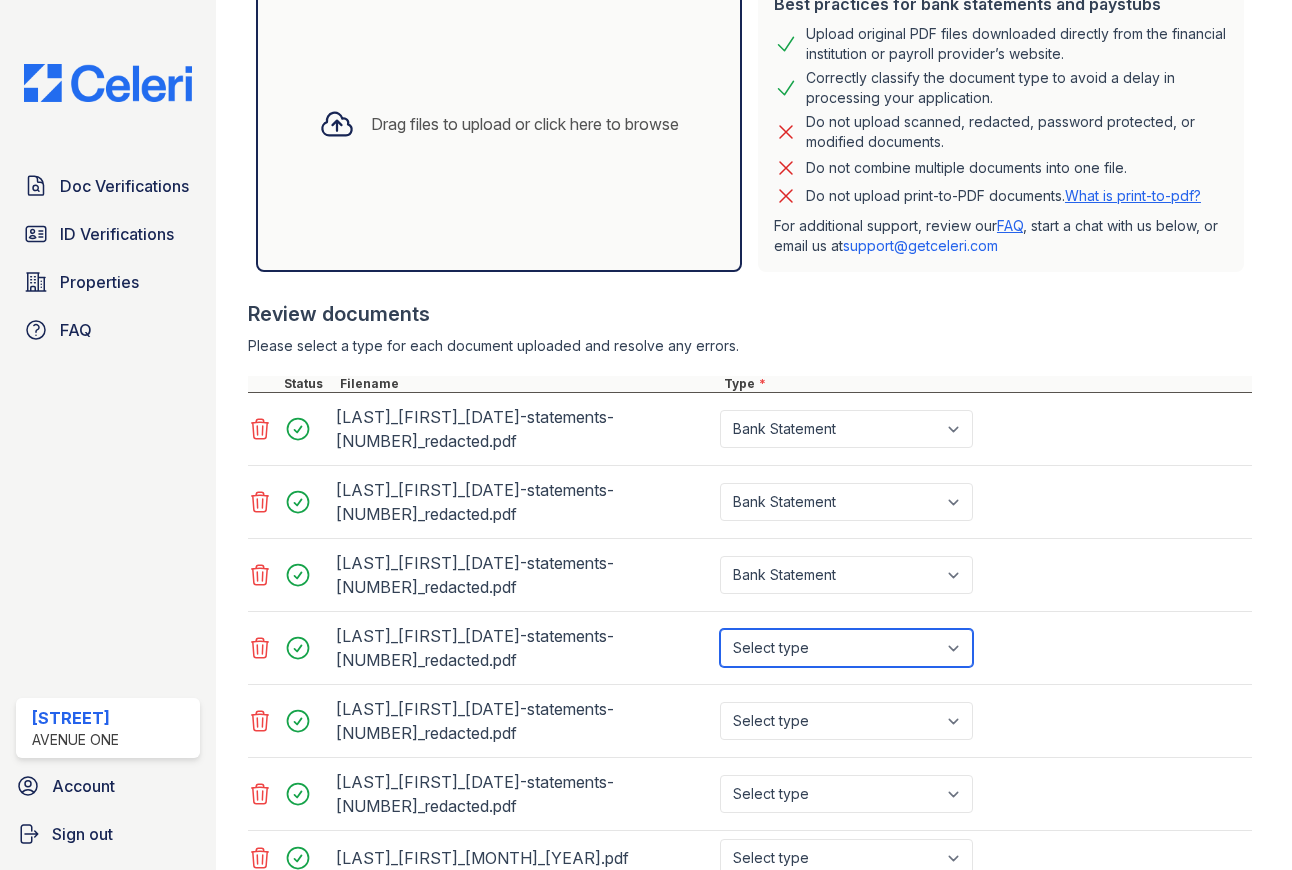click on "Select type
Paystub
Bank Statement
Offer Letter
Tax Documents
Benefit Award Letter
Investment Account Statement
Other" at bounding box center [846, 648] 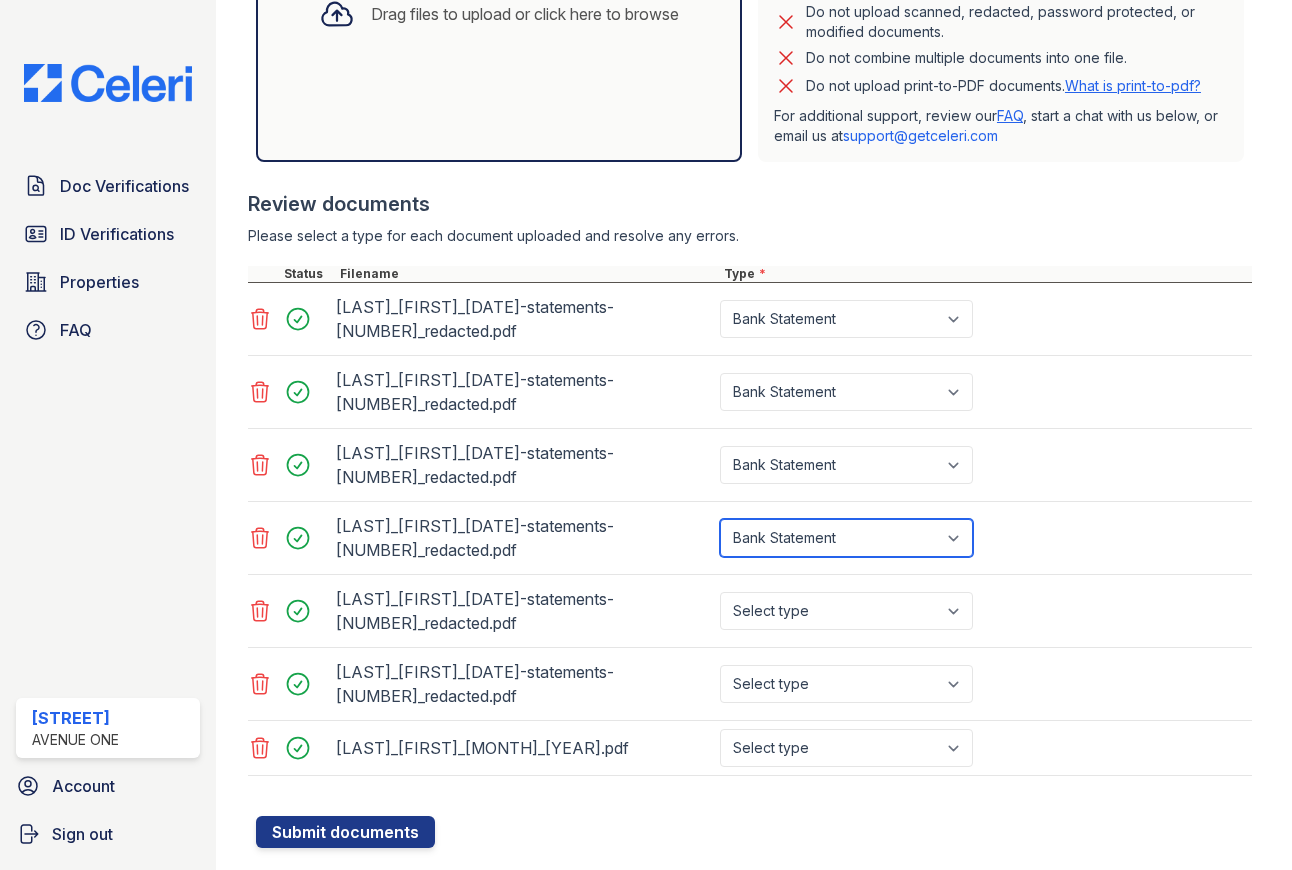 scroll, scrollTop: 583, scrollLeft: 0, axis: vertical 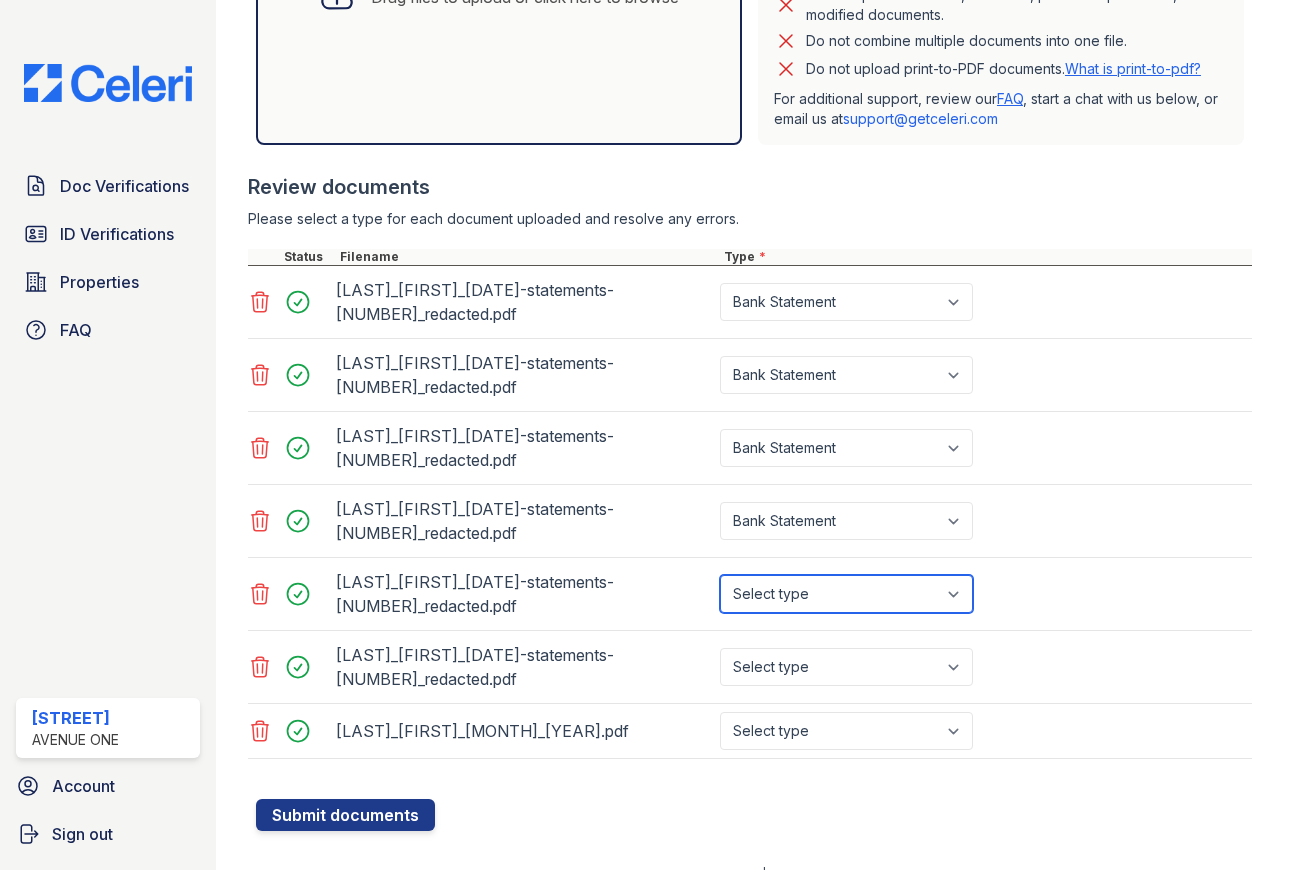 click on "Select type
Paystub
Bank Statement
Offer Letter
Tax Documents
Benefit Award Letter
Investment Account Statement
Other" at bounding box center (846, 594) 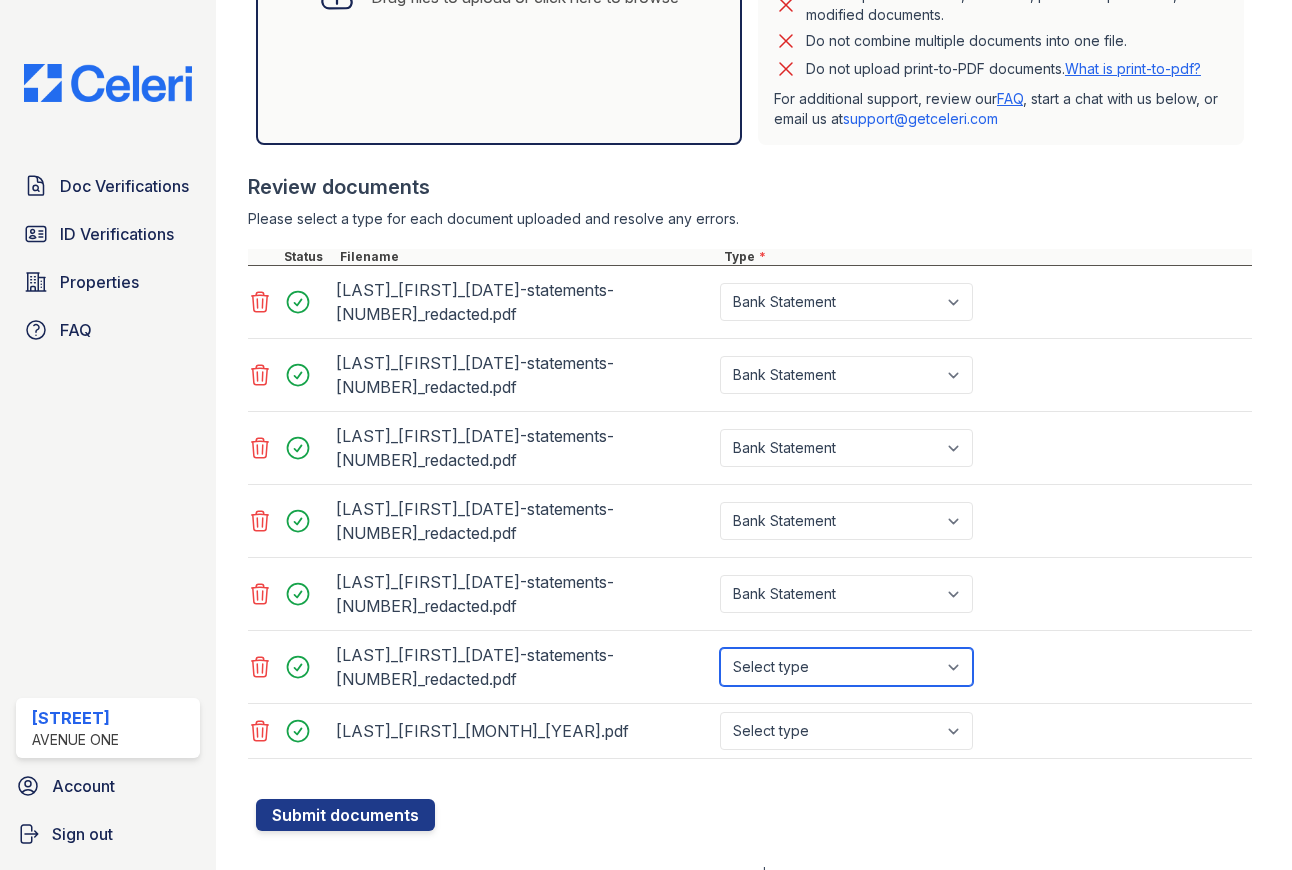 click on "Select type
Paystub
Bank Statement
Offer Letter
Tax Documents
Benefit Award Letter
Investment Account Statement
Other" at bounding box center (846, 667) 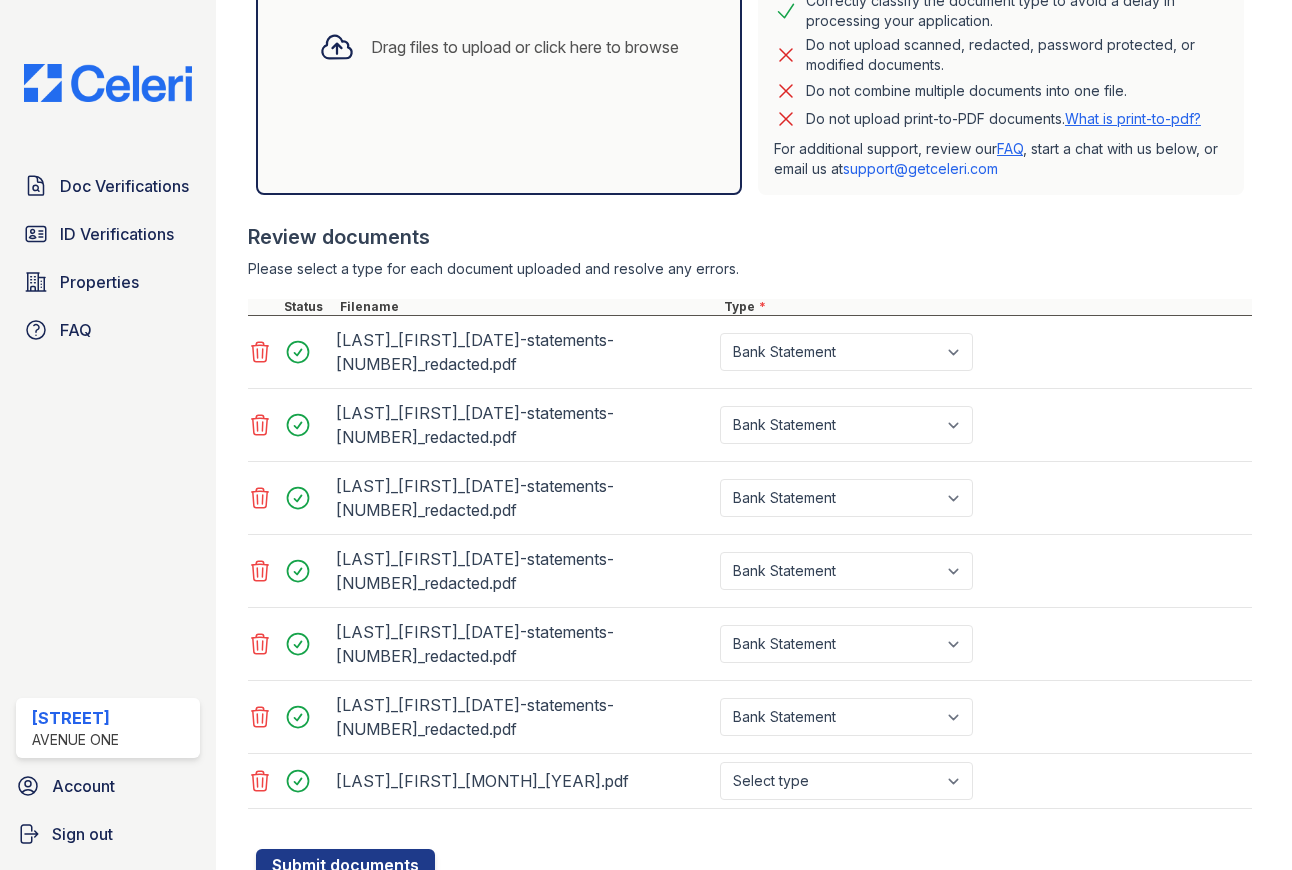 scroll, scrollTop: 612, scrollLeft: 0, axis: vertical 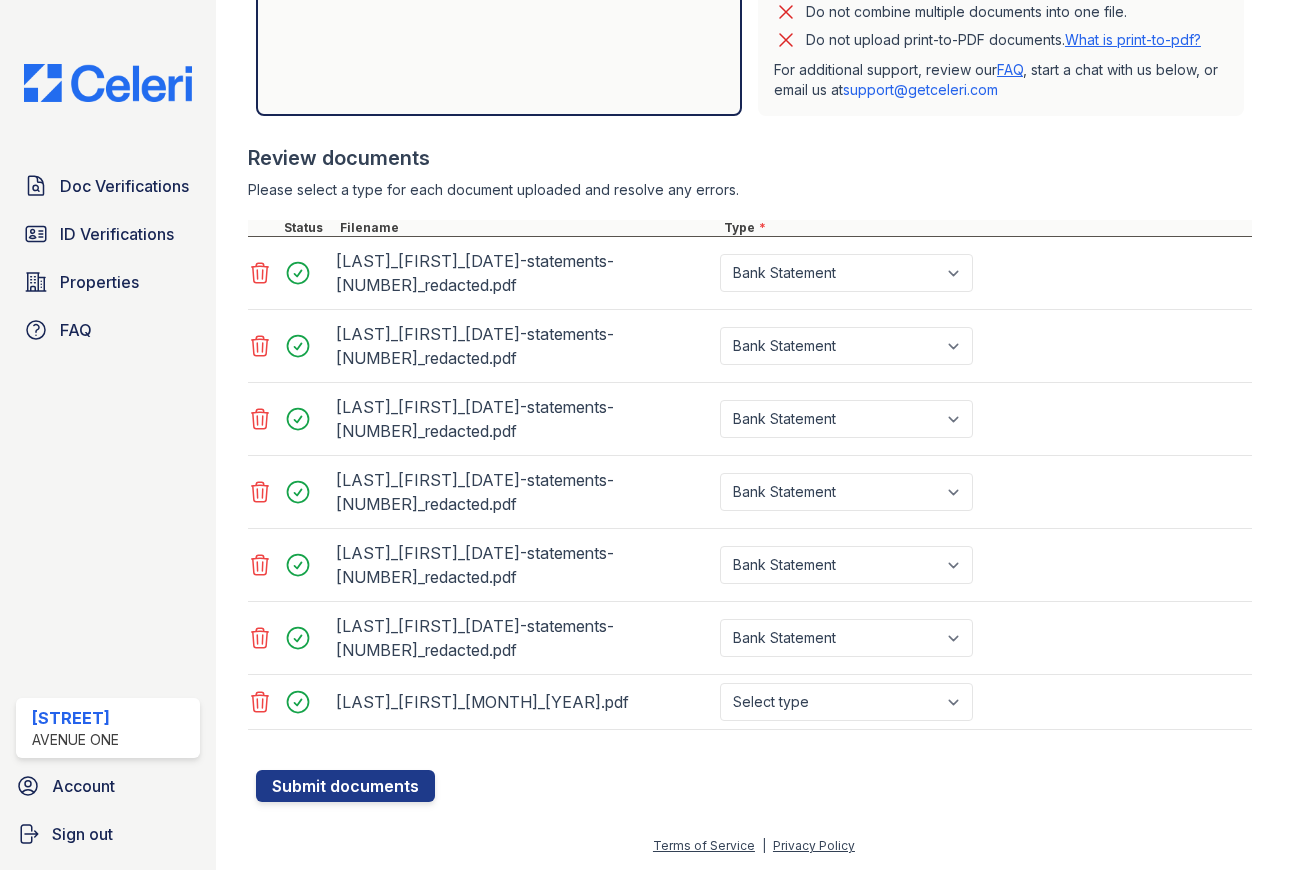 drag, startPoint x: 259, startPoint y: 344, endPoint x: 263, endPoint y: 367, distance: 23.345236 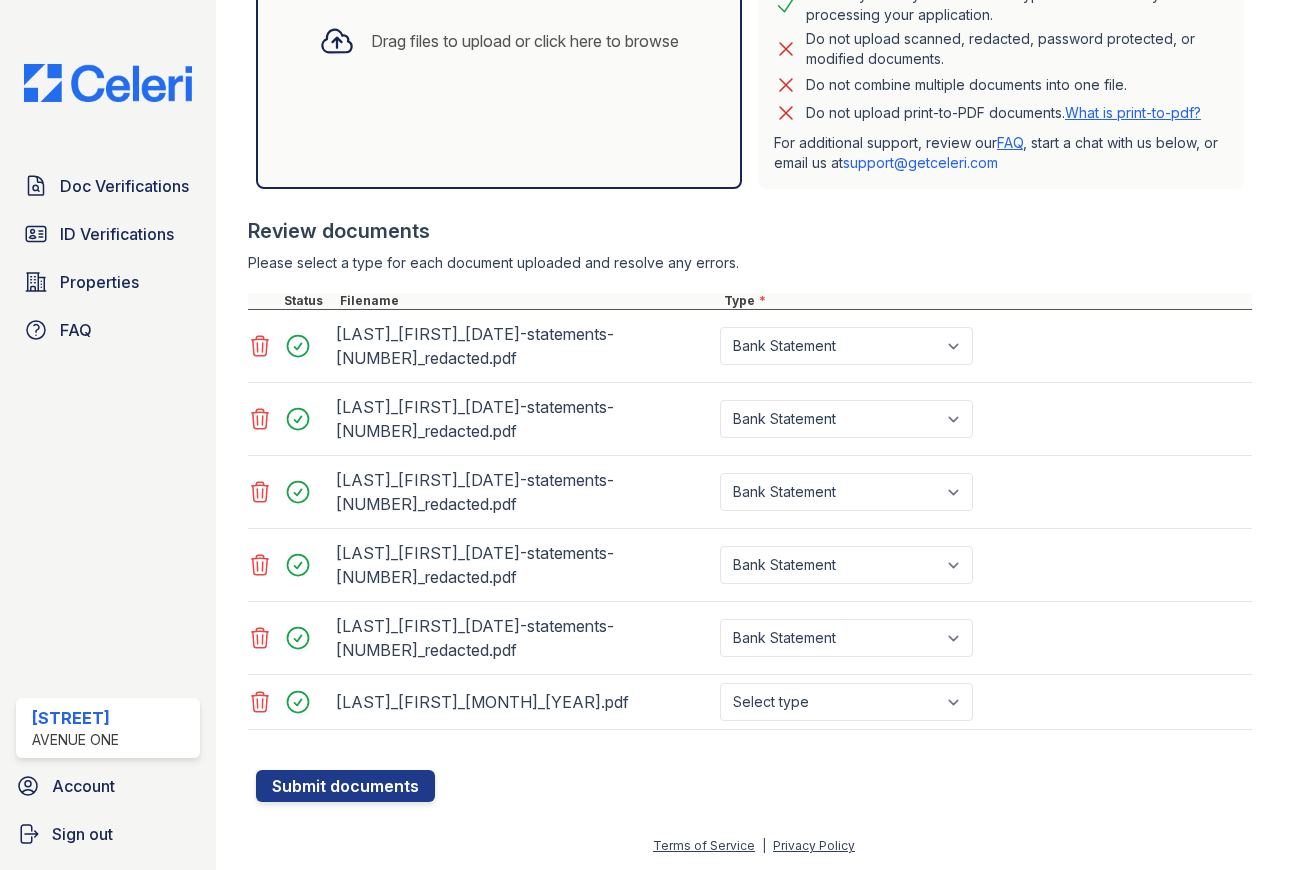 click 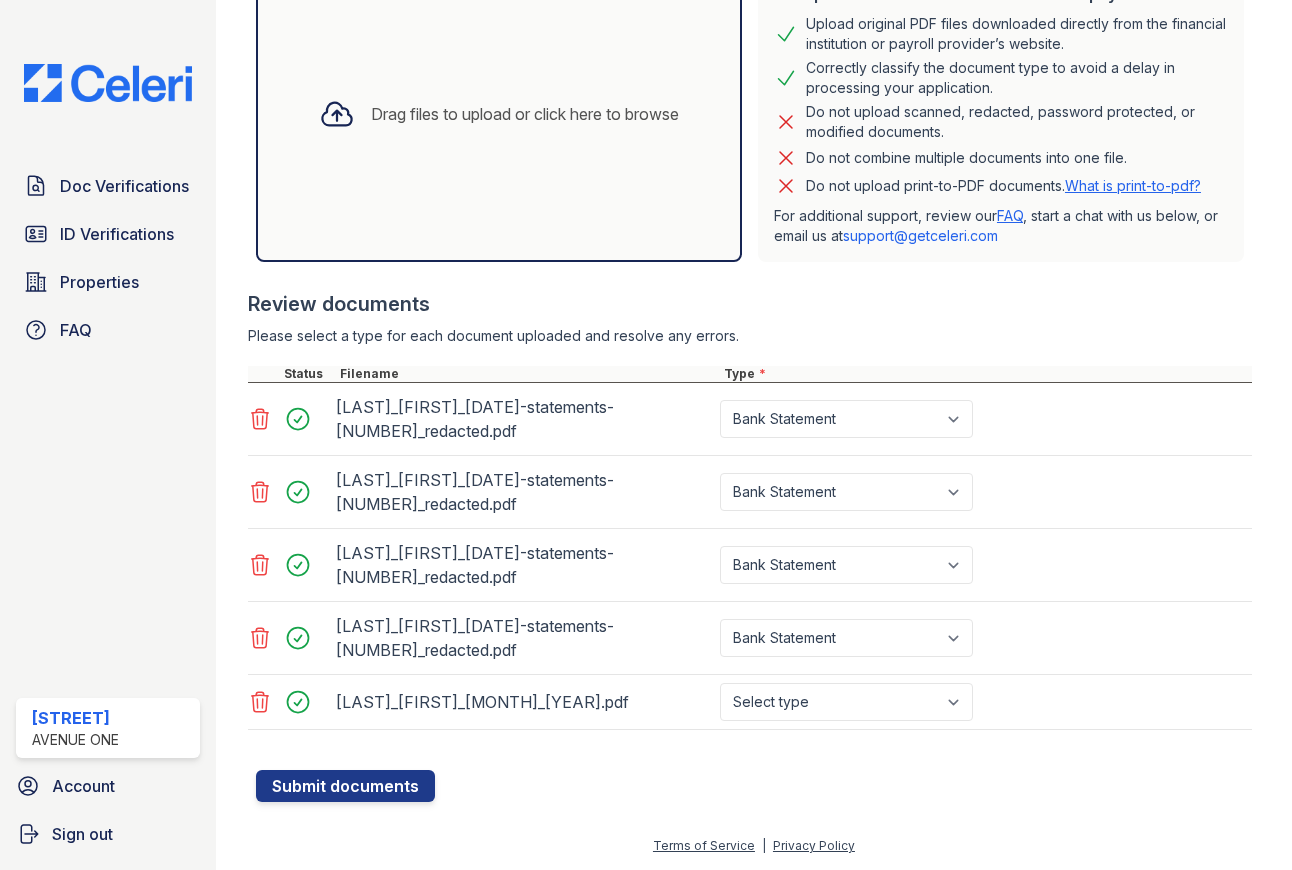 click 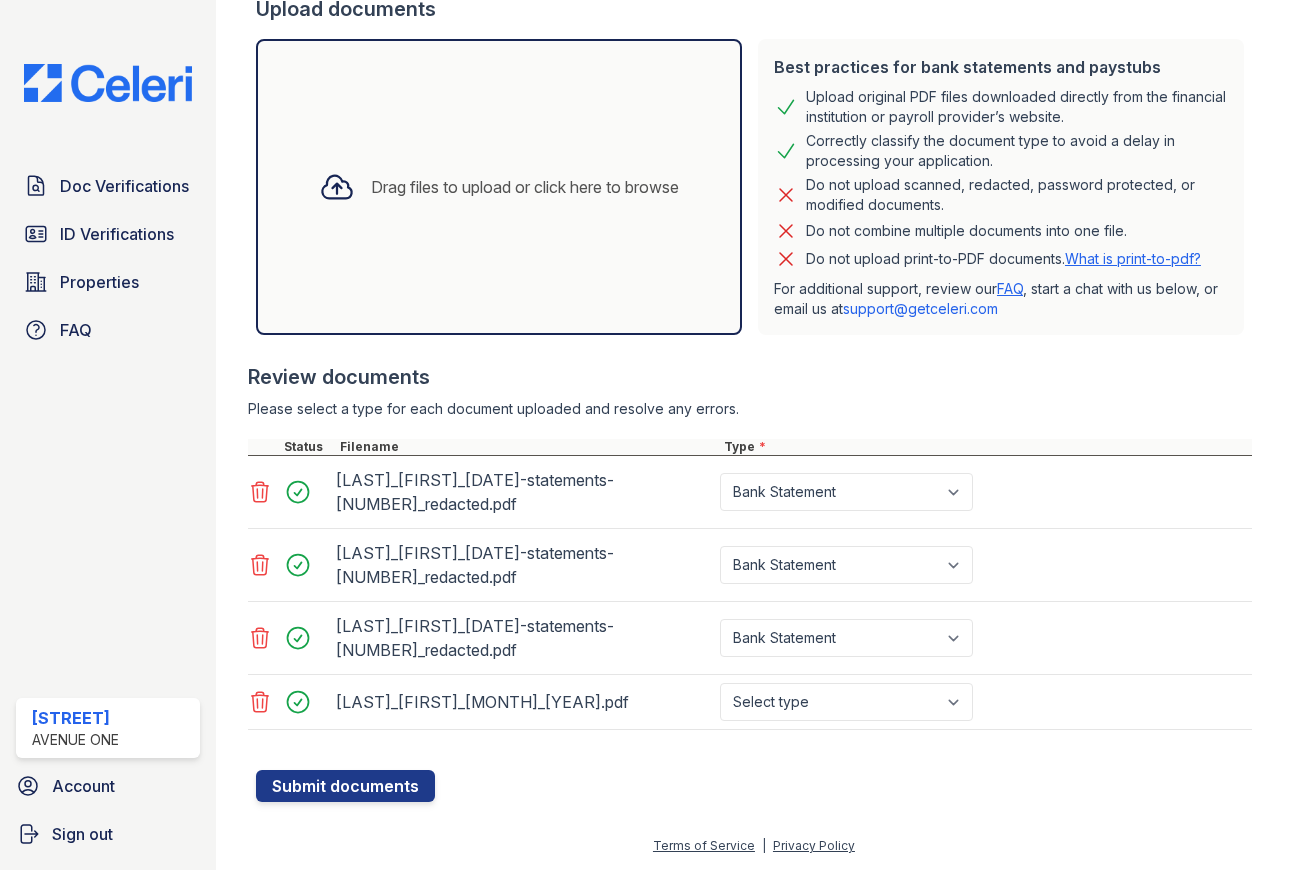 click 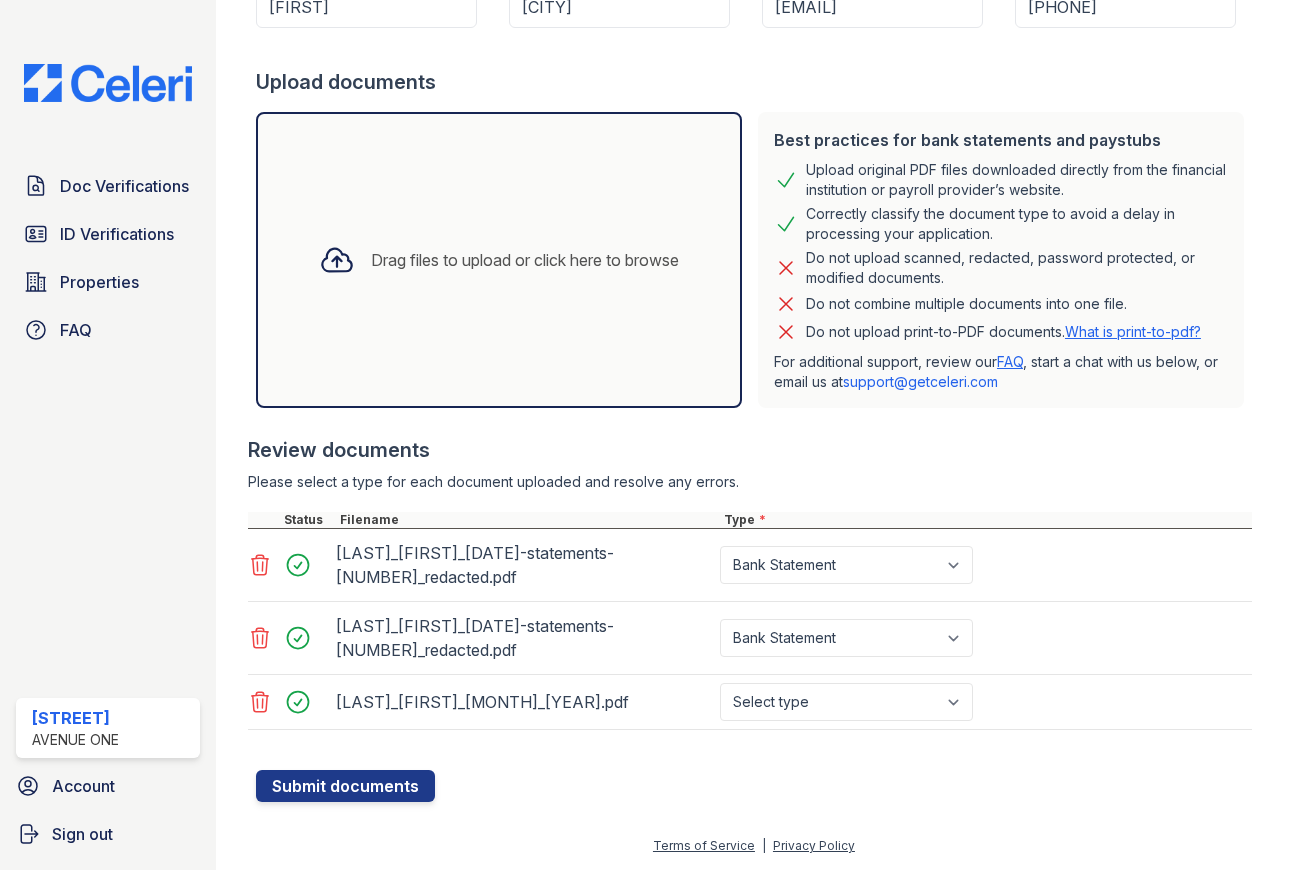 click at bounding box center (290, 565) 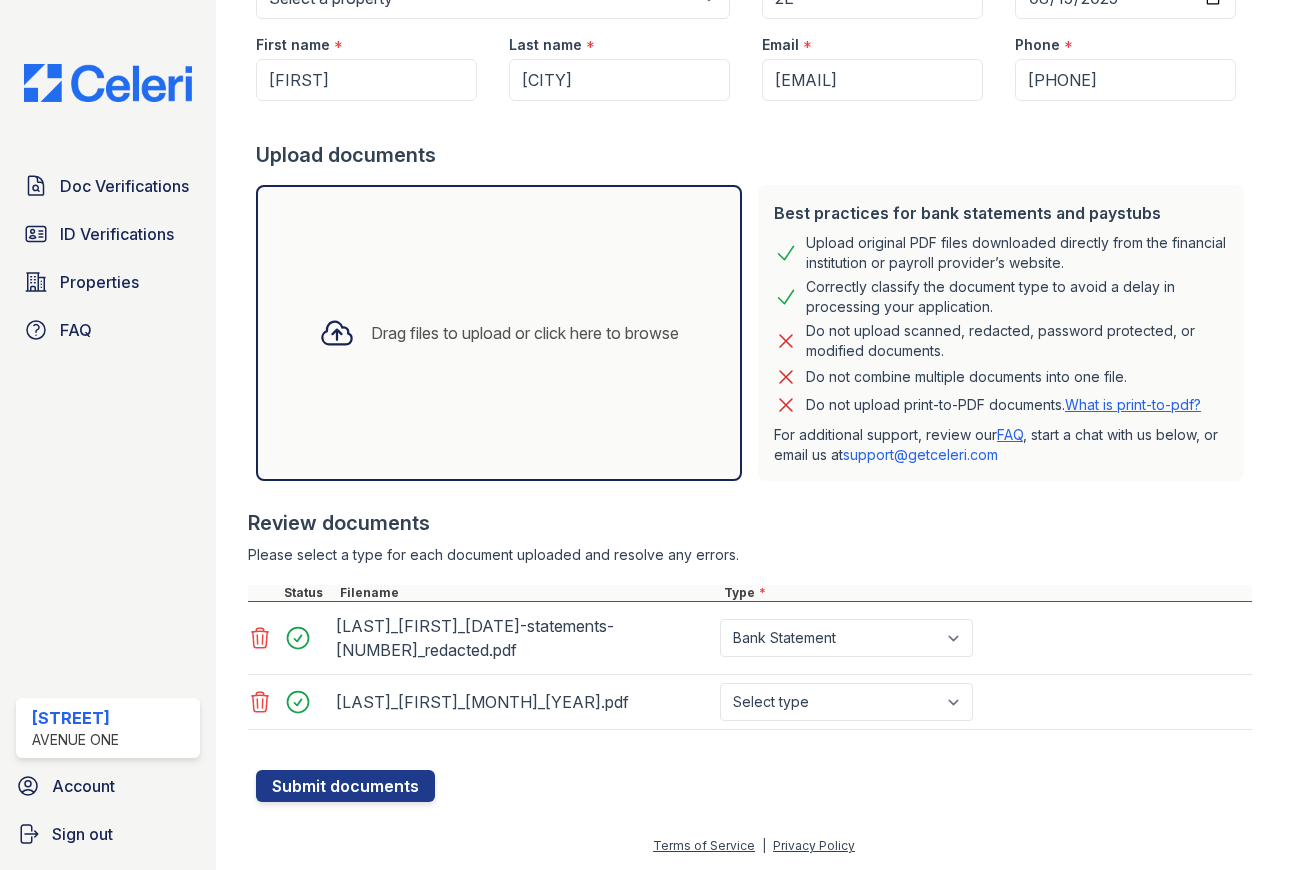 drag, startPoint x: 263, startPoint y: 627, endPoint x: 259, endPoint y: 701, distance: 74.10803 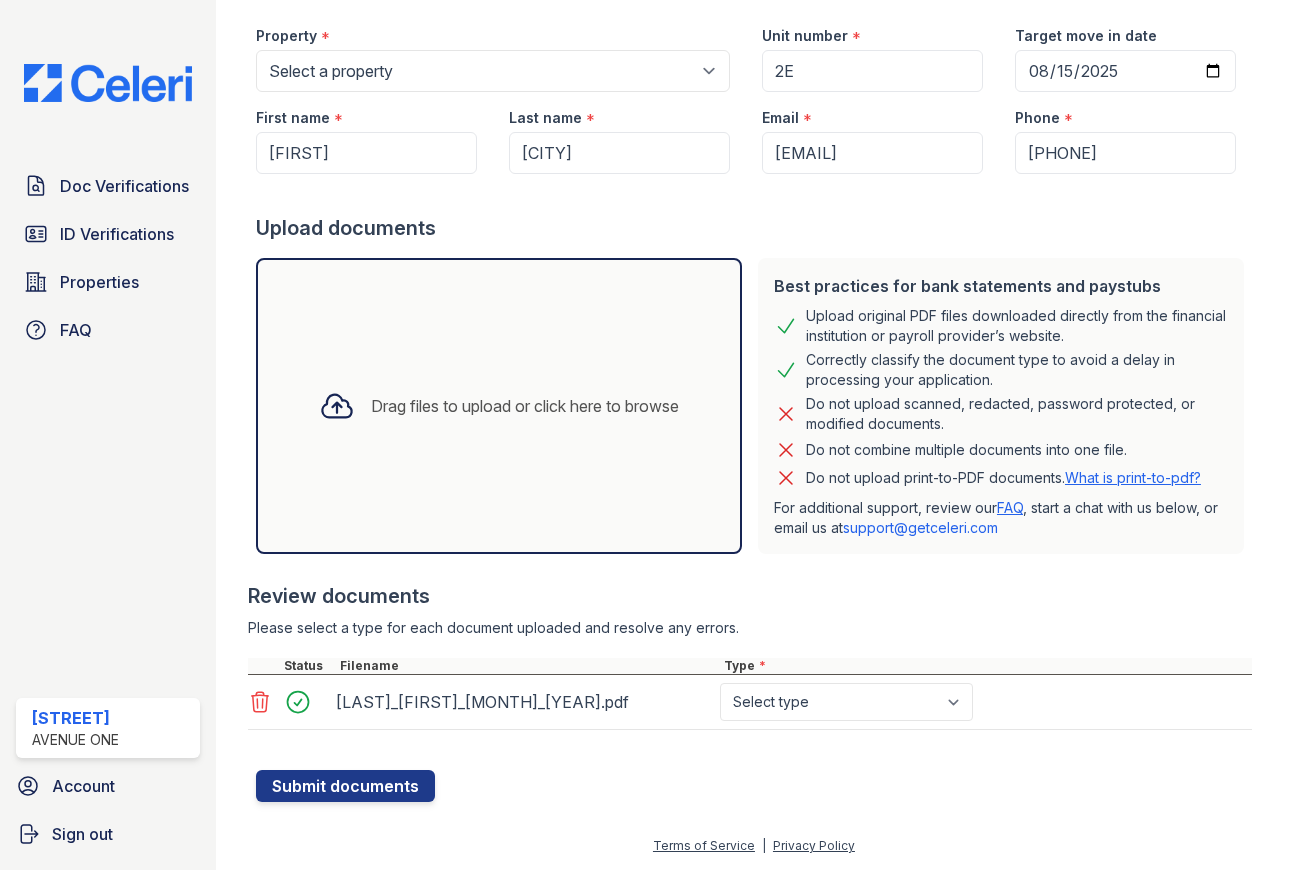 click 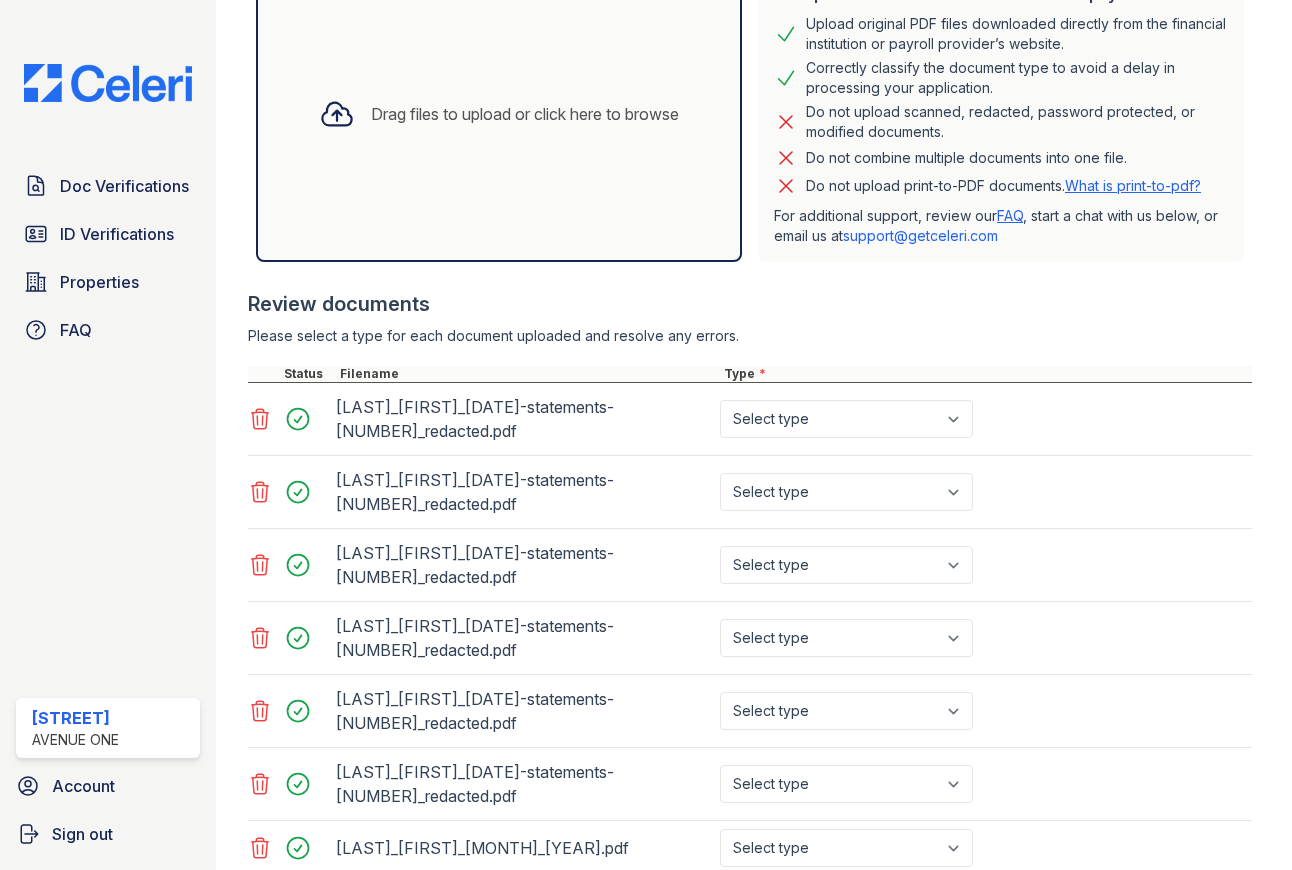 scroll, scrollTop: 476, scrollLeft: 0, axis: vertical 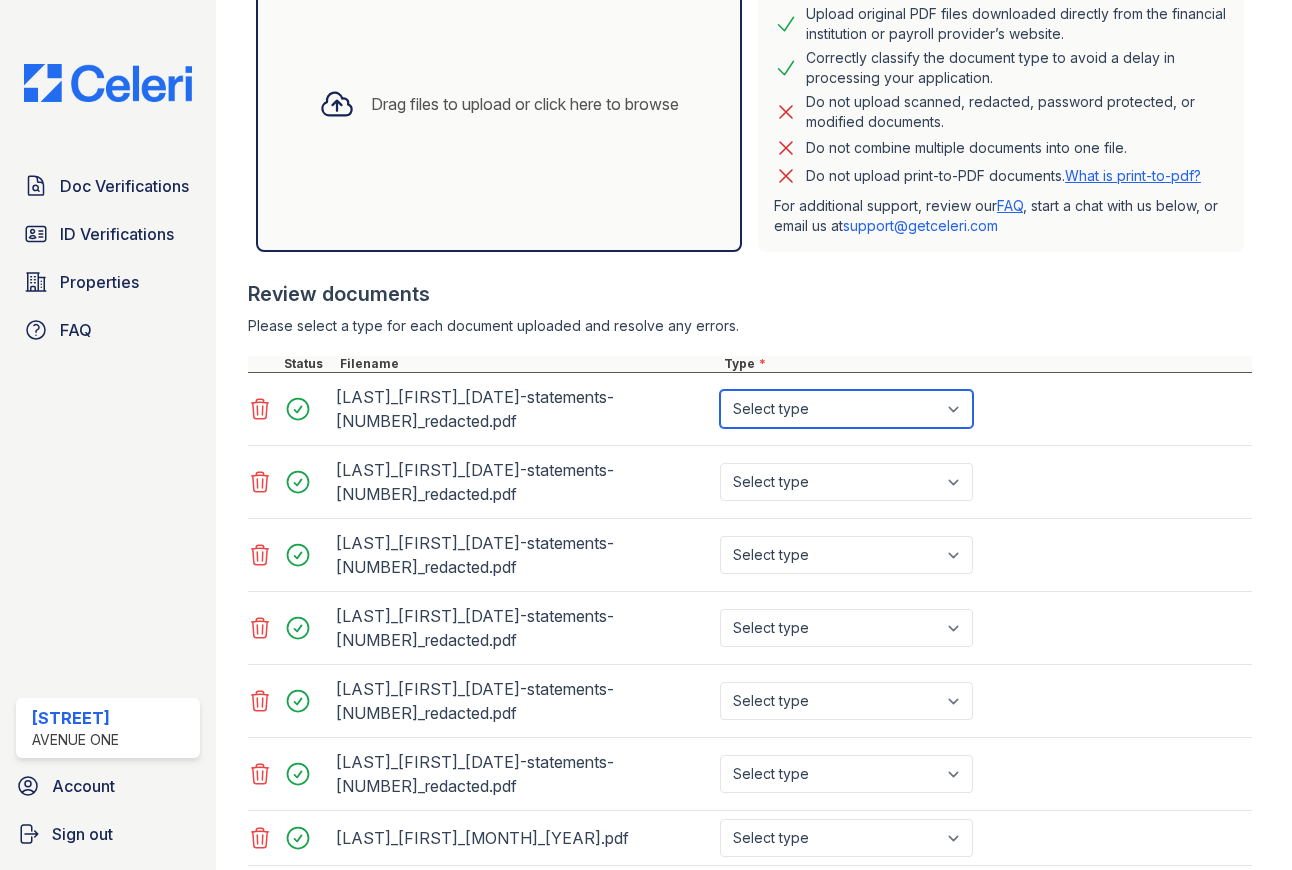 click on "Select type
Paystub
Bank Statement
Offer Letter
Tax Documents
Benefit Award Letter
Investment Account Statement
Other" at bounding box center (846, 409) 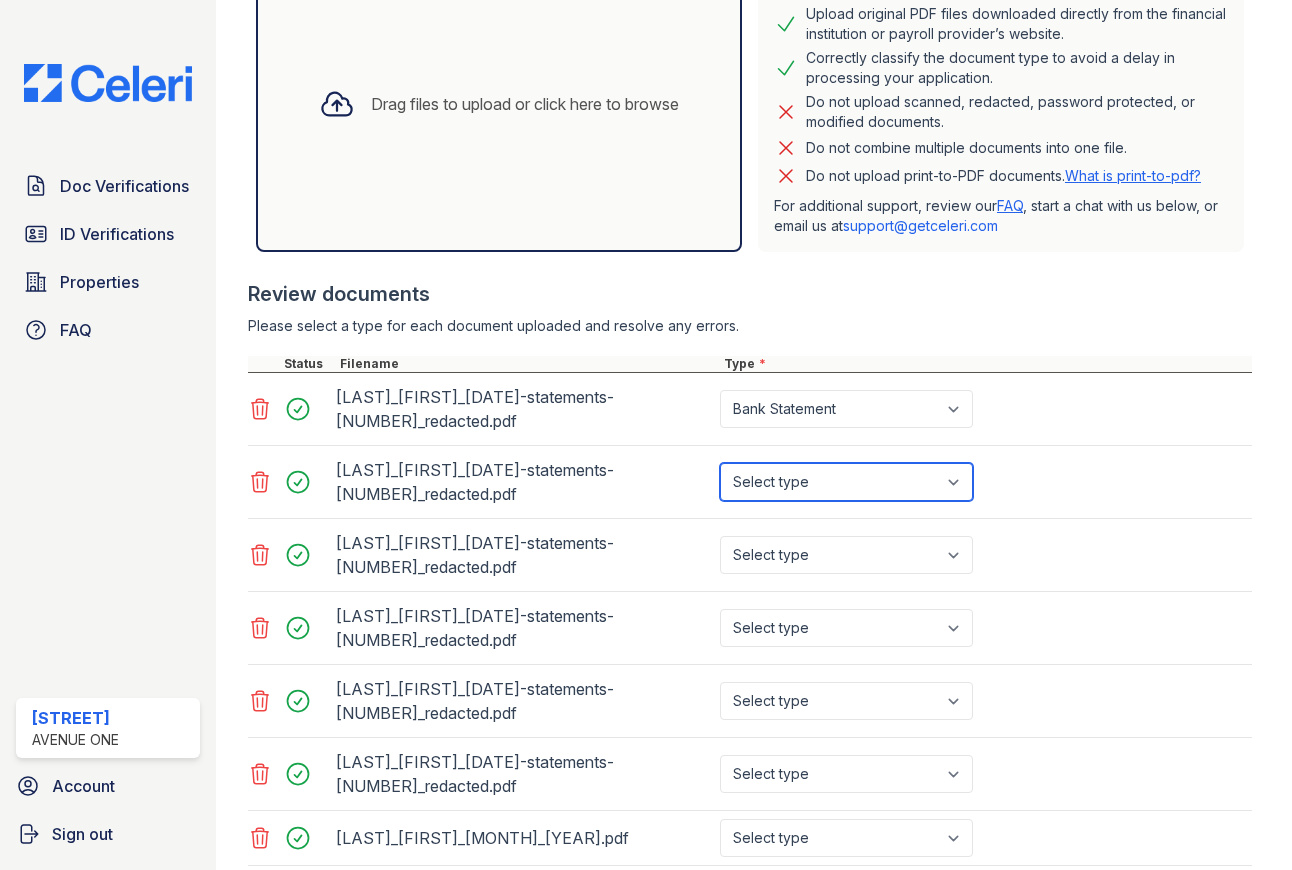 click on "Select type
Paystub
Bank Statement
Offer Letter
Tax Documents
Benefit Award Letter
Investment Account Statement
Other" at bounding box center [846, 482] 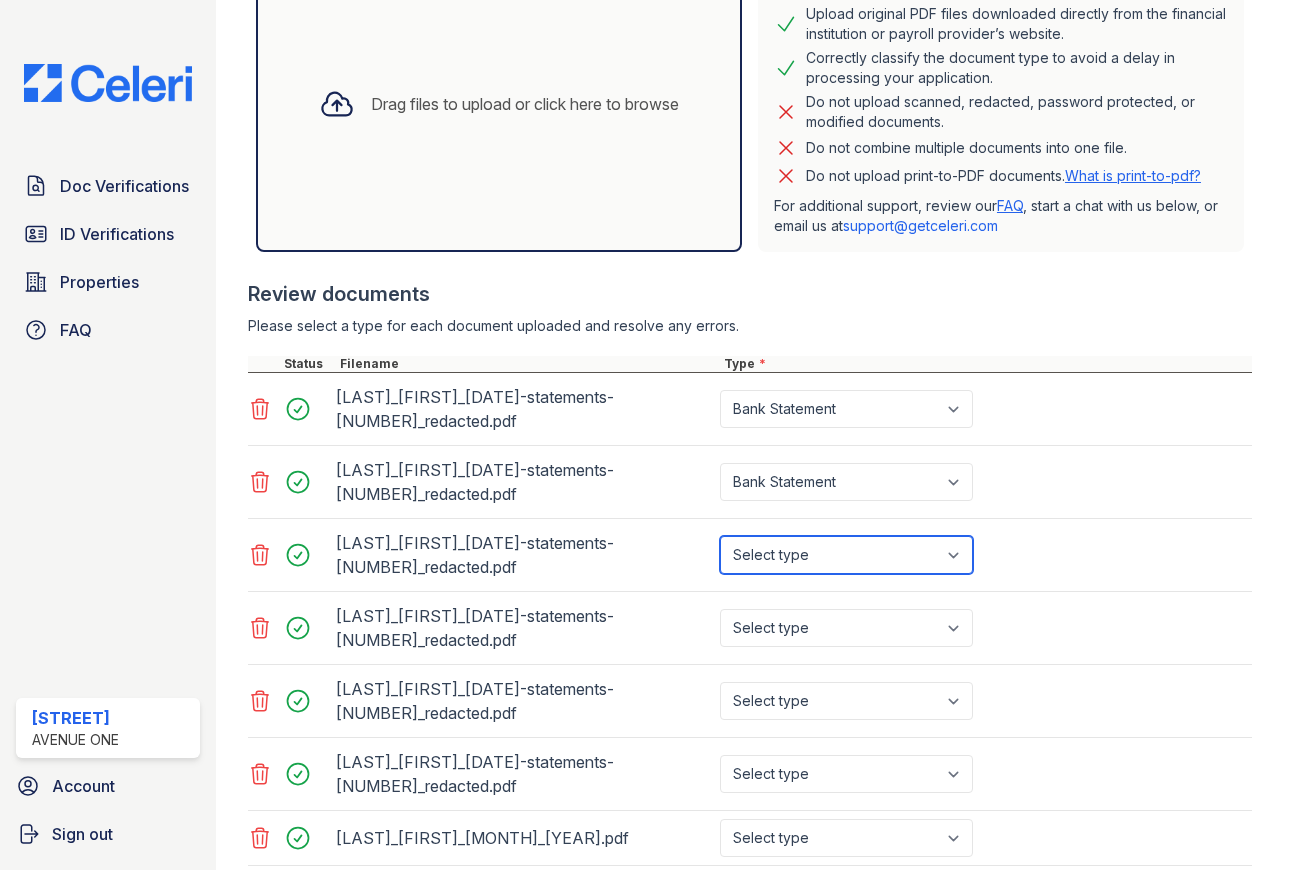 click on "Select type
Paystub
Bank Statement
Offer Letter
Tax Documents
Benefit Award Letter
Investment Account Statement
Other" at bounding box center (846, 555) 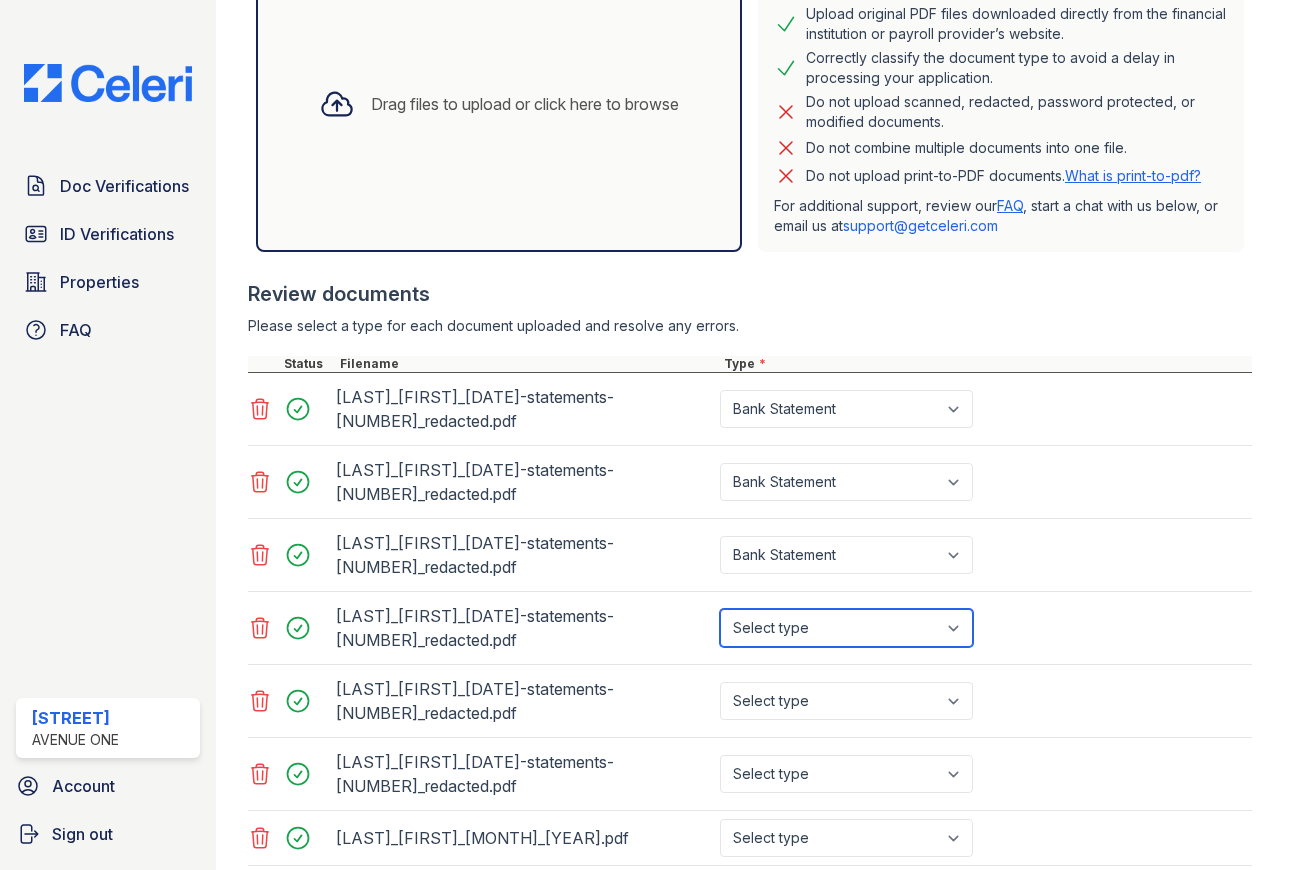 click on "Select type
Paystub
Bank Statement
Offer Letter
Tax Documents
Benefit Award Letter
Investment Account Statement
Other" at bounding box center (846, 628) 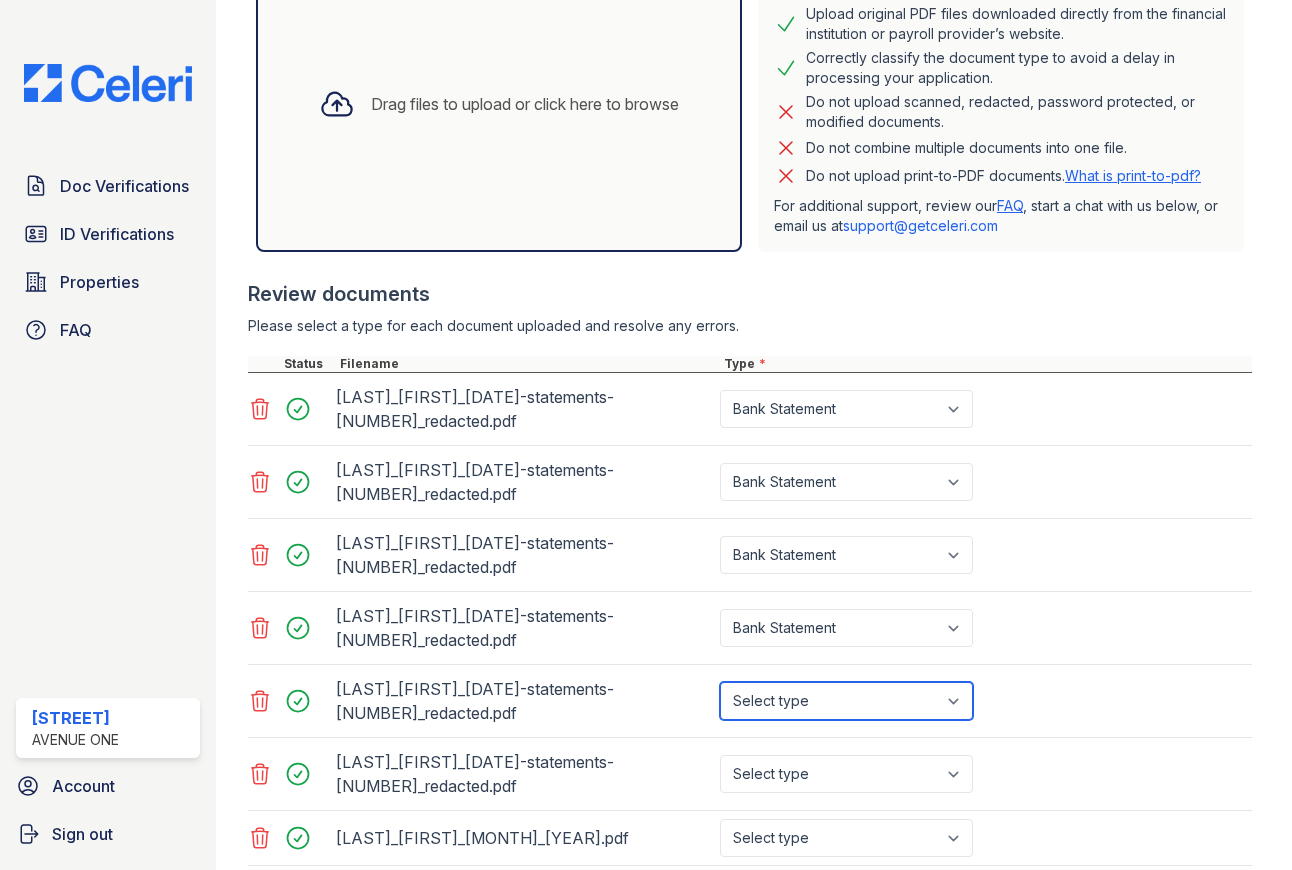 click on "Select type
Paystub
Bank Statement
Offer Letter
Tax Documents
Benefit Award Letter
Investment Account Statement
Other" at bounding box center [846, 701] 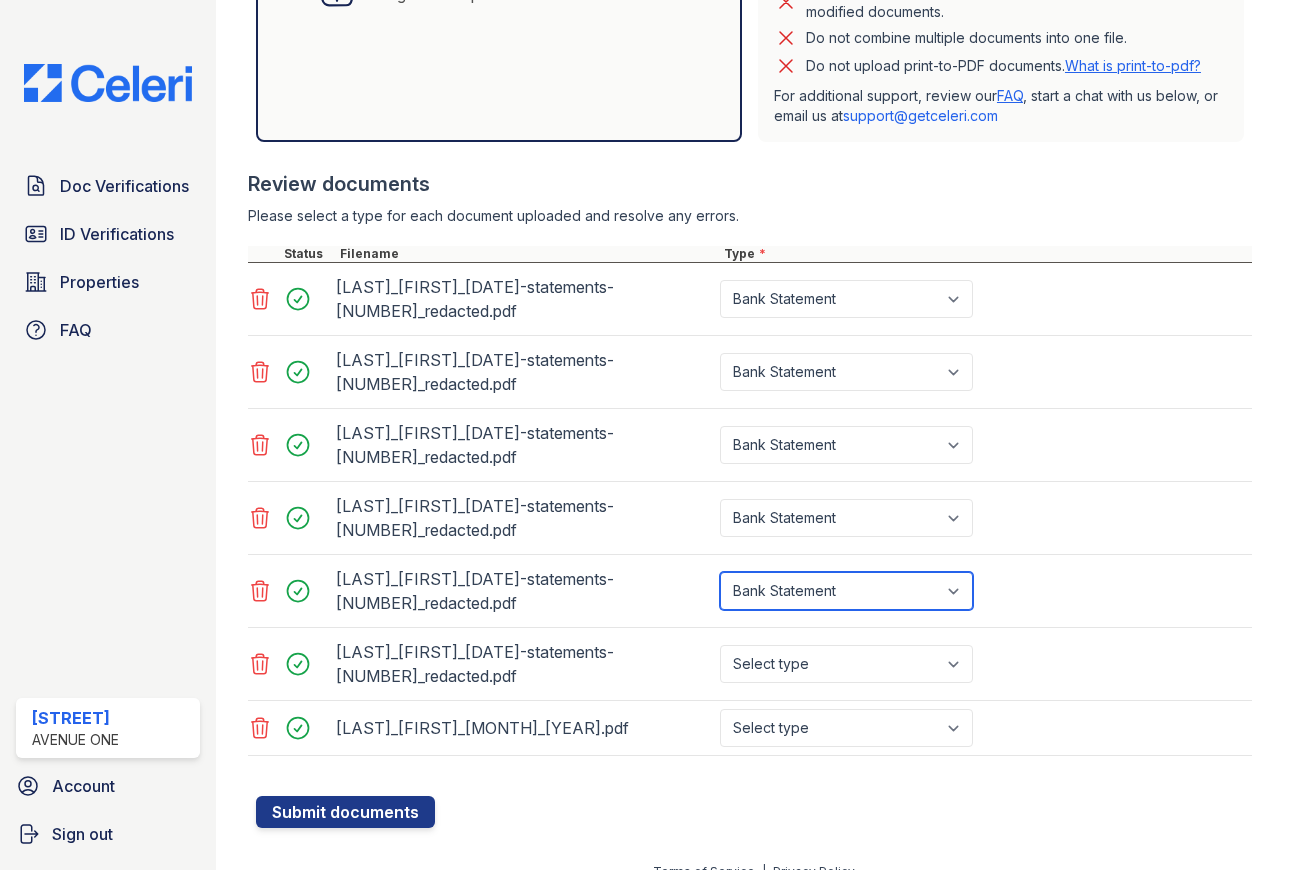 scroll, scrollTop: 612, scrollLeft: 0, axis: vertical 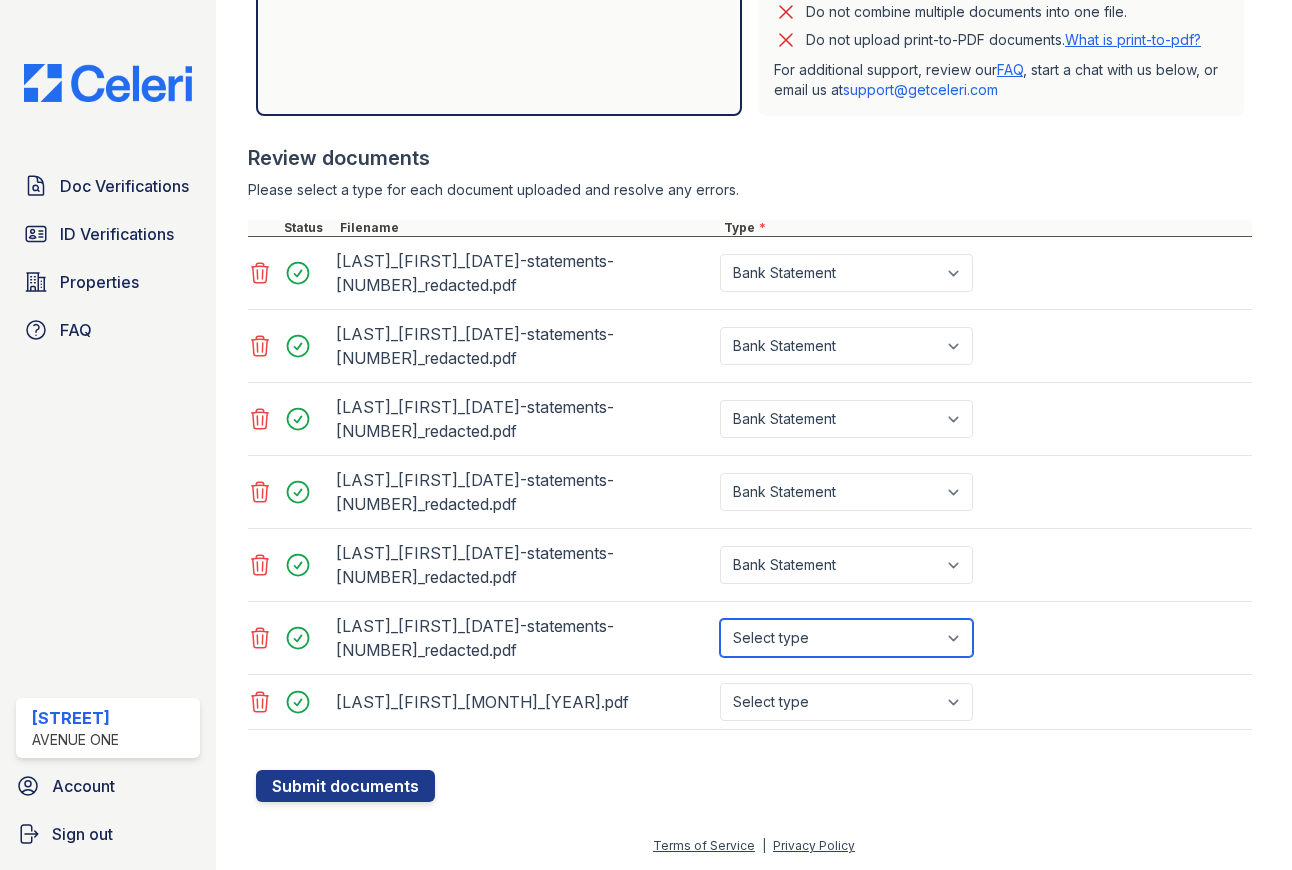 click on "Select type
Paystub
Bank Statement
Offer Letter
Tax Documents
Benefit Award Letter
Investment Account Statement
Other" at bounding box center (846, 638) 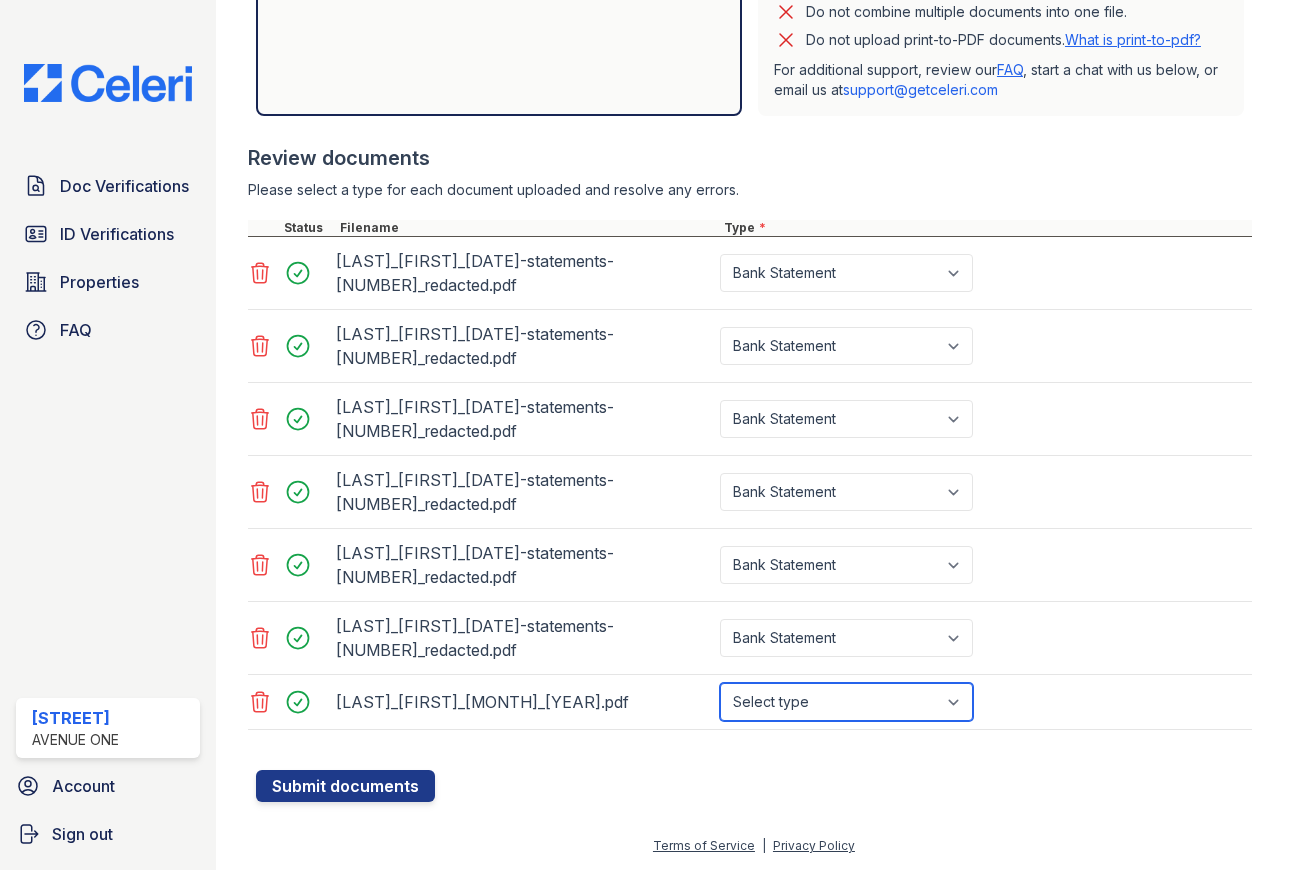 click on "Select type
Paystub
Bank Statement
Offer Letter
Tax Documents
Benefit Award Letter
Investment Account Statement
Other" at bounding box center (846, 702) 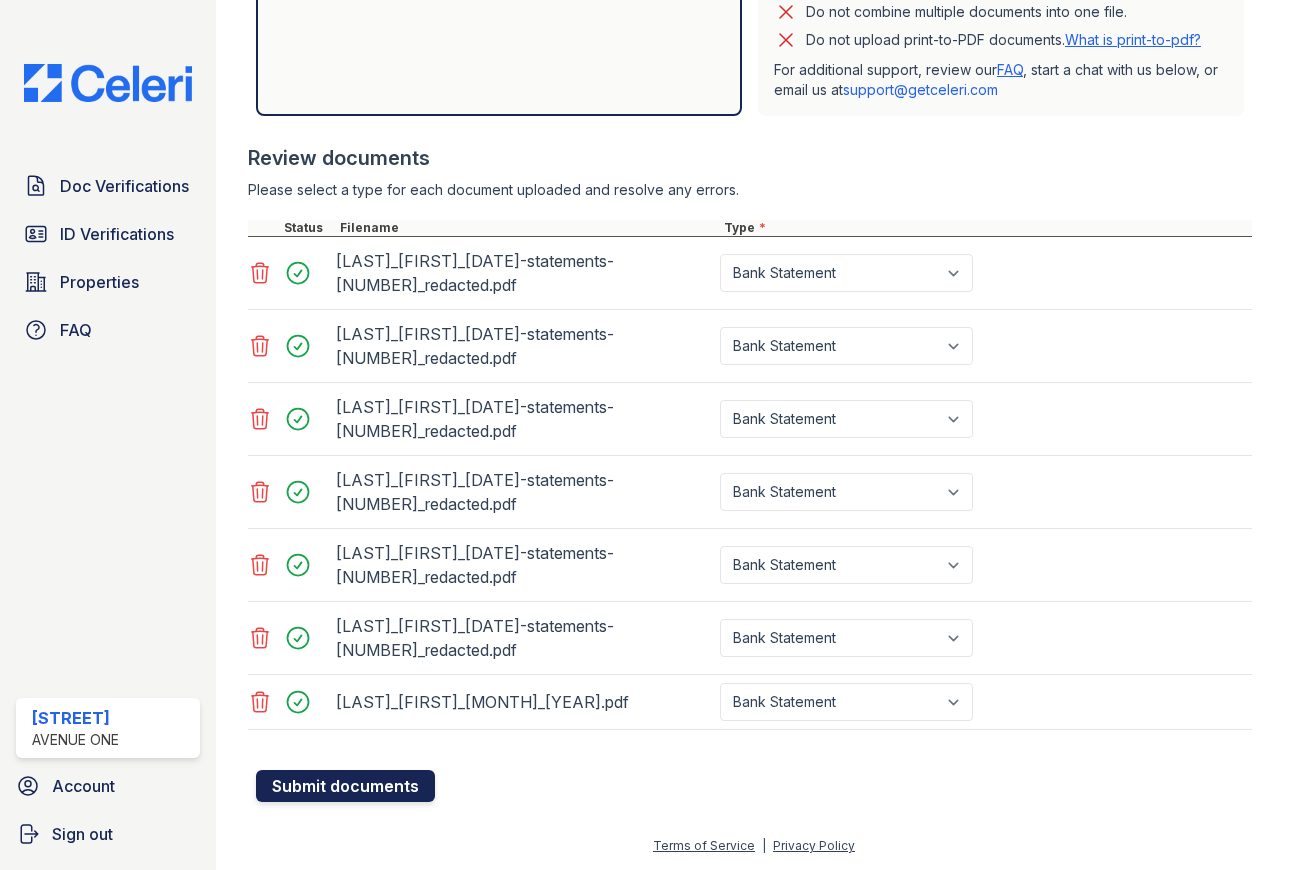 click on "Submit documents" at bounding box center [345, 786] 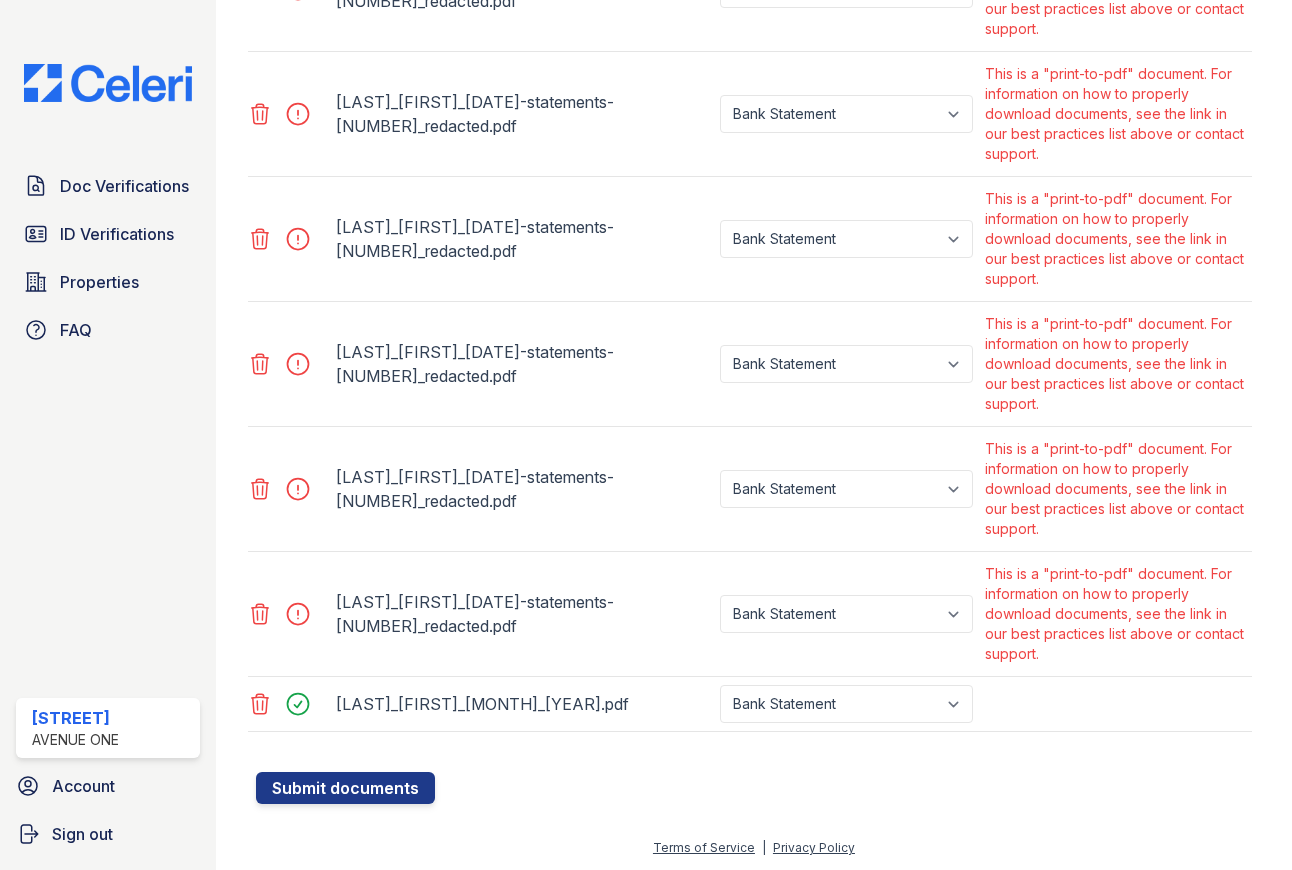 scroll, scrollTop: 980, scrollLeft: 0, axis: vertical 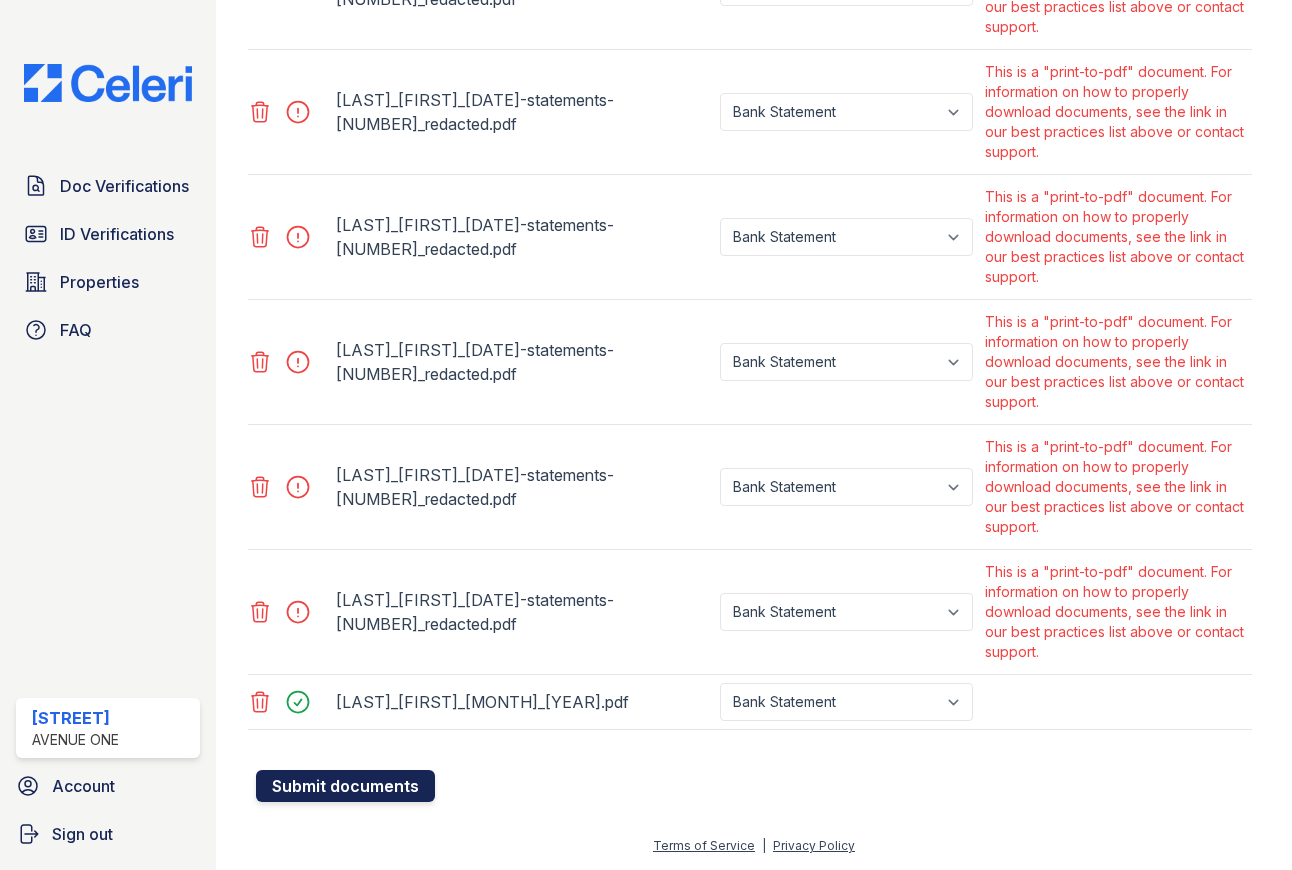 click on "Submit documents" at bounding box center [345, 786] 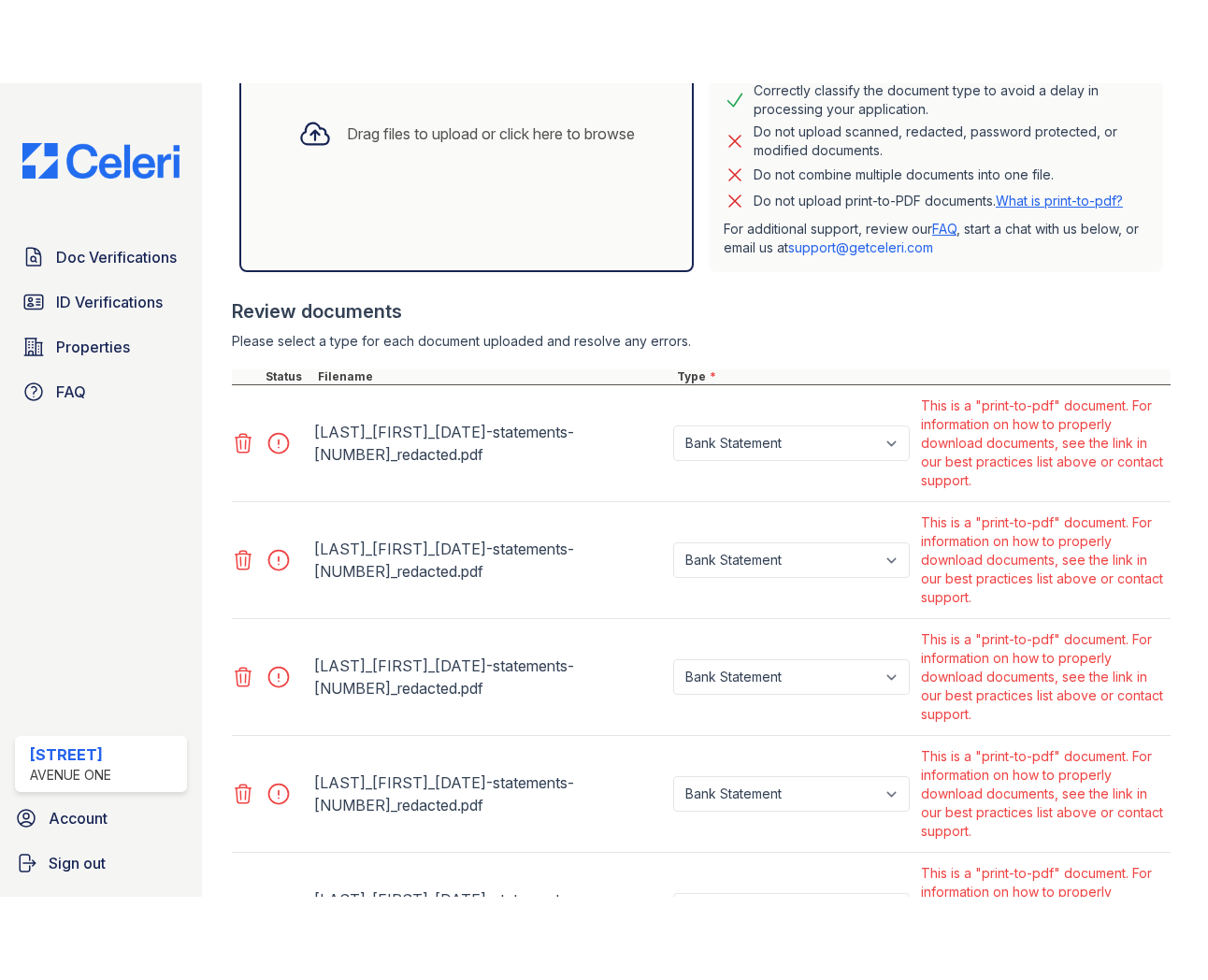 scroll, scrollTop: 916, scrollLeft: 0, axis: vertical 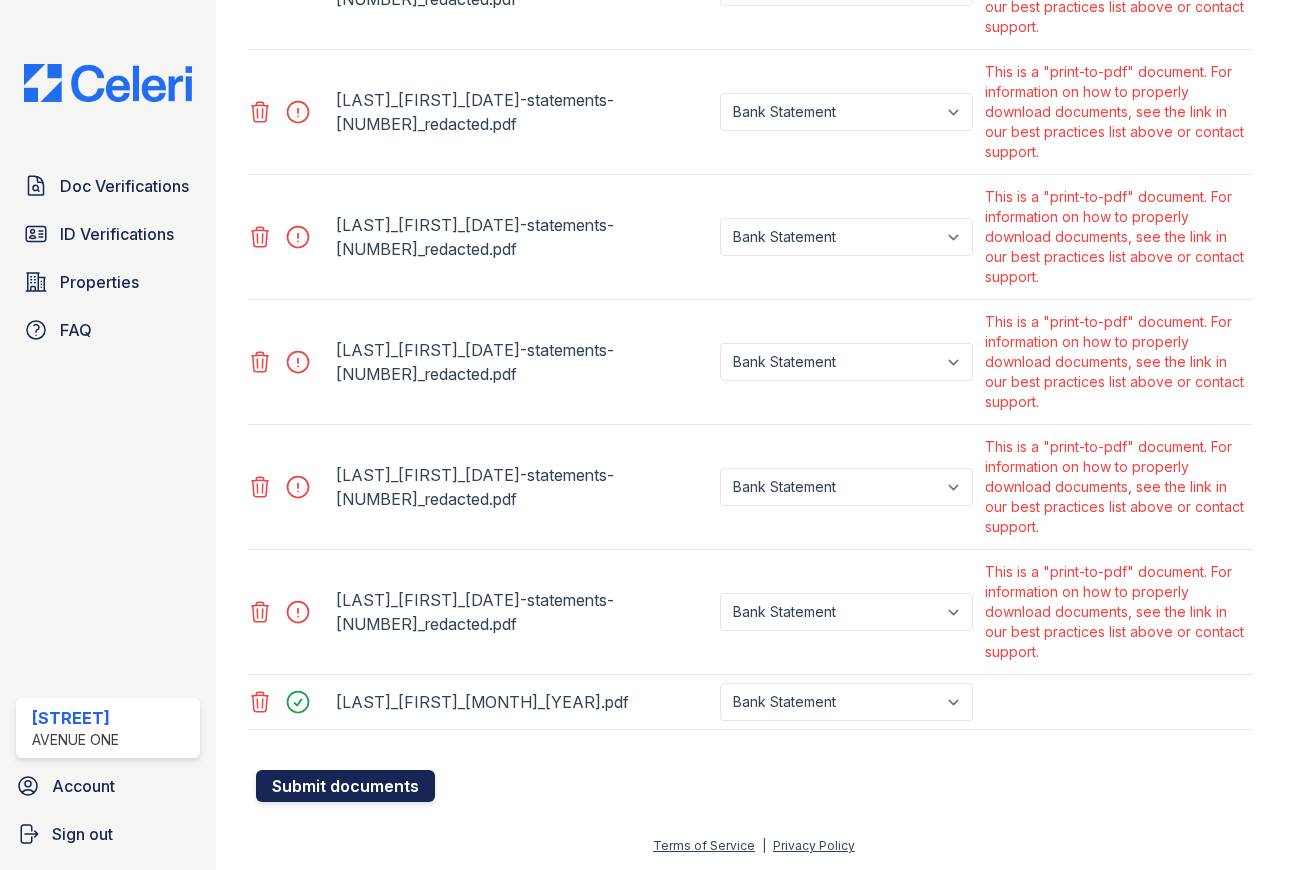 click on "Submit documents" at bounding box center (345, 786) 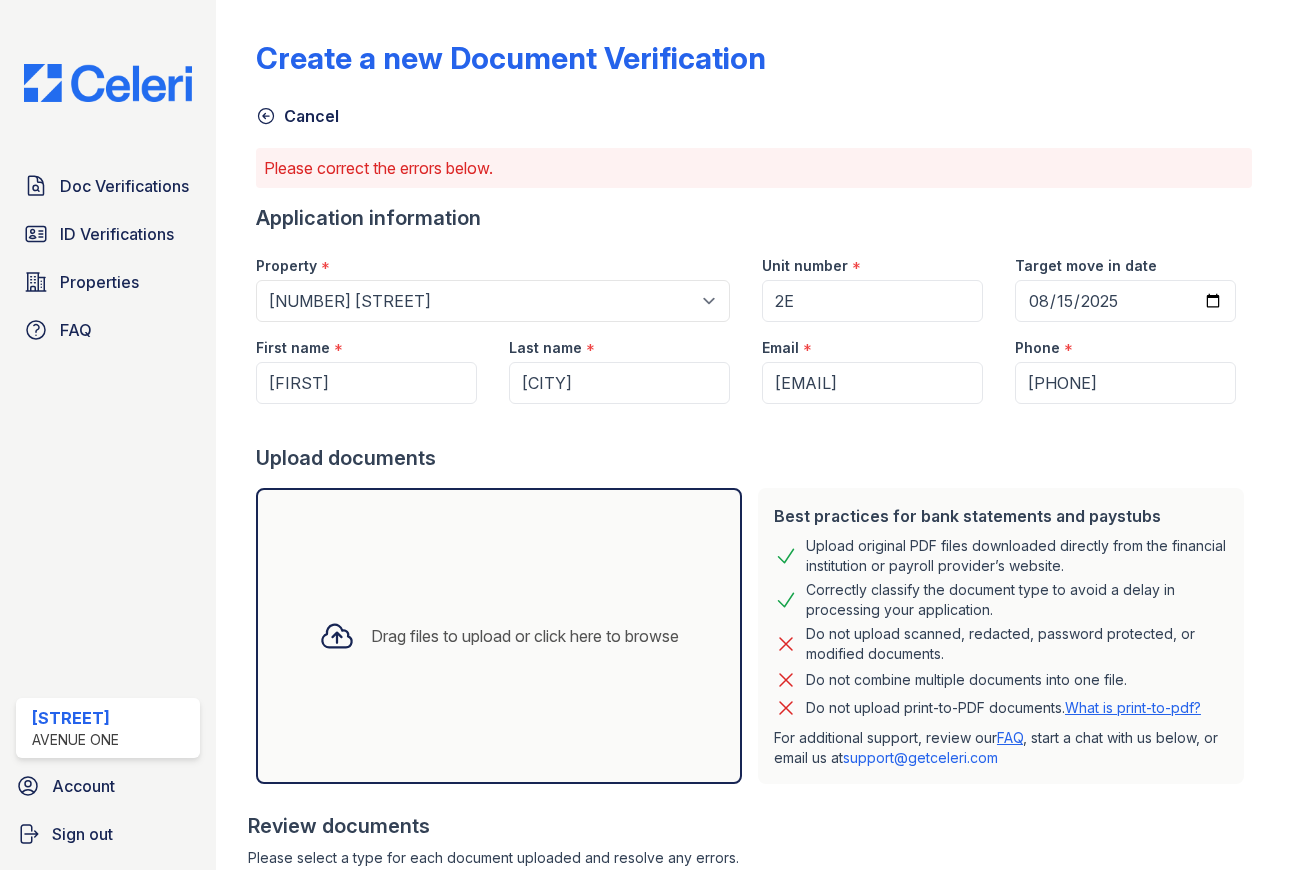 drag, startPoint x: 151, startPoint y: 194, endPoint x: 168, endPoint y: 156, distance: 41.62932 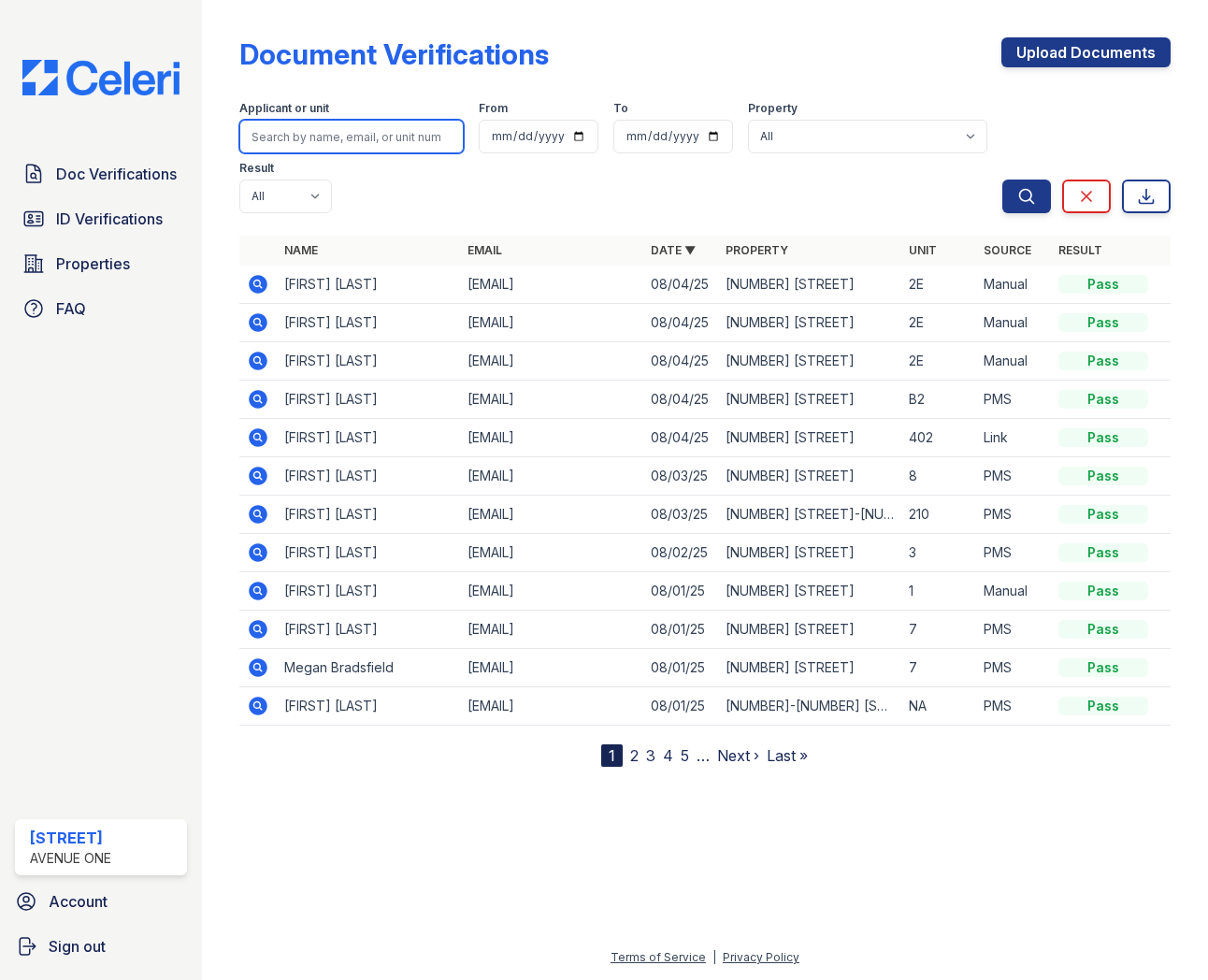 click at bounding box center [352, 137] 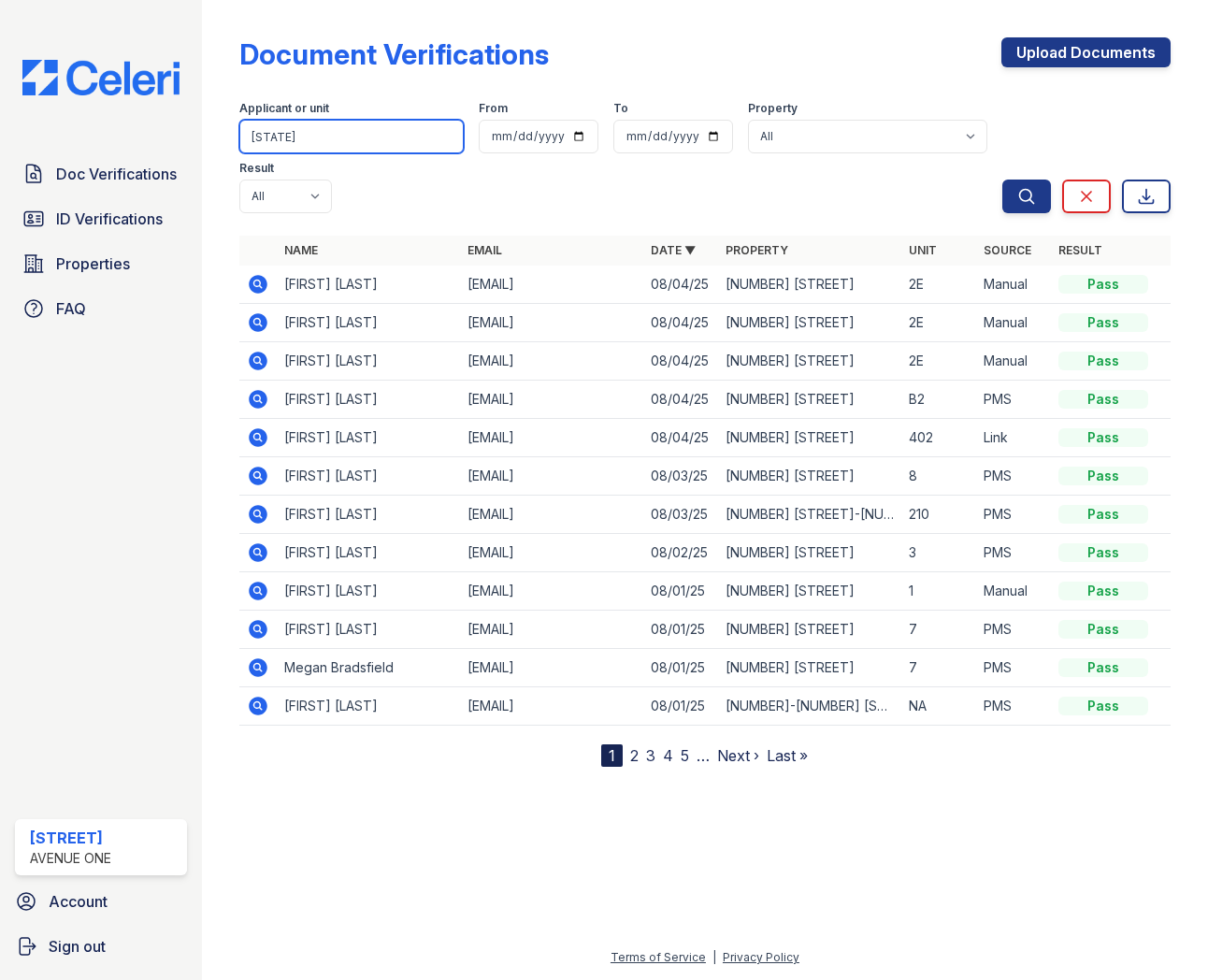 type on "Carolina" 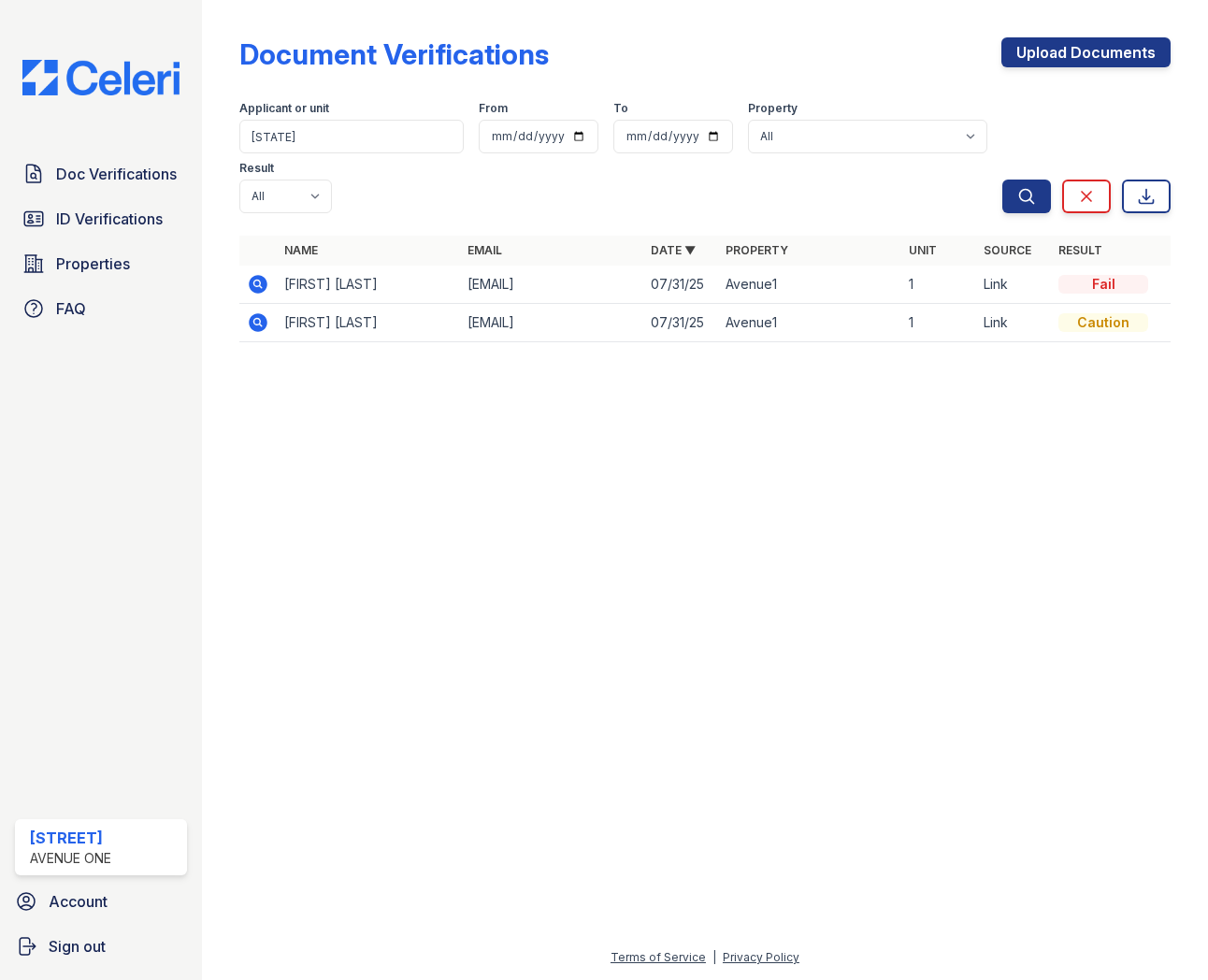 click 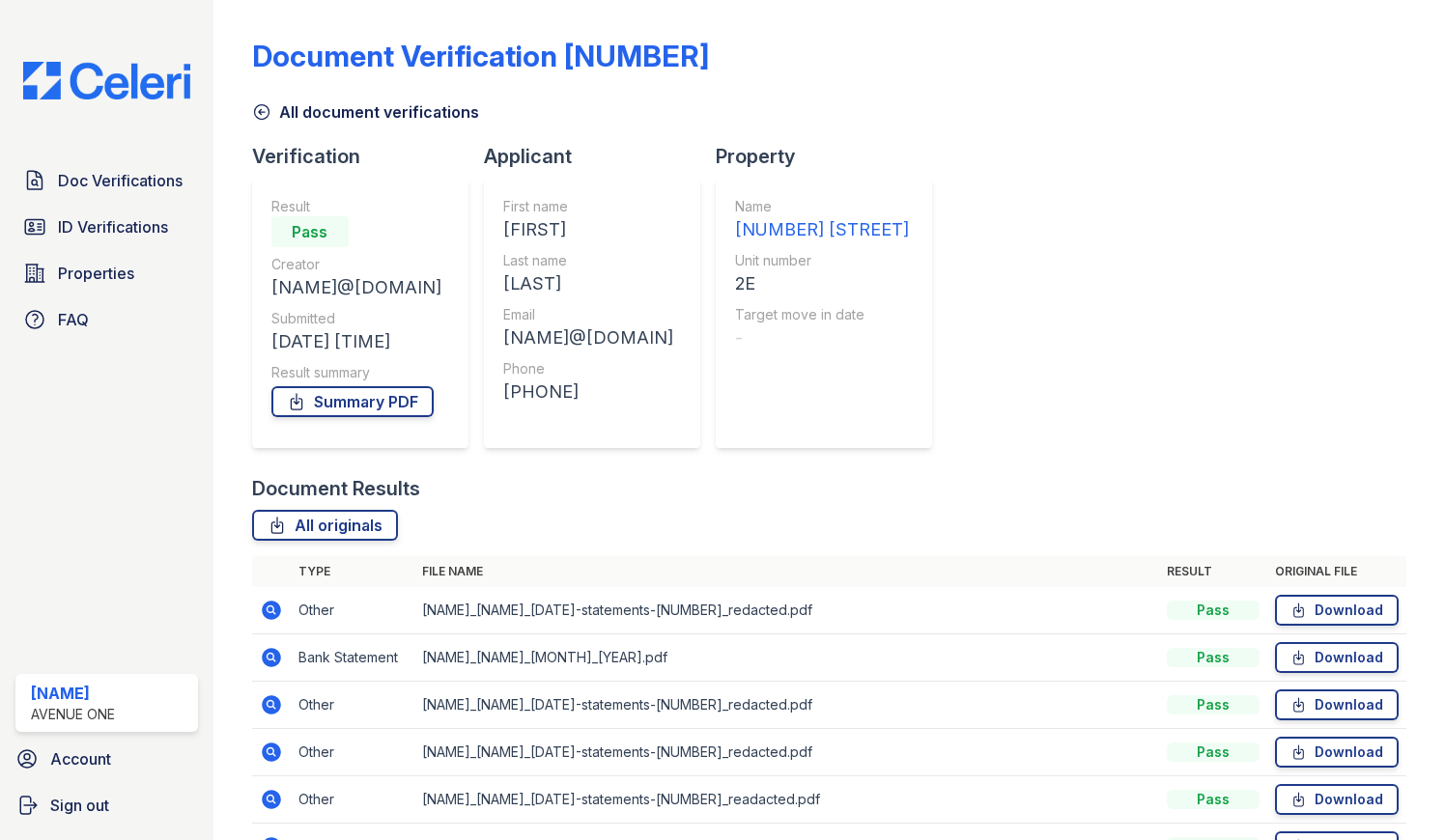 scroll, scrollTop: 0, scrollLeft: 0, axis: both 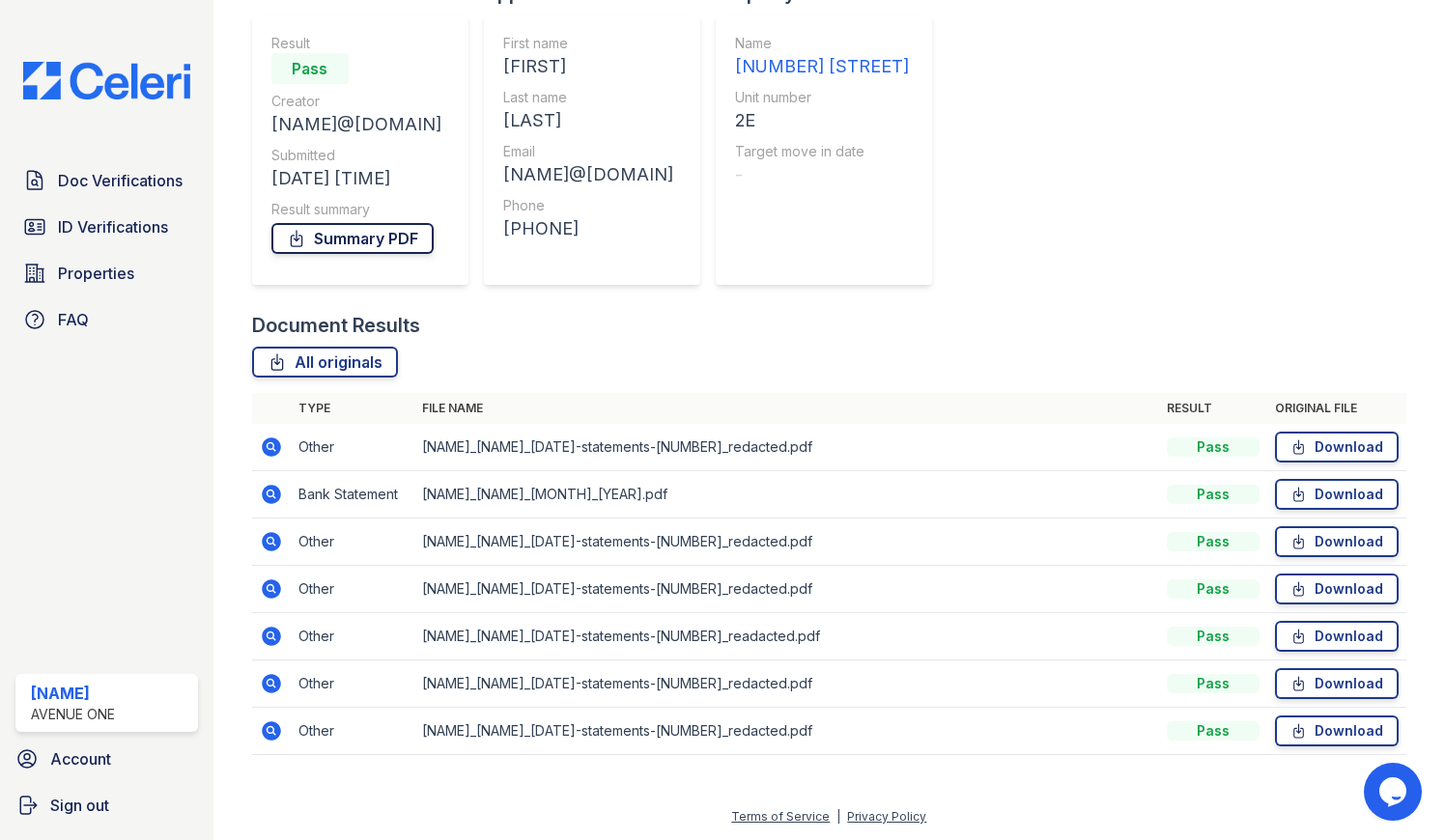 click on "Summary PDF" at bounding box center (353, 238) 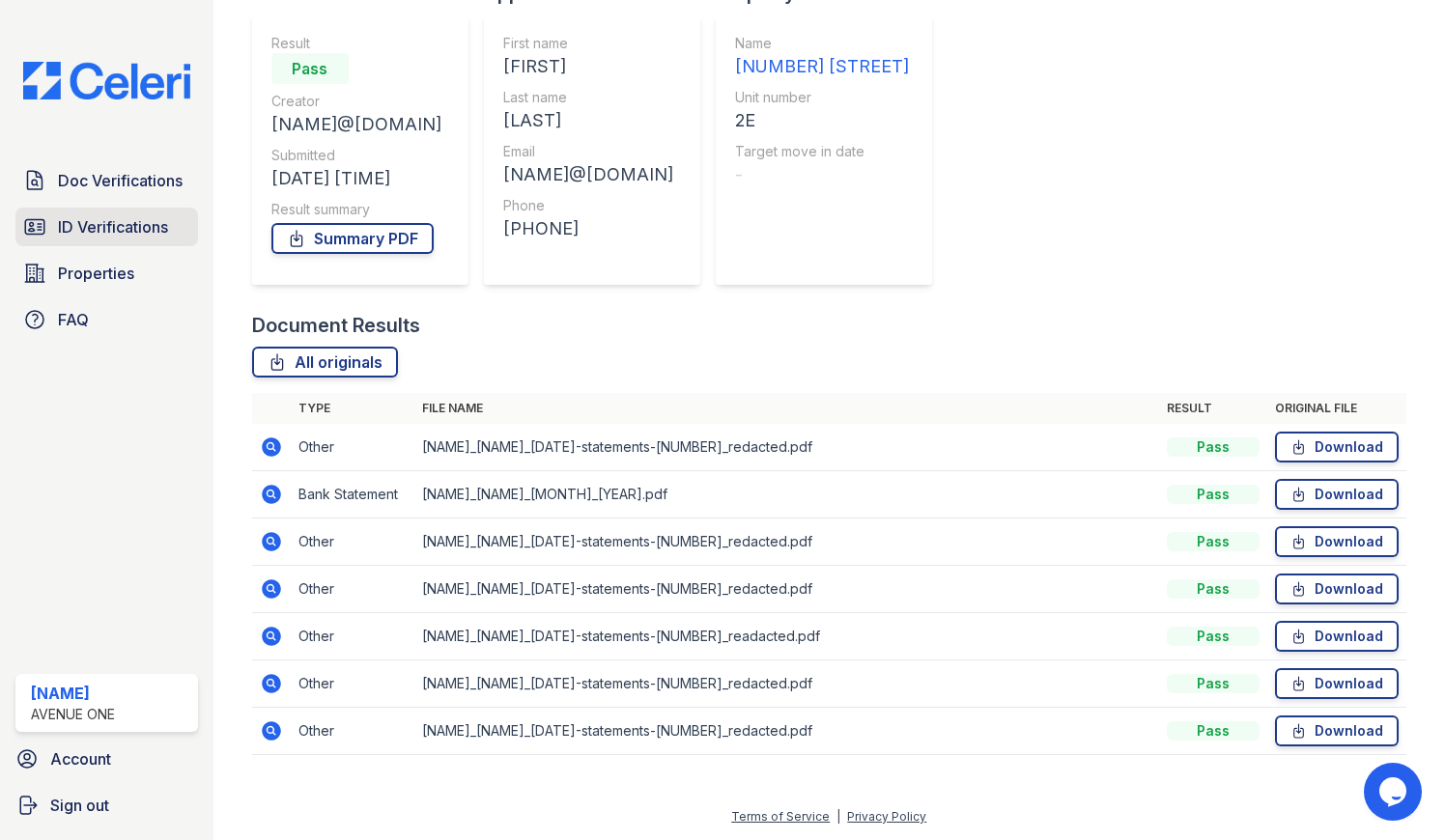 click on "ID Verifications" at bounding box center [113, 227] 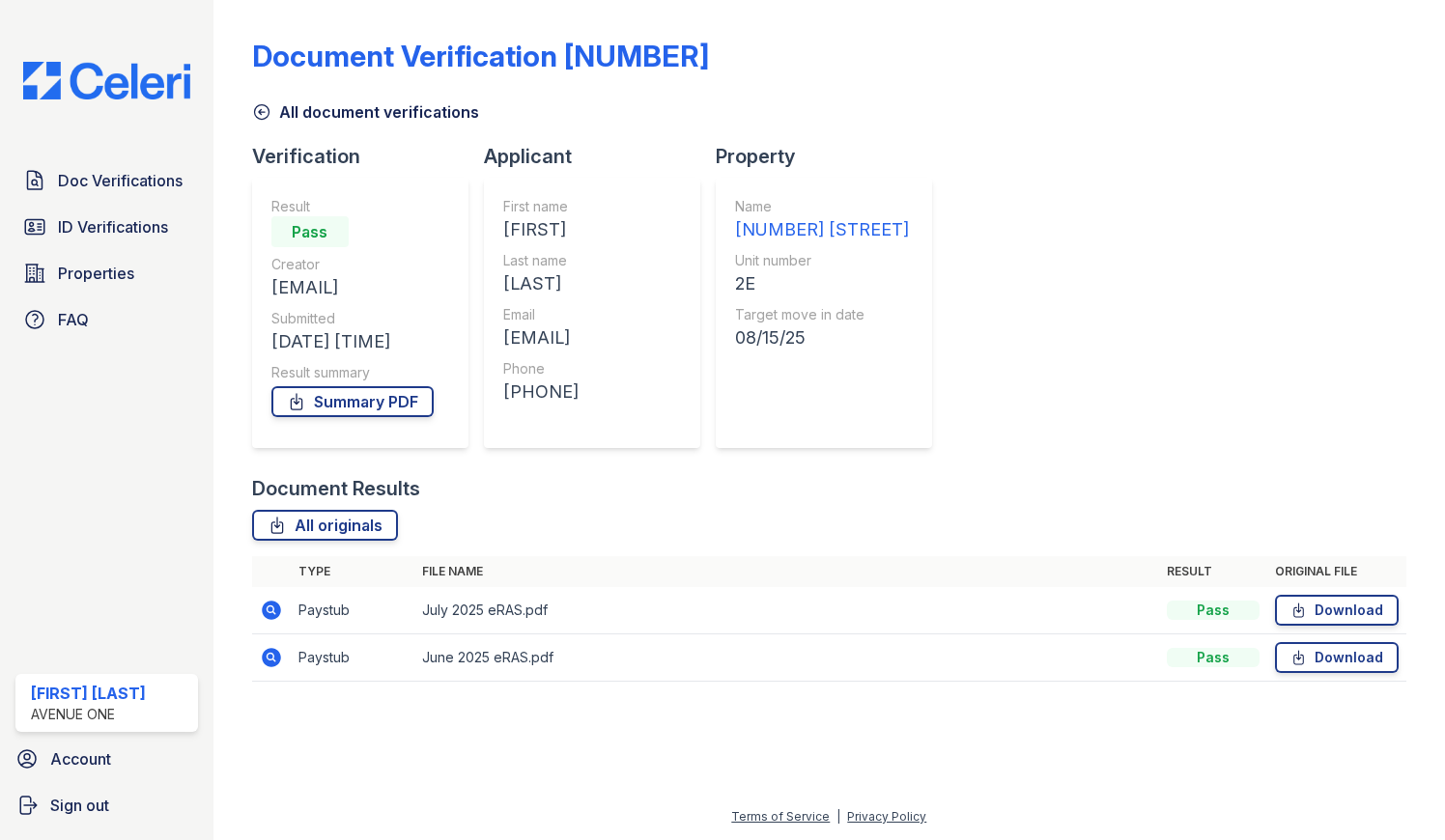scroll, scrollTop: 0, scrollLeft: 0, axis: both 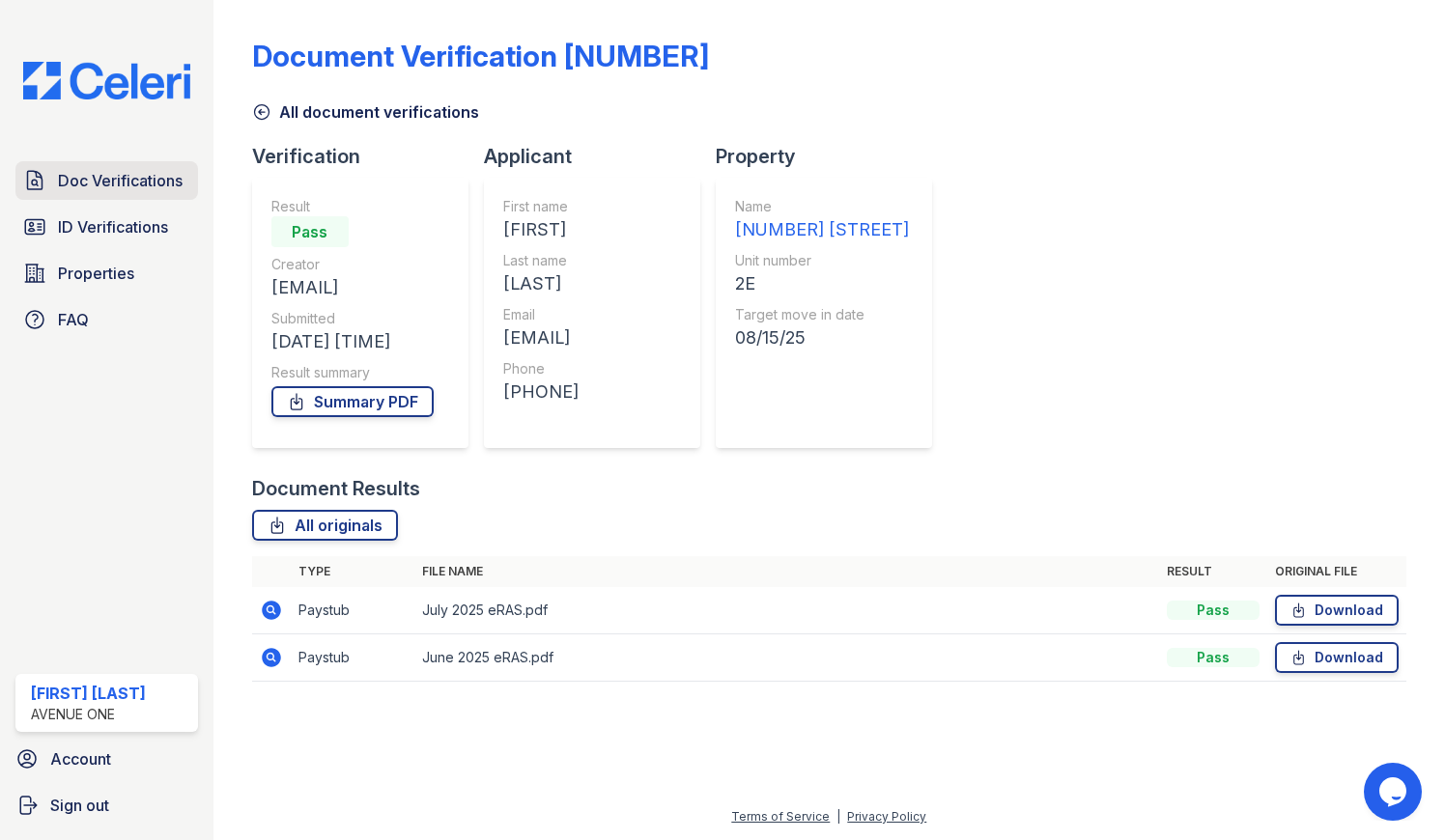 click on "Doc Verifications" at bounding box center (120, 181) 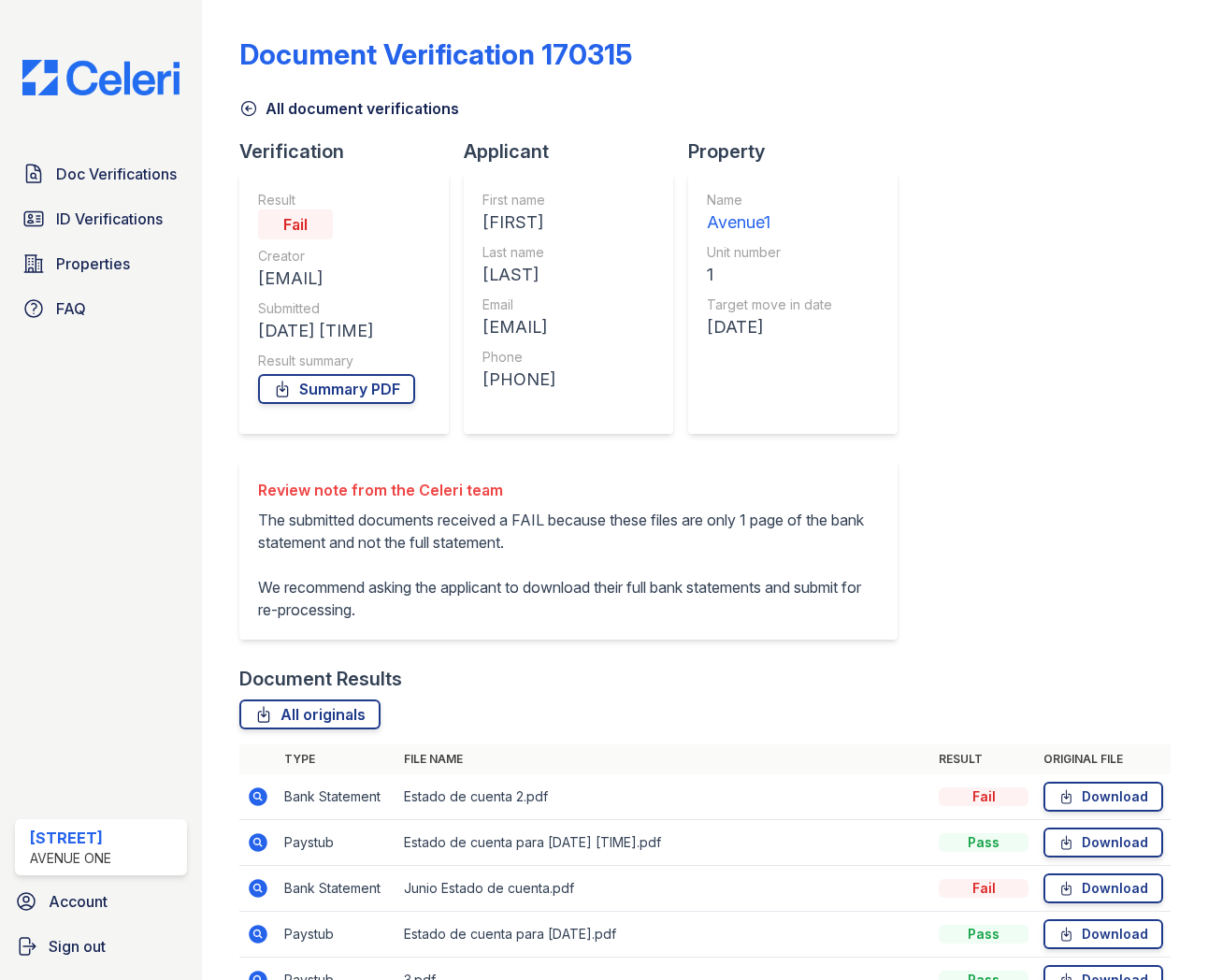 scroll, scrollTop: 0, scrollLeft: 0, axis: both 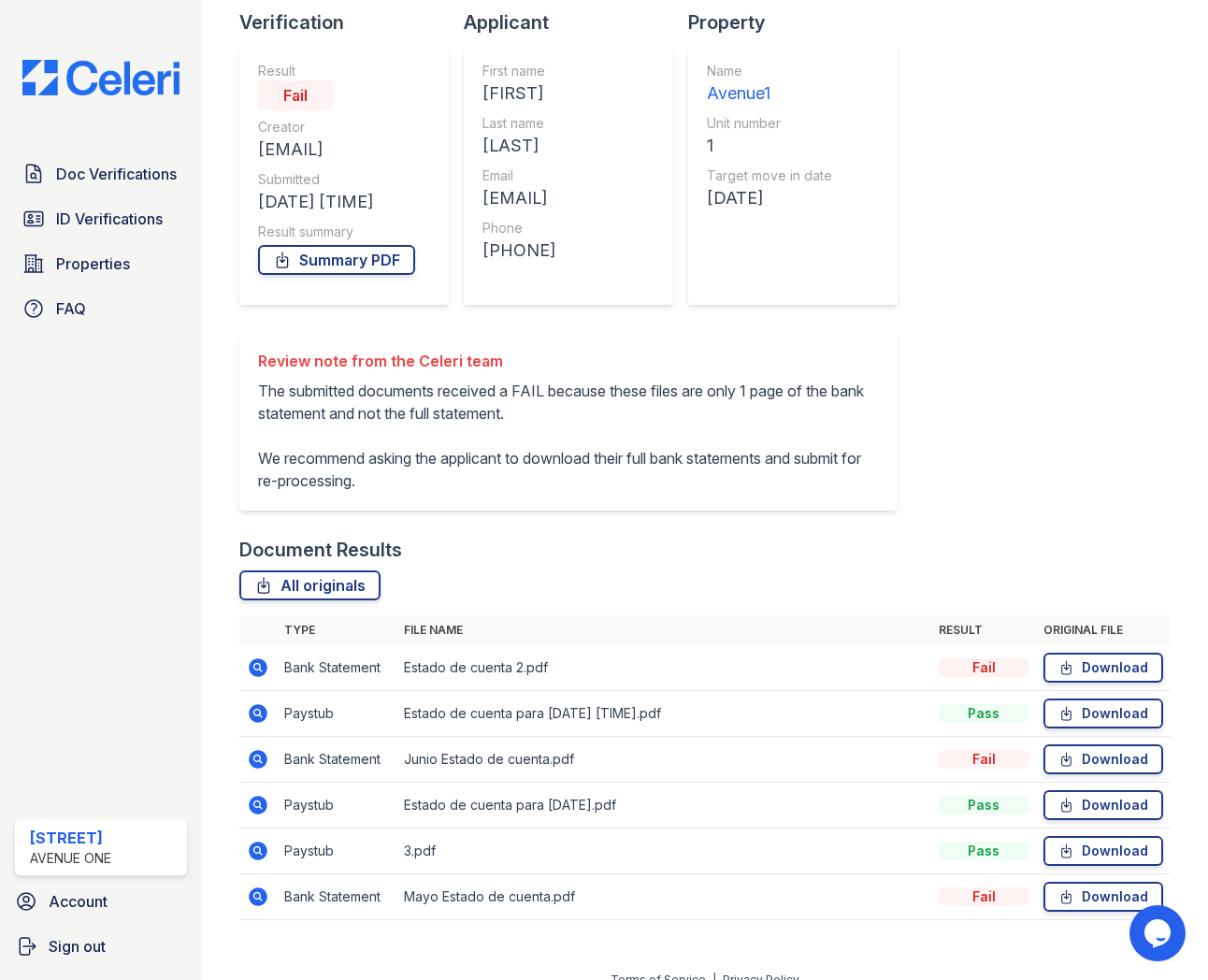 click 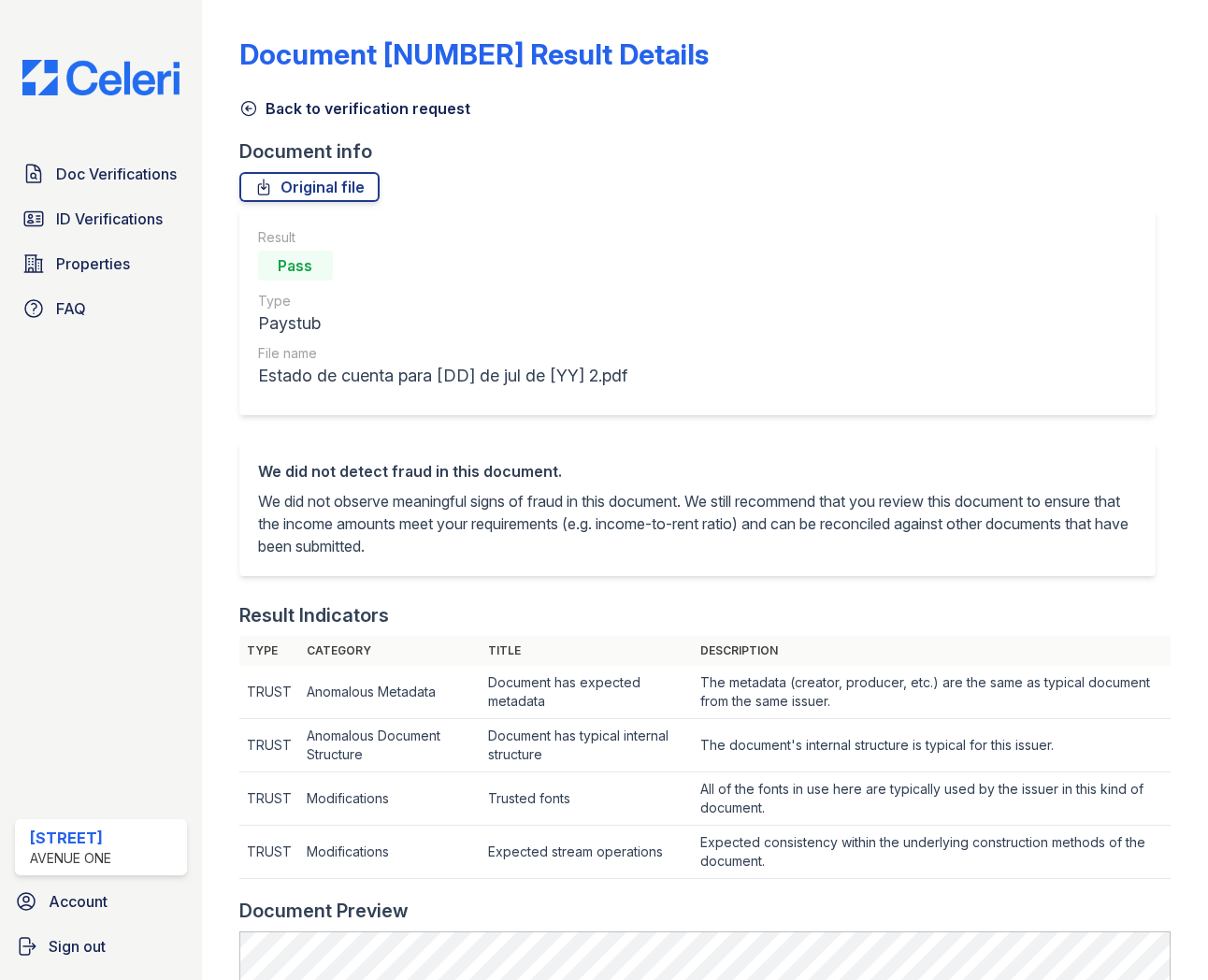 scroll, scrollTop: 0, scrollLeft: 0, axis: both 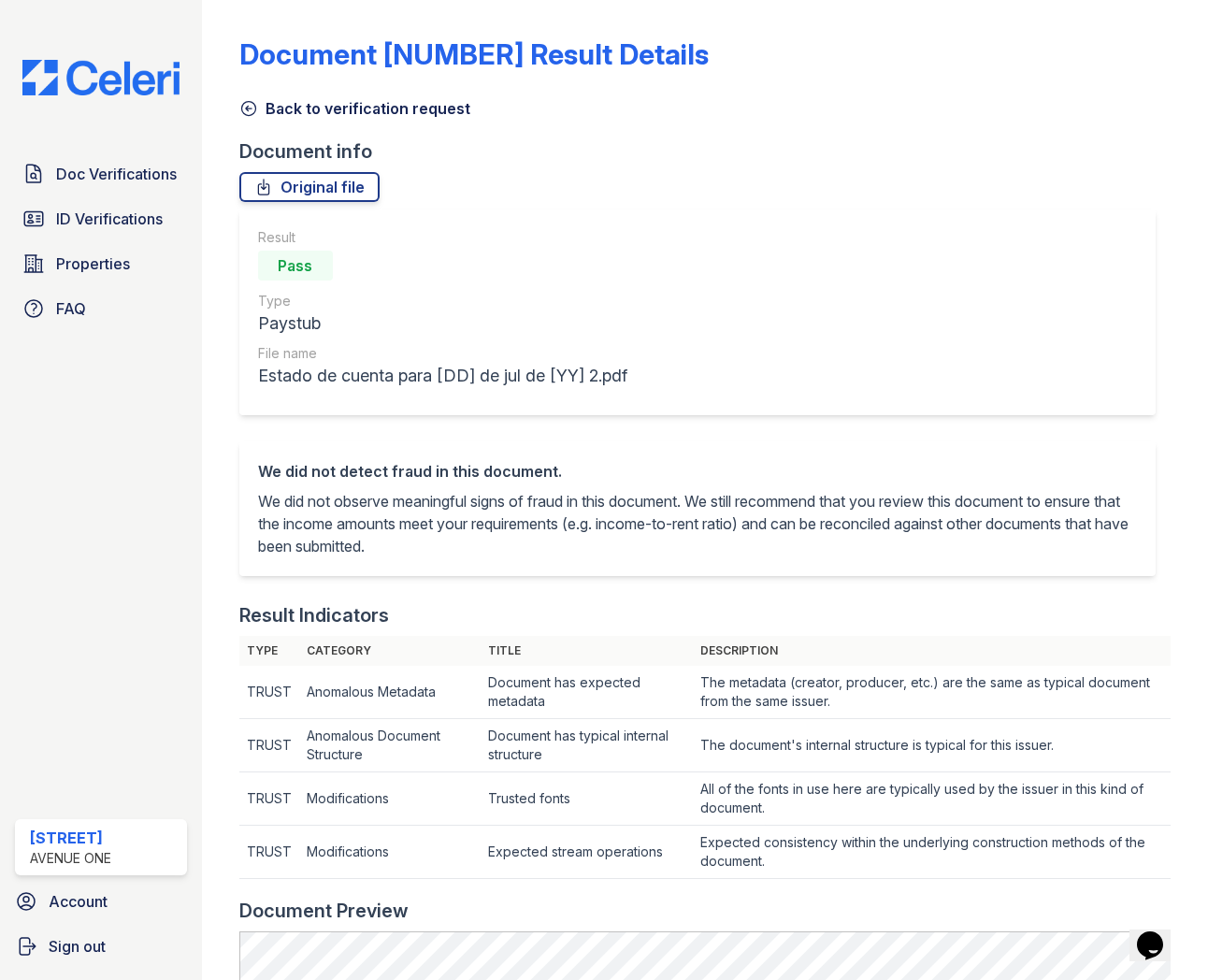 click 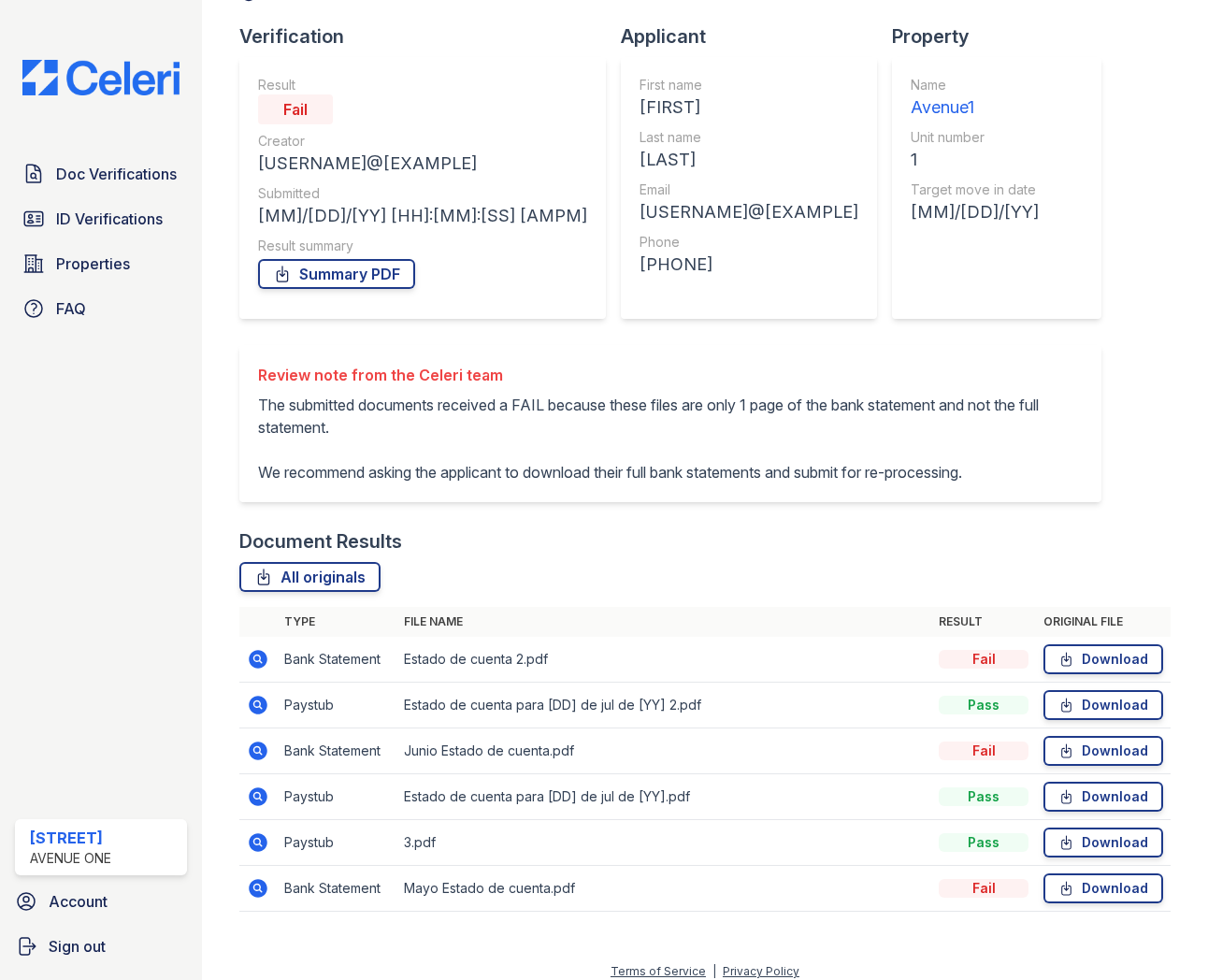 scroll, scrollTop: 120, scrollLeft: 0, axis: vertical 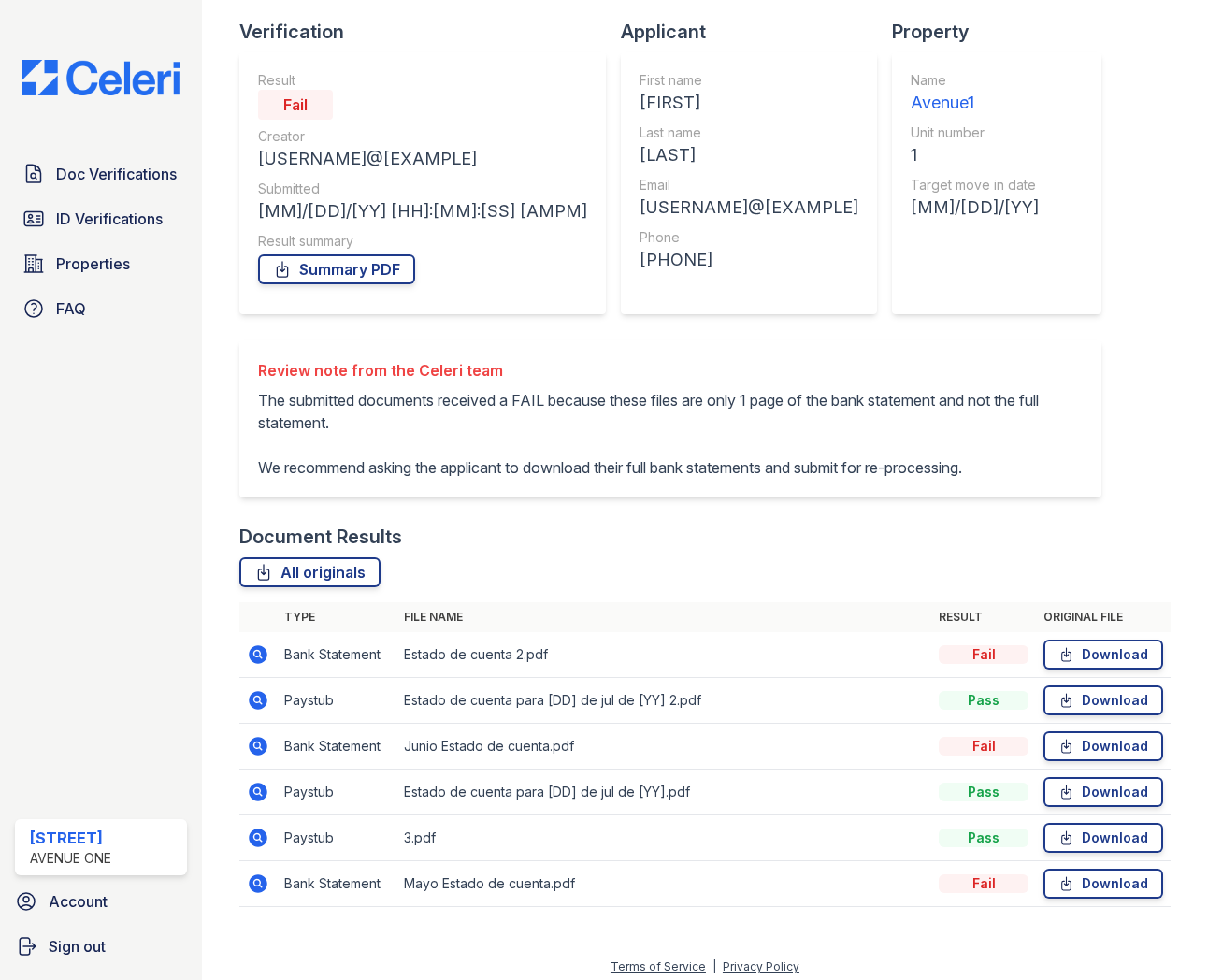 click 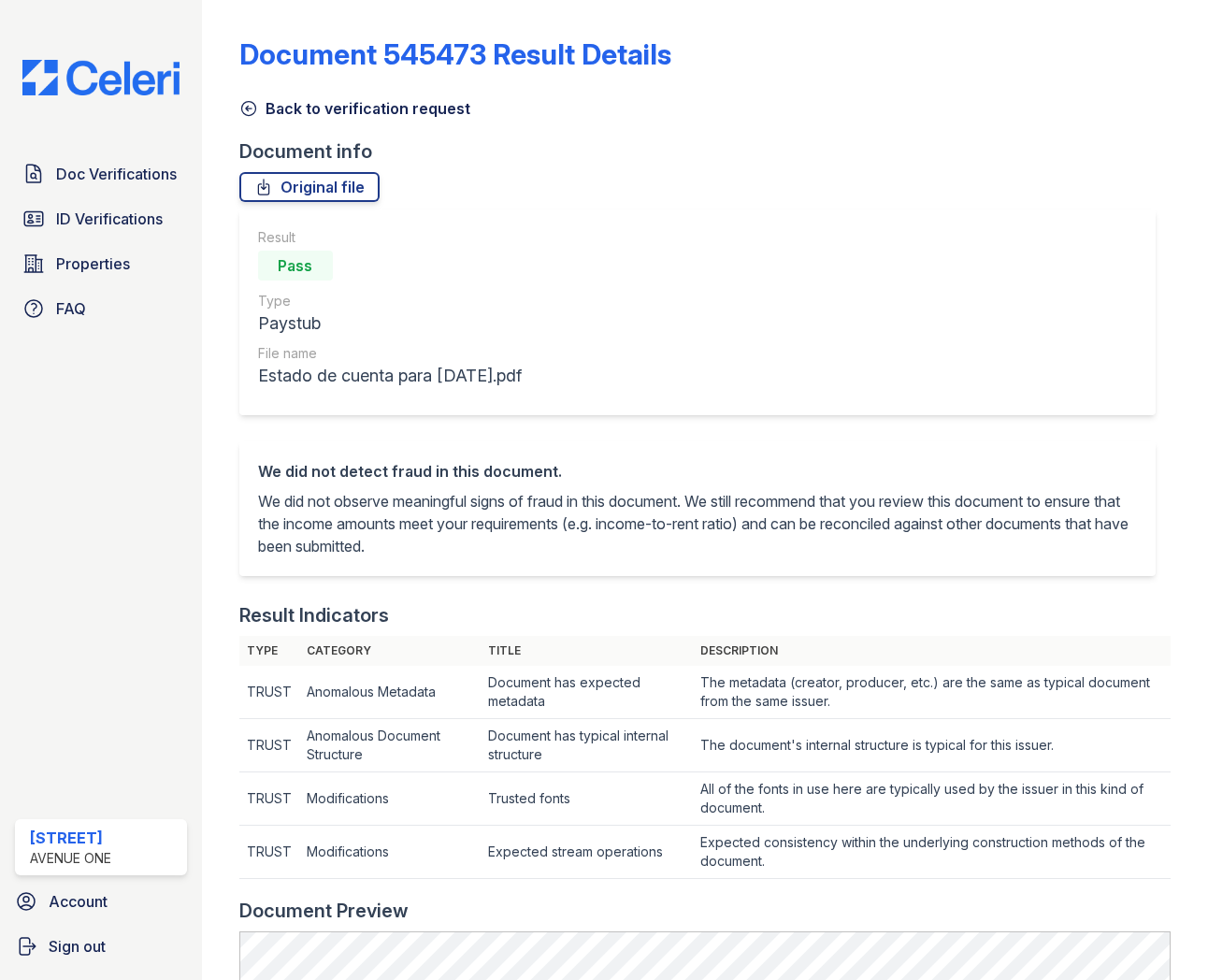 scroll, scrollTop: 0, scrollLeft: 0, axis: both 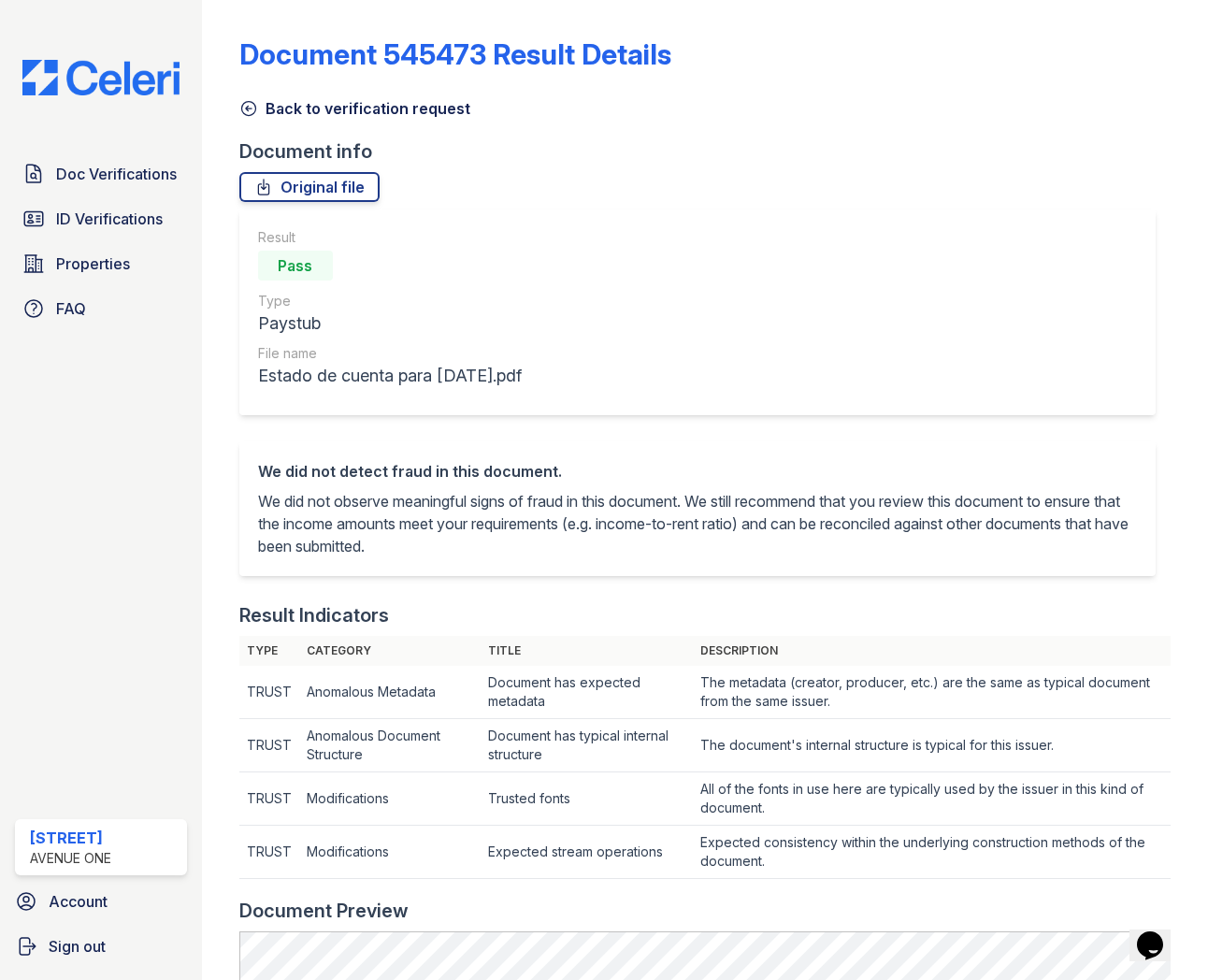 click 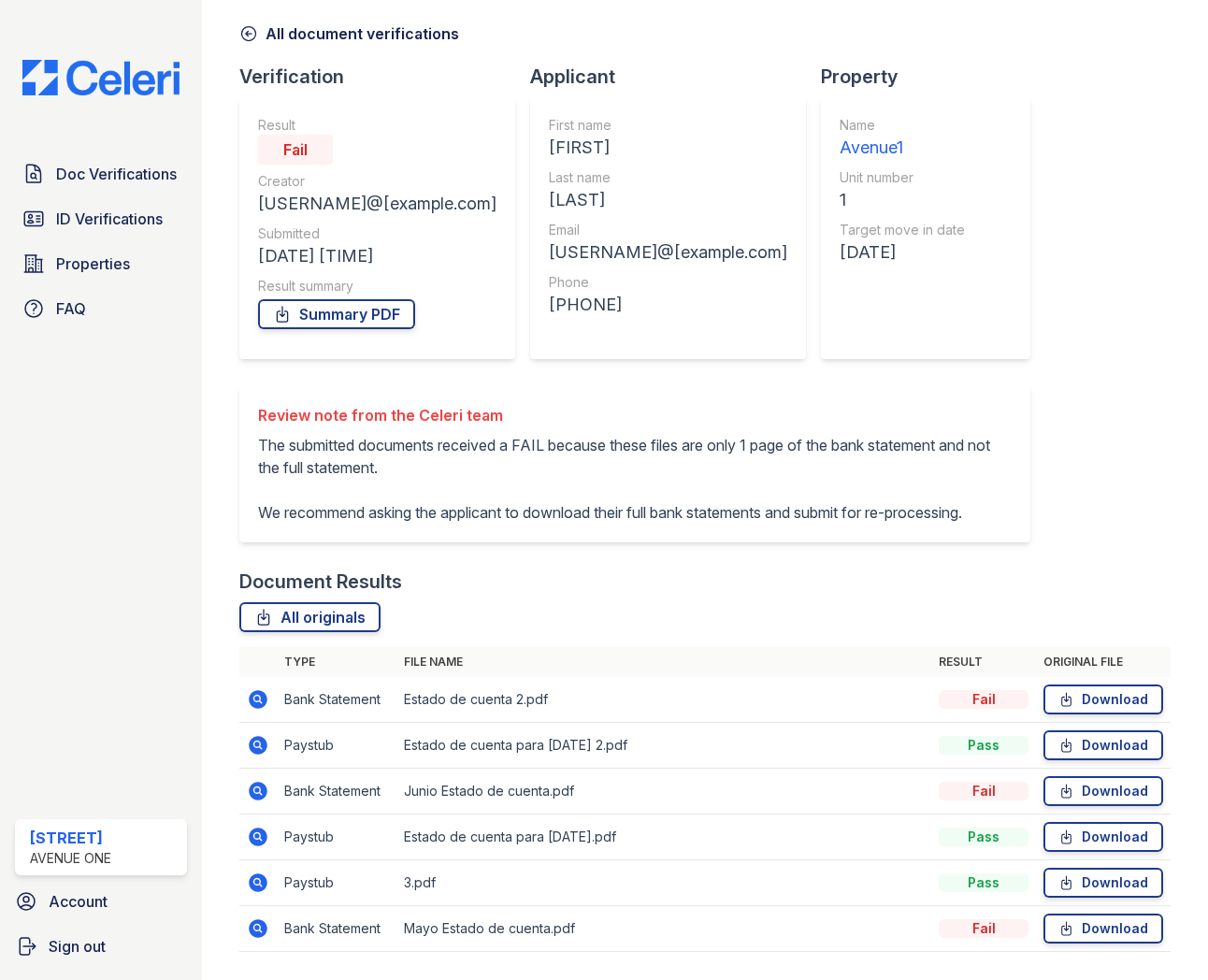 scroll, scrollTop: 129, scrollLeft: 0, axis: vertical 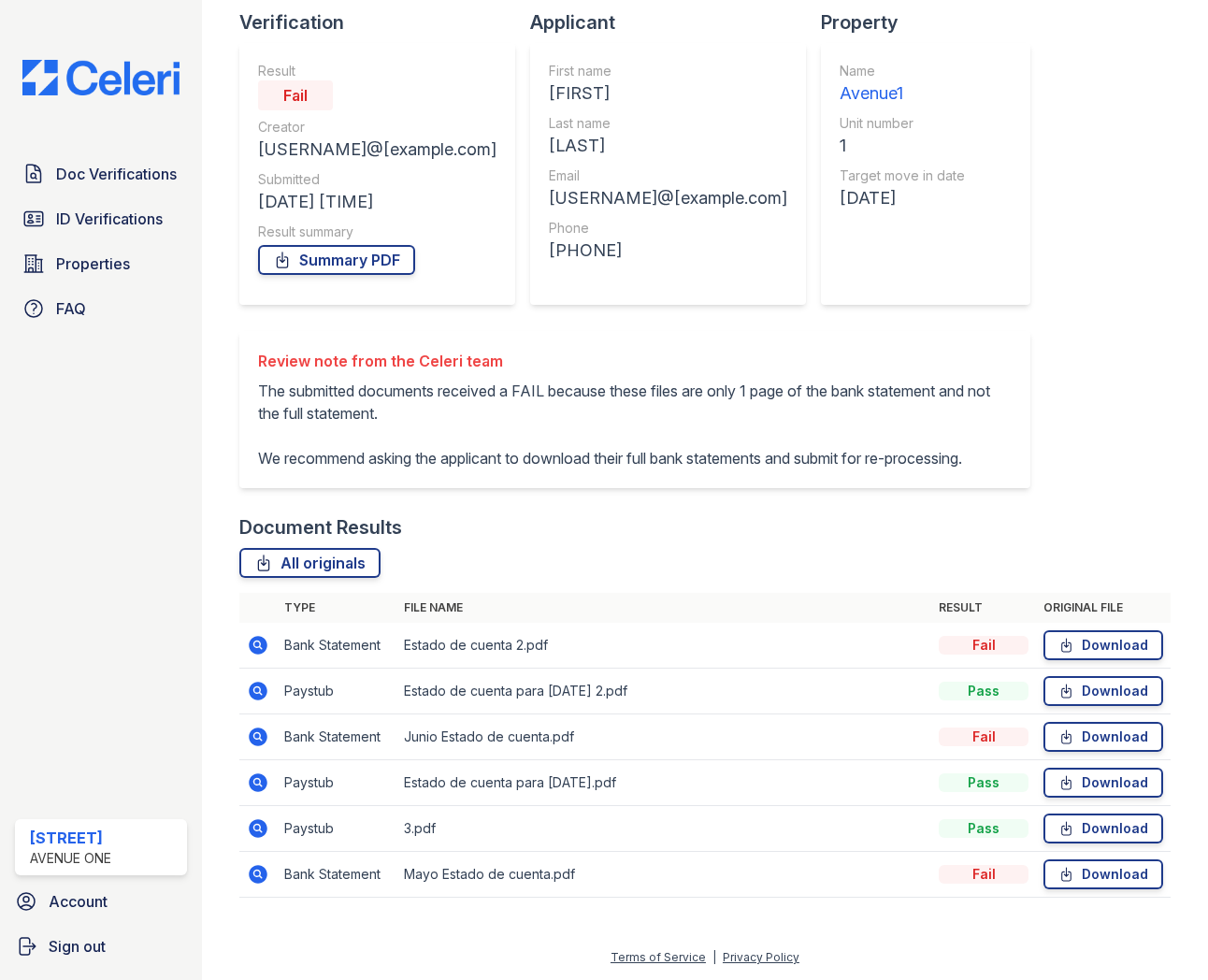 click 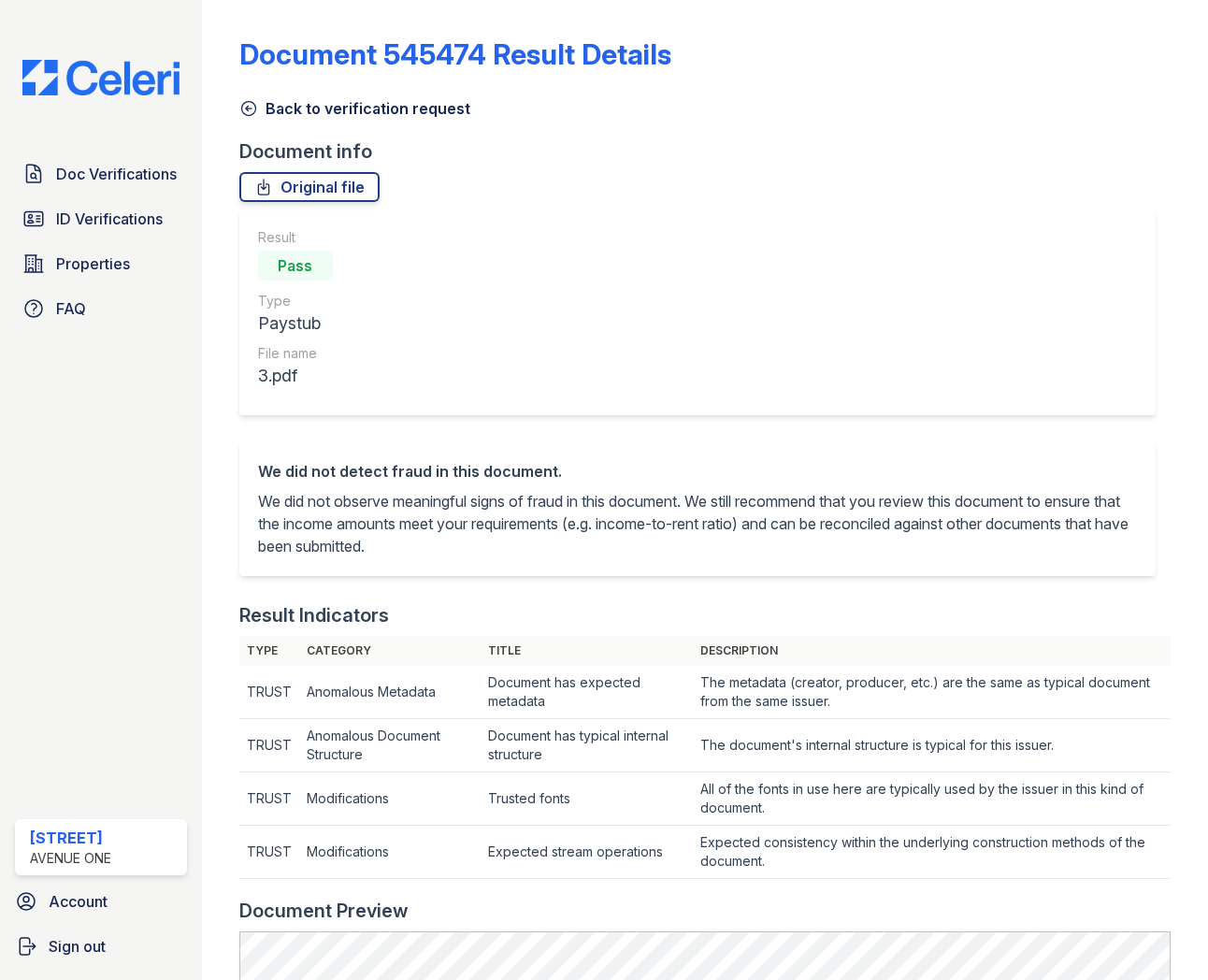 scroll, scrollTop: 0, scrollLeft: 0, axis: both 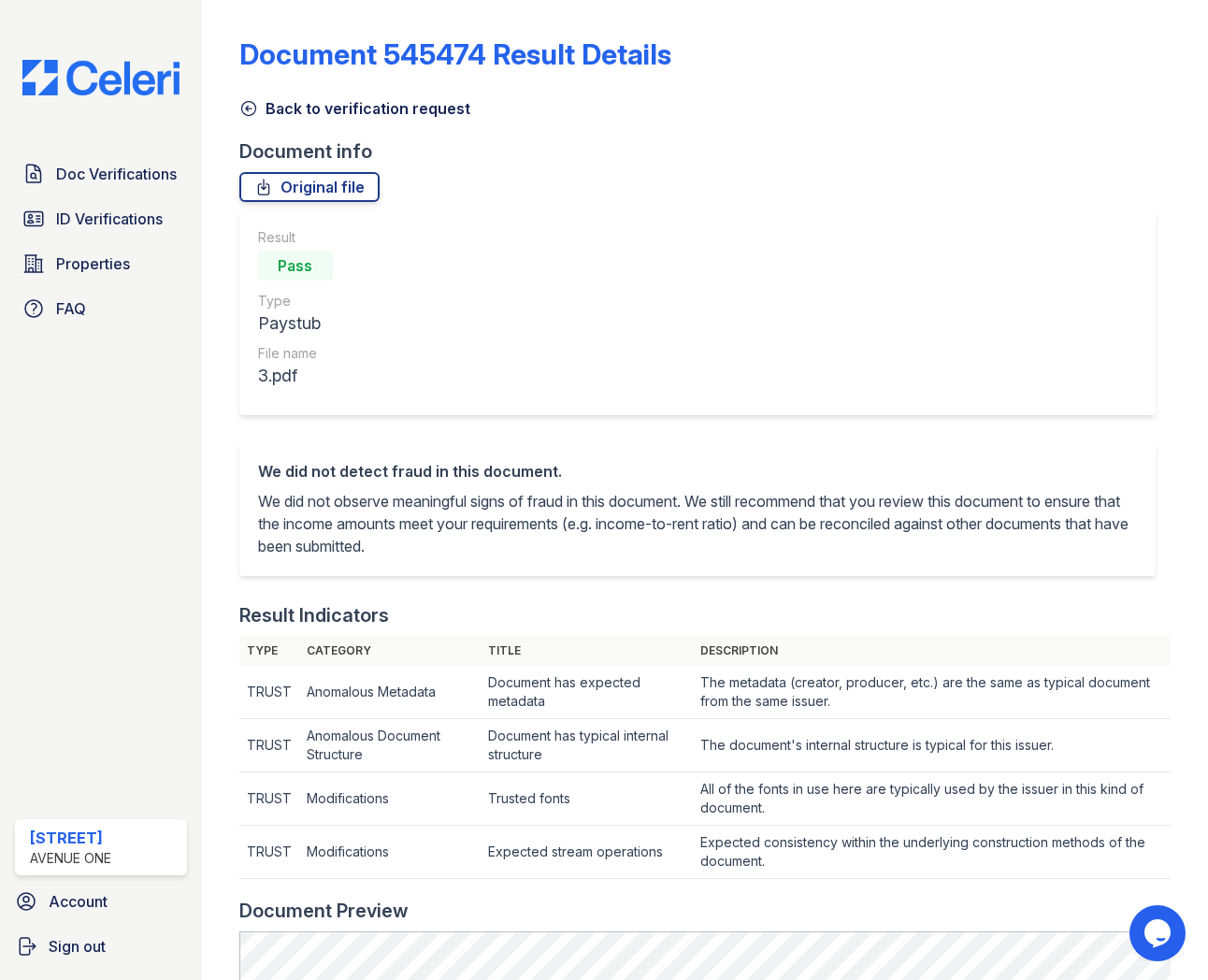 click 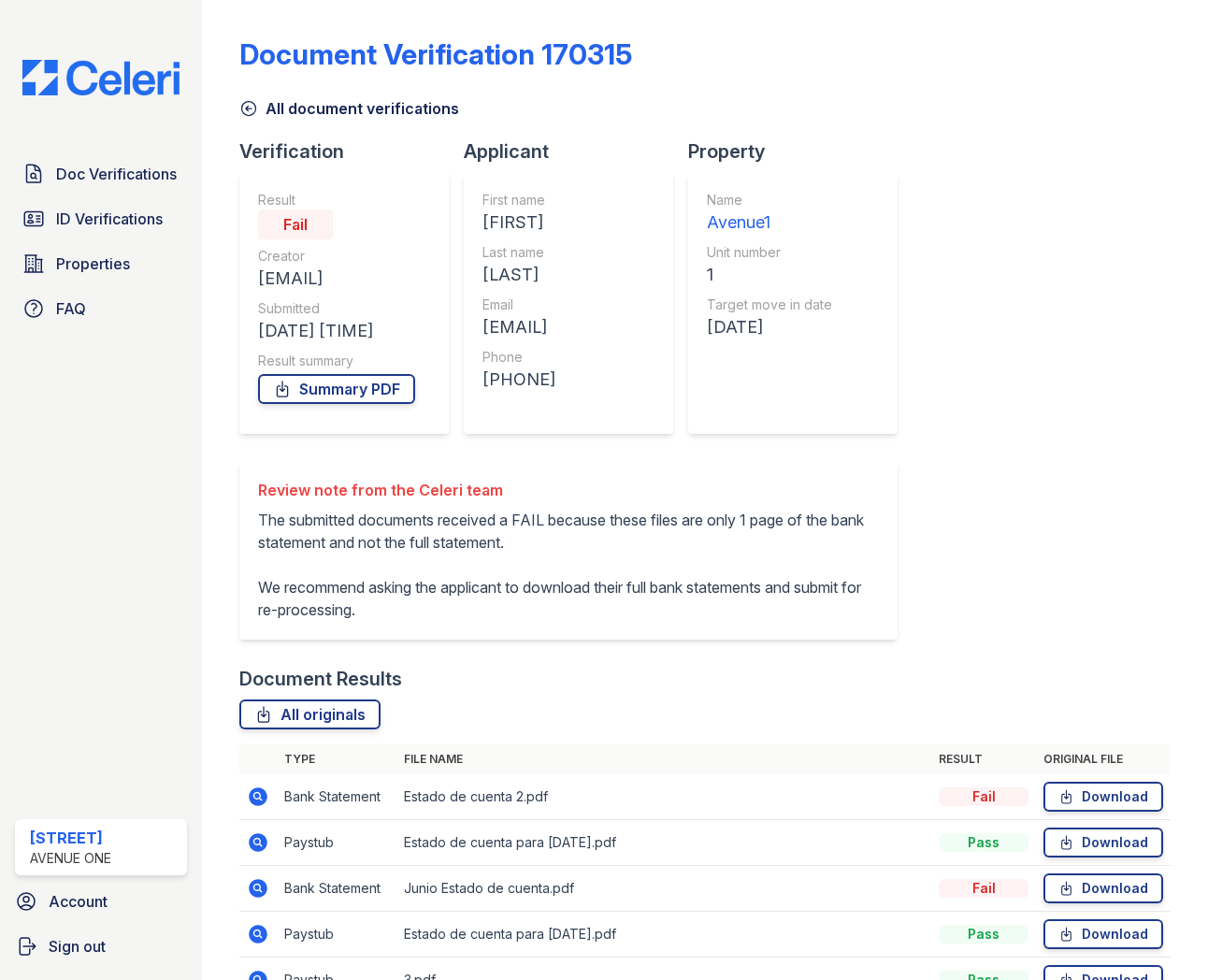 scroll, scrollTop: 129, scrollLeft: 0, axis: vertical 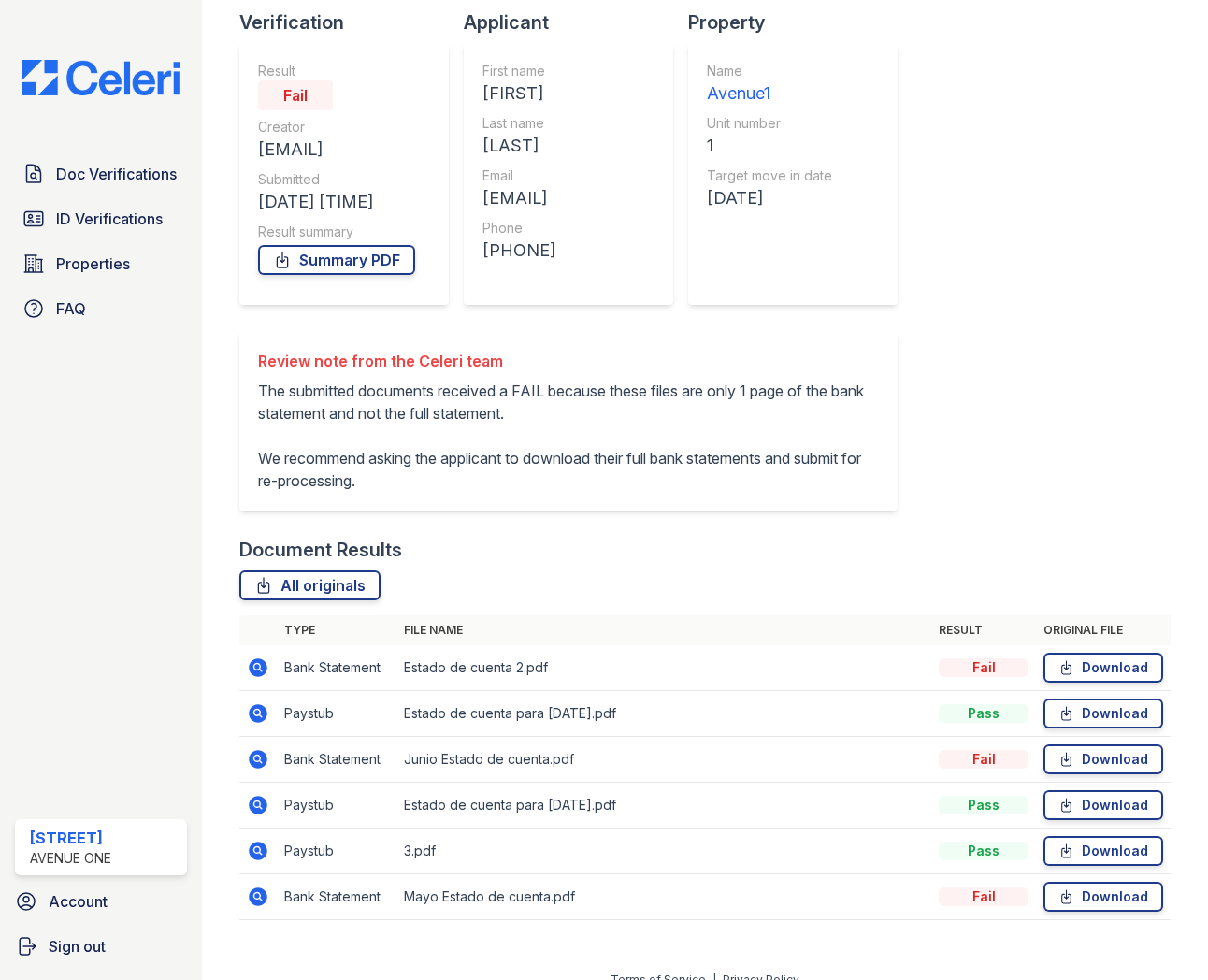 click 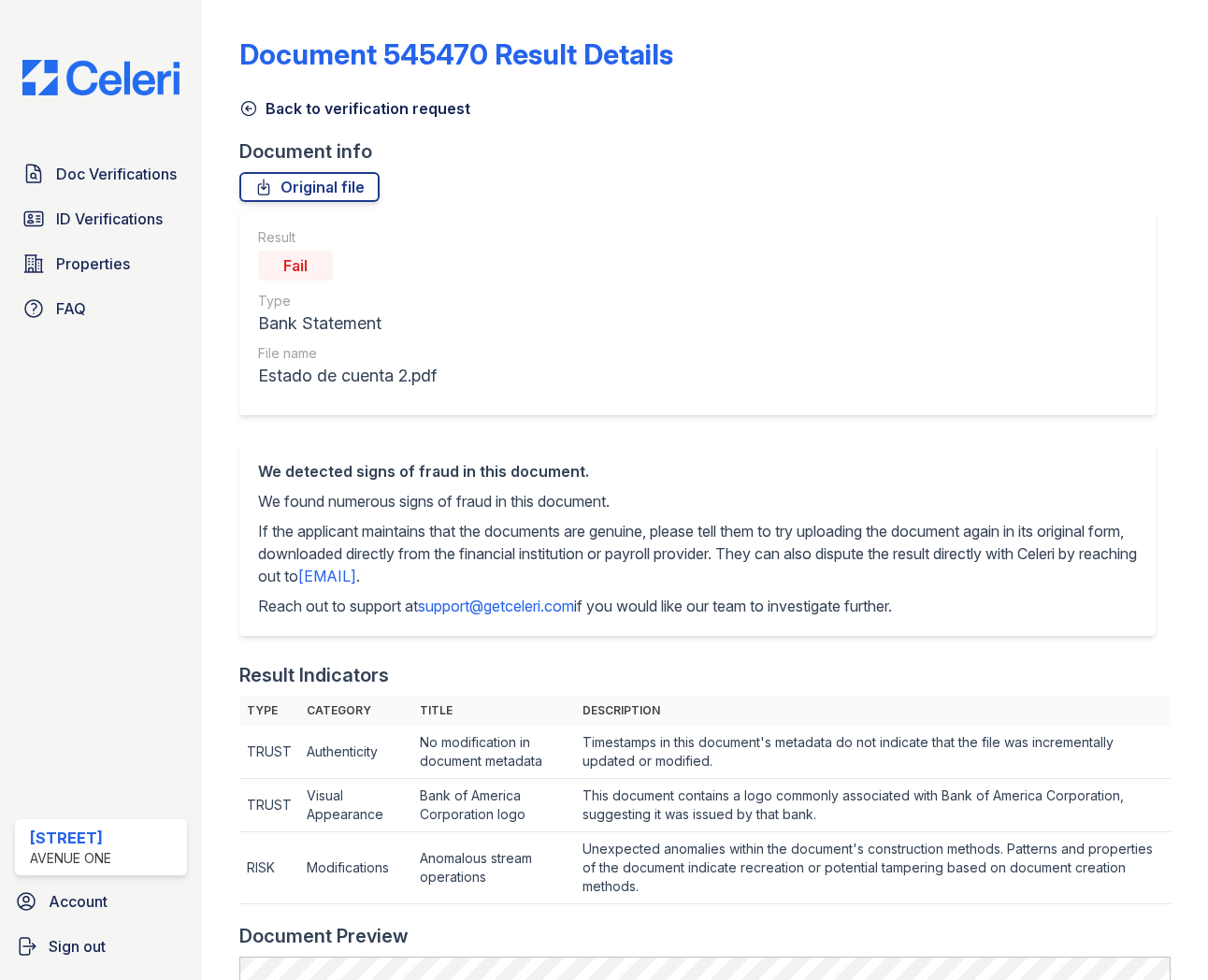 scroll, scrollTop: 0, scrollLeft: 0, axis: both 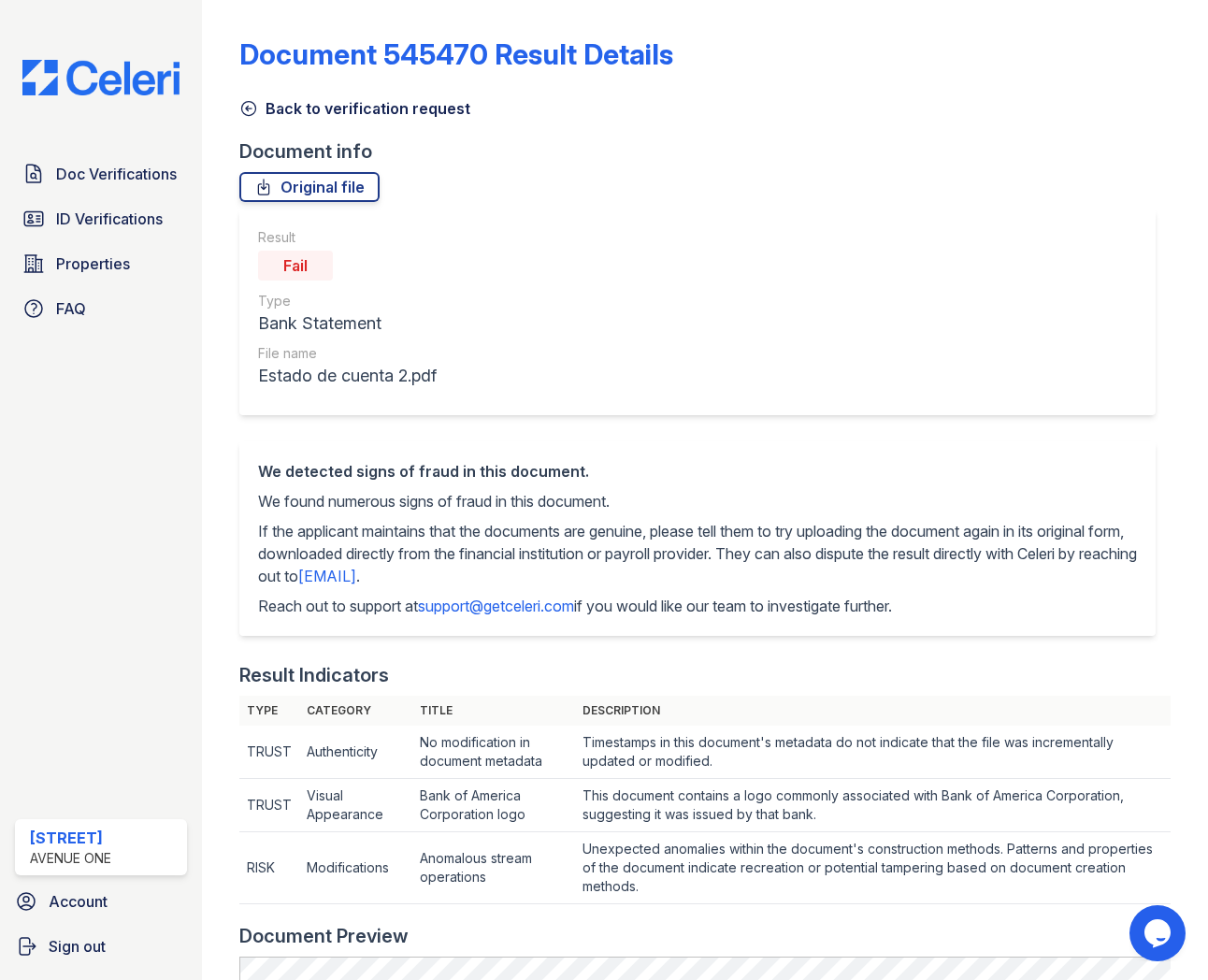 click 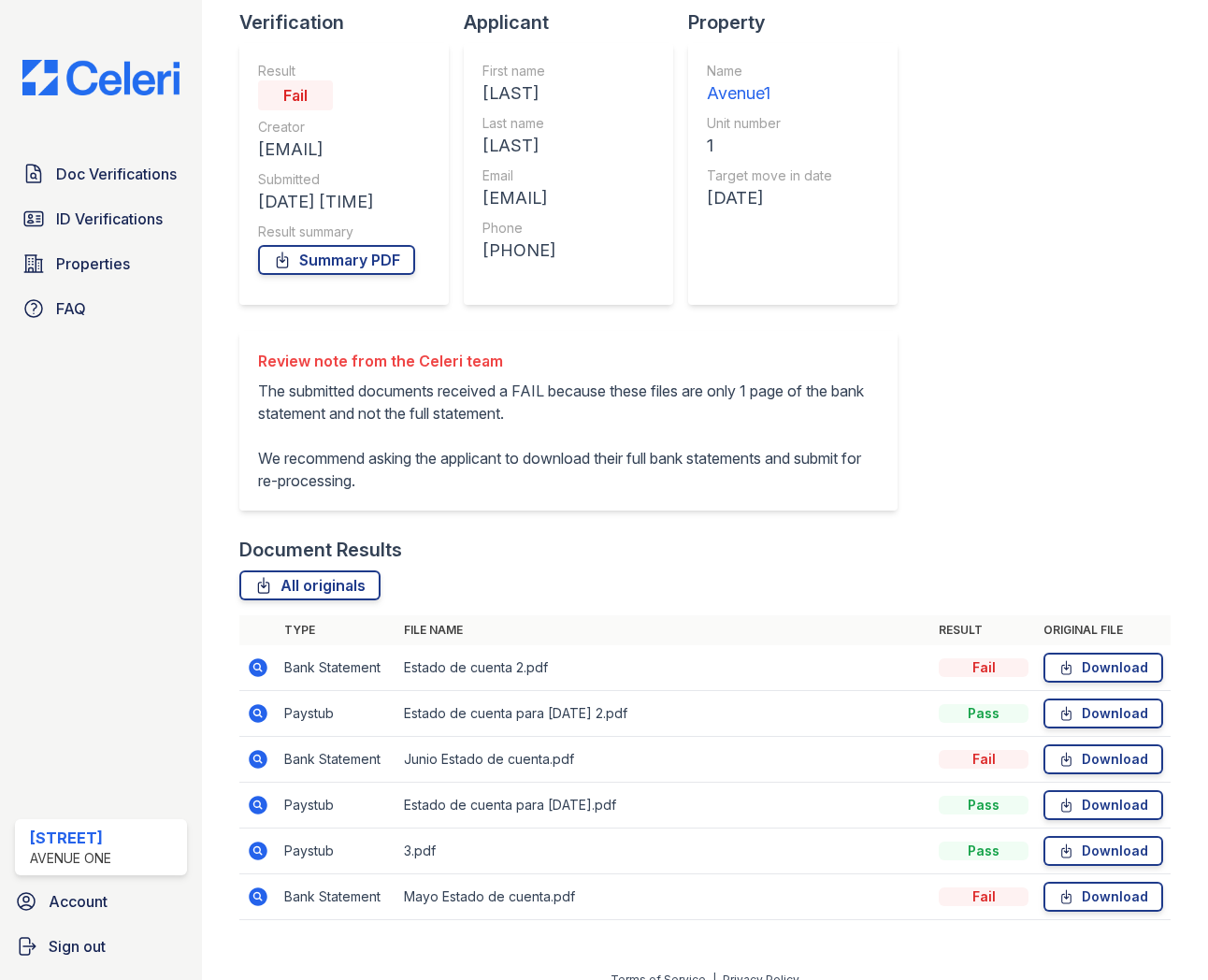 scroll, scrollTop: 126, scrollLeft: 0, axis: vertical 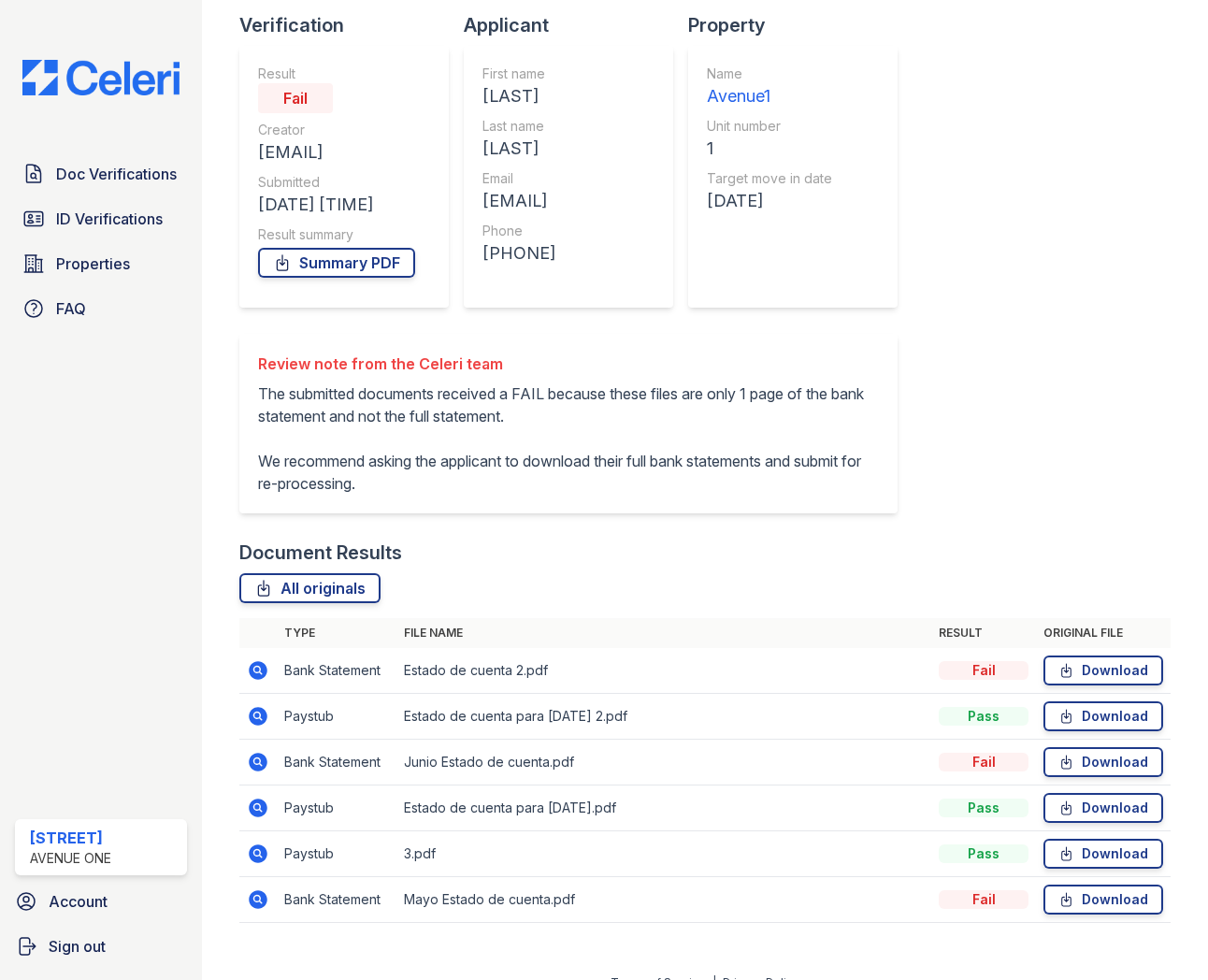 click 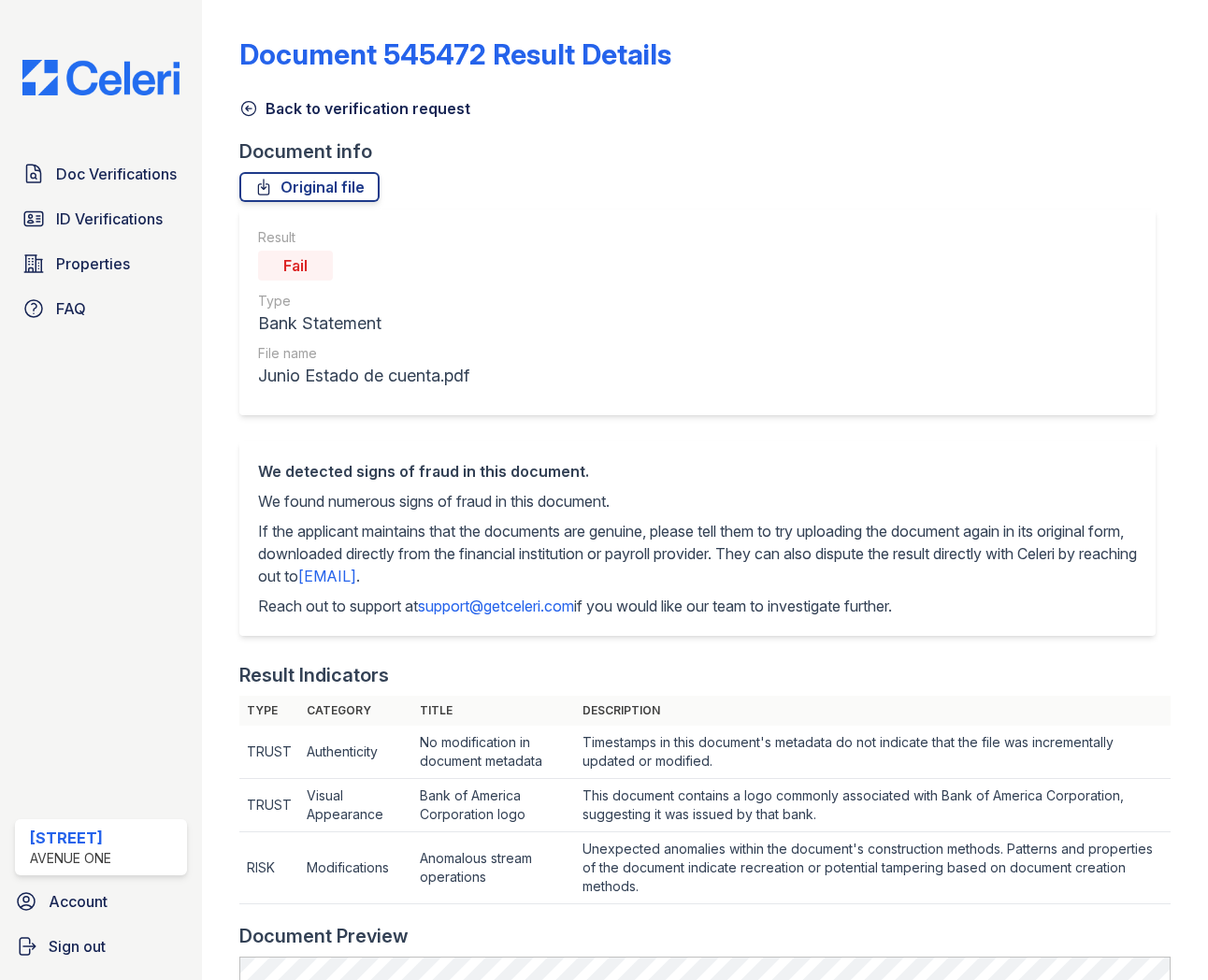 scroll, scrollTop: 0, scrollLeft: 0, axis: both 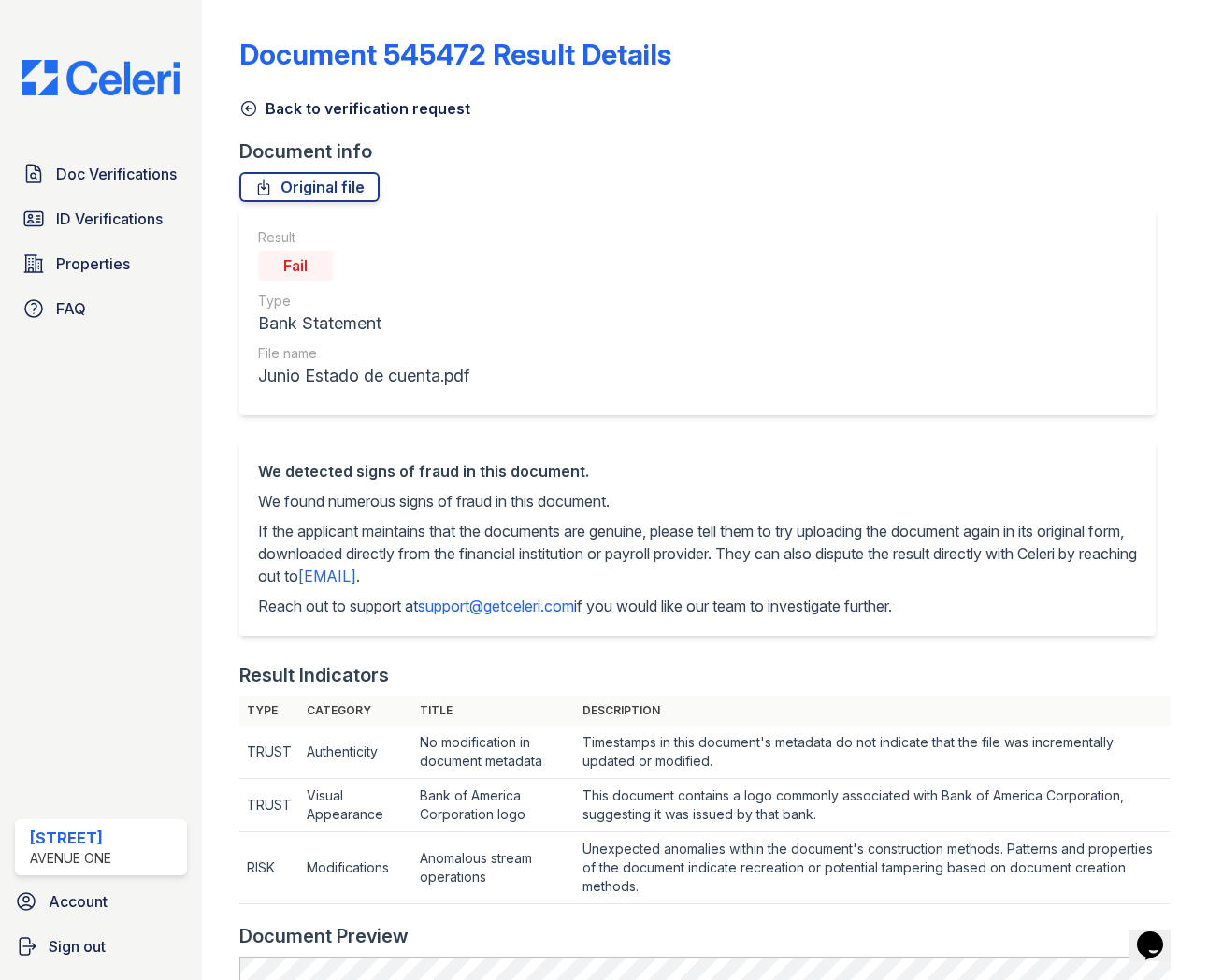 click 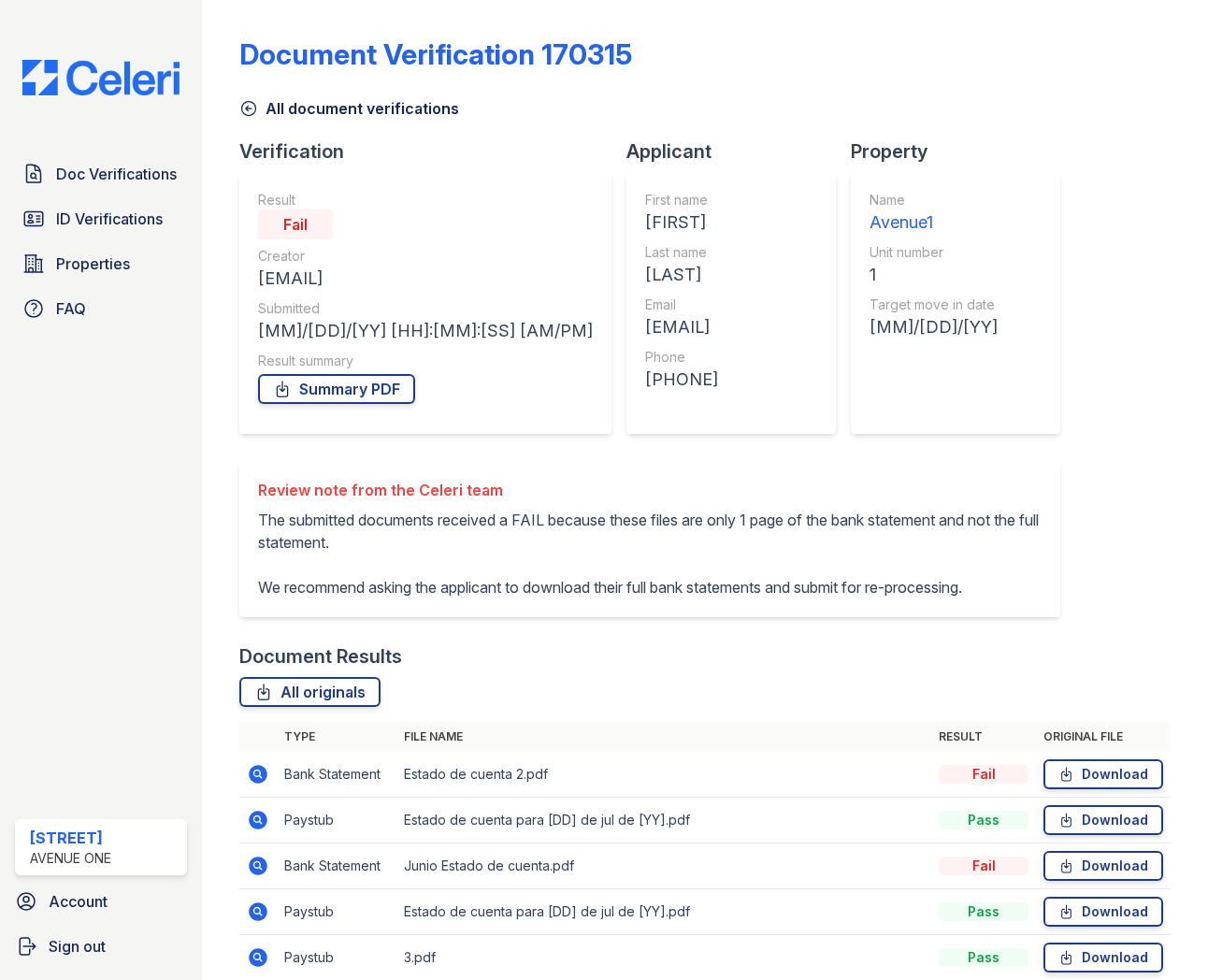 scroll, scrollTop: 129, scrollLeft: 0, axis: vertical 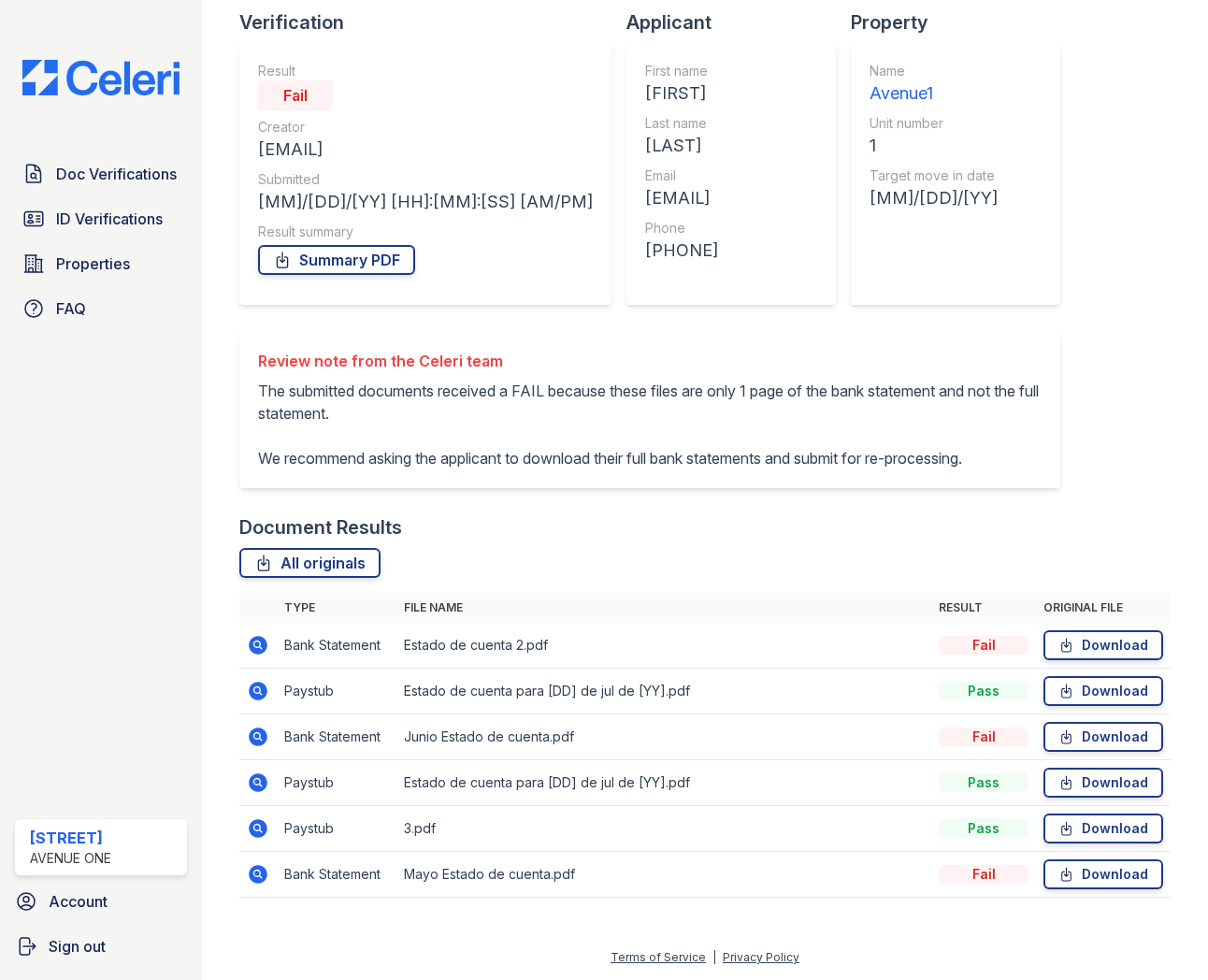 click 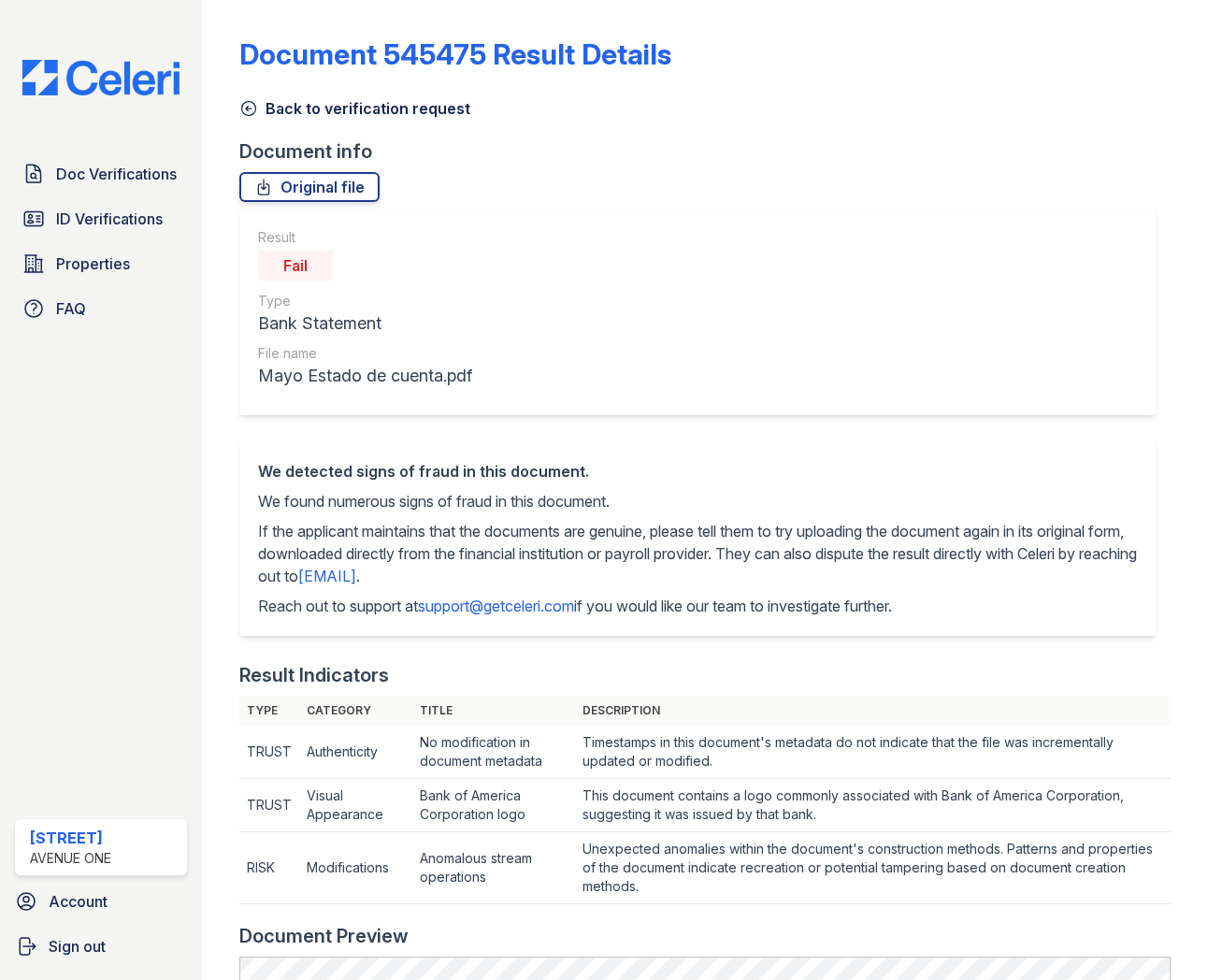 scroll, scrollTop: 0, scrollLeft: 0, axis: both 